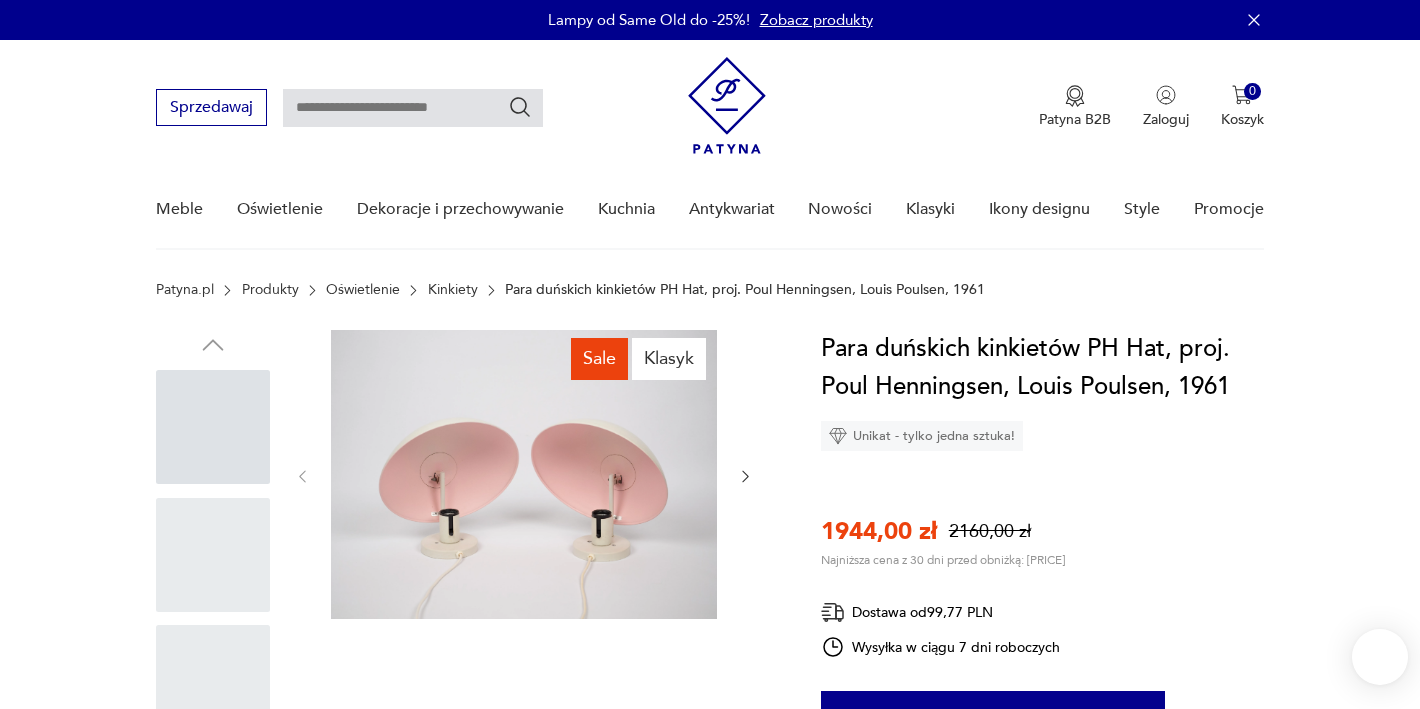 scroll, scrollTop: 0, scrollLeft: 0, axis: both 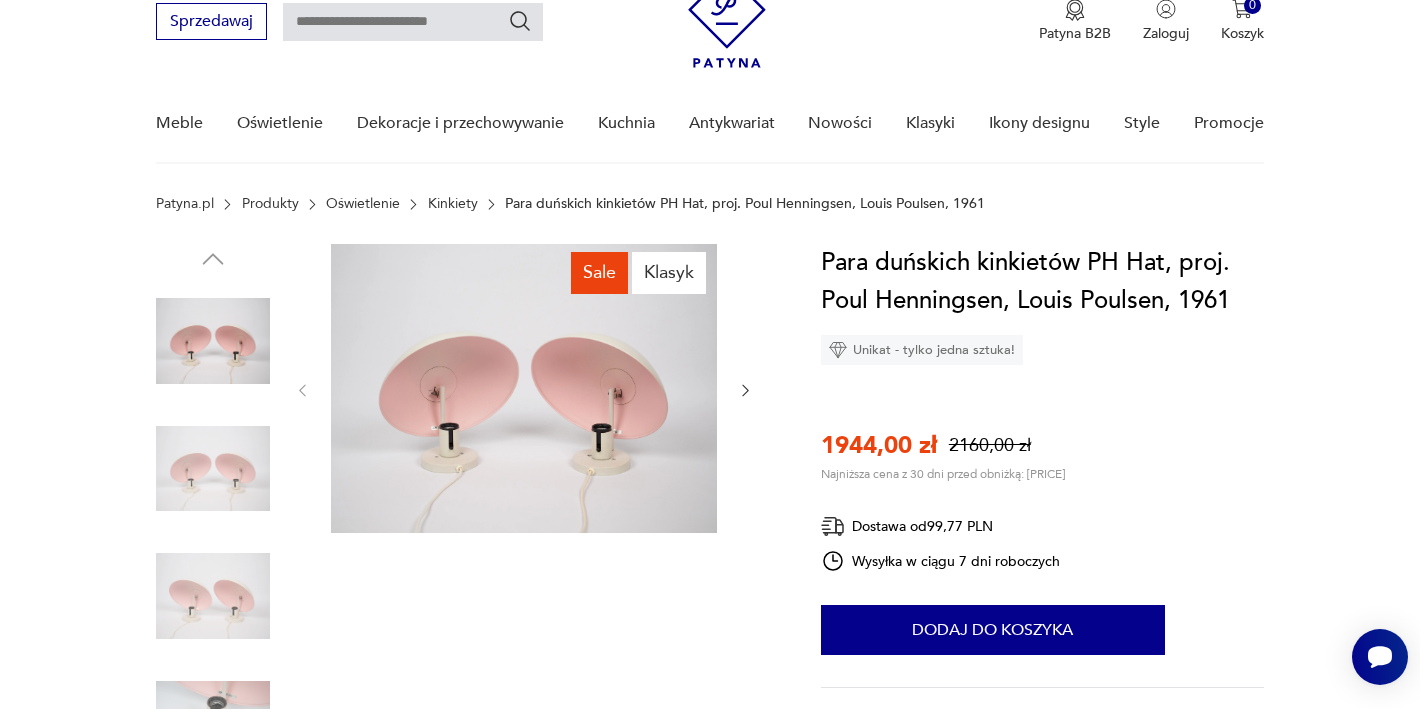 click at bounding box center [746, 391] 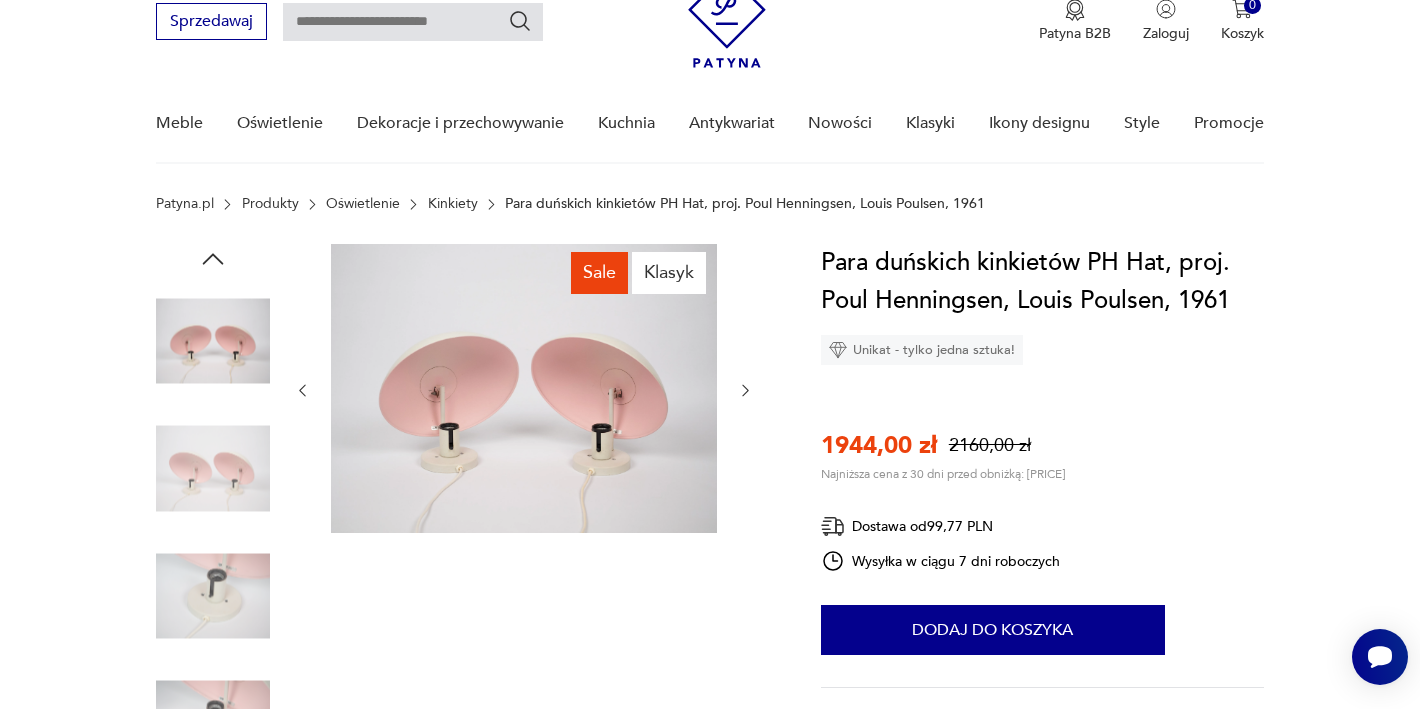 click at bounding box center (746, 391) 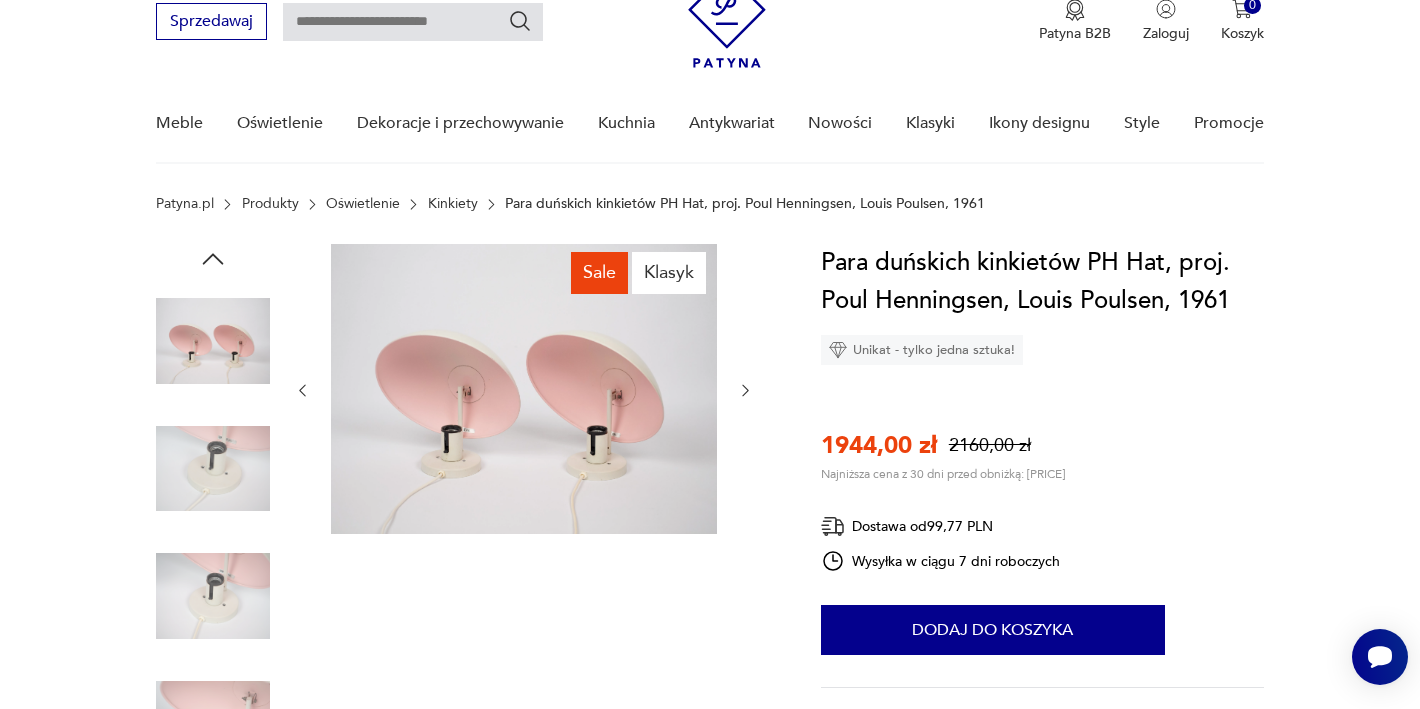 click at bounding box center (746, 391) 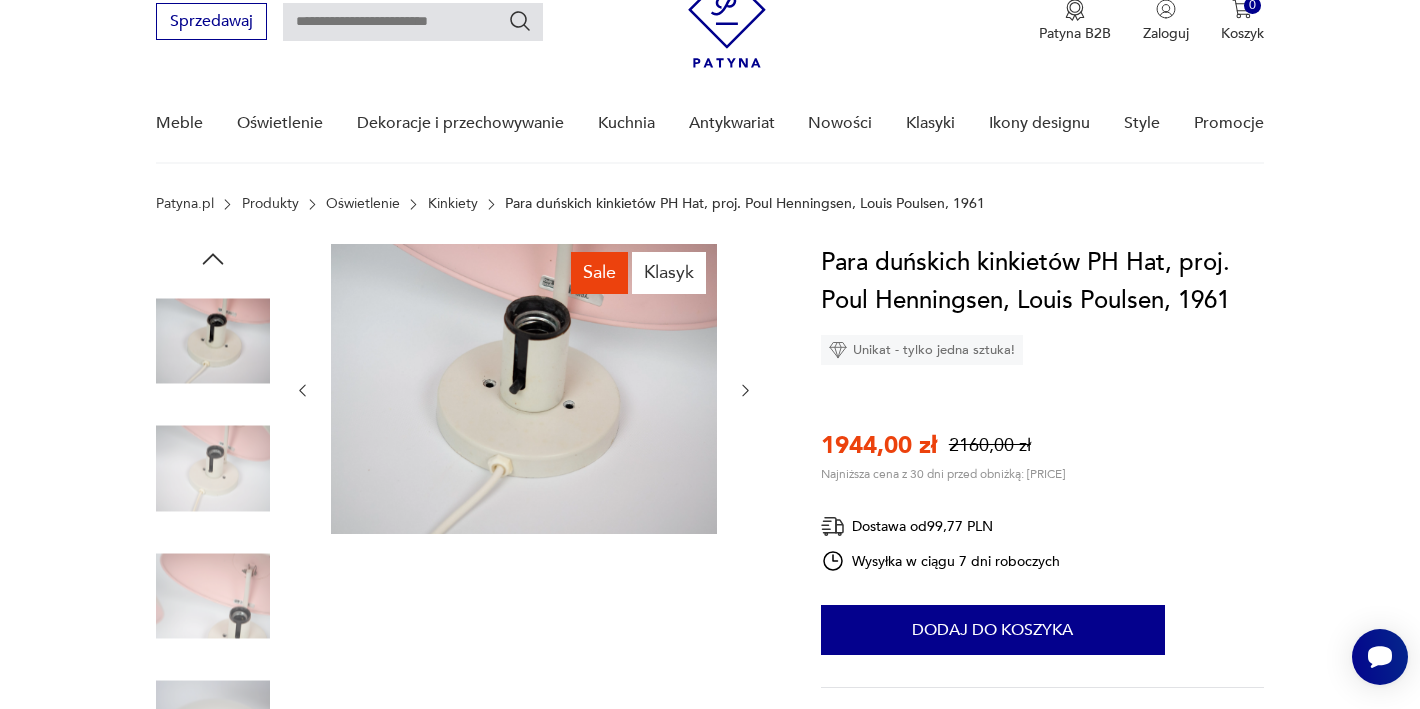 click at bounding box center (745, 390) 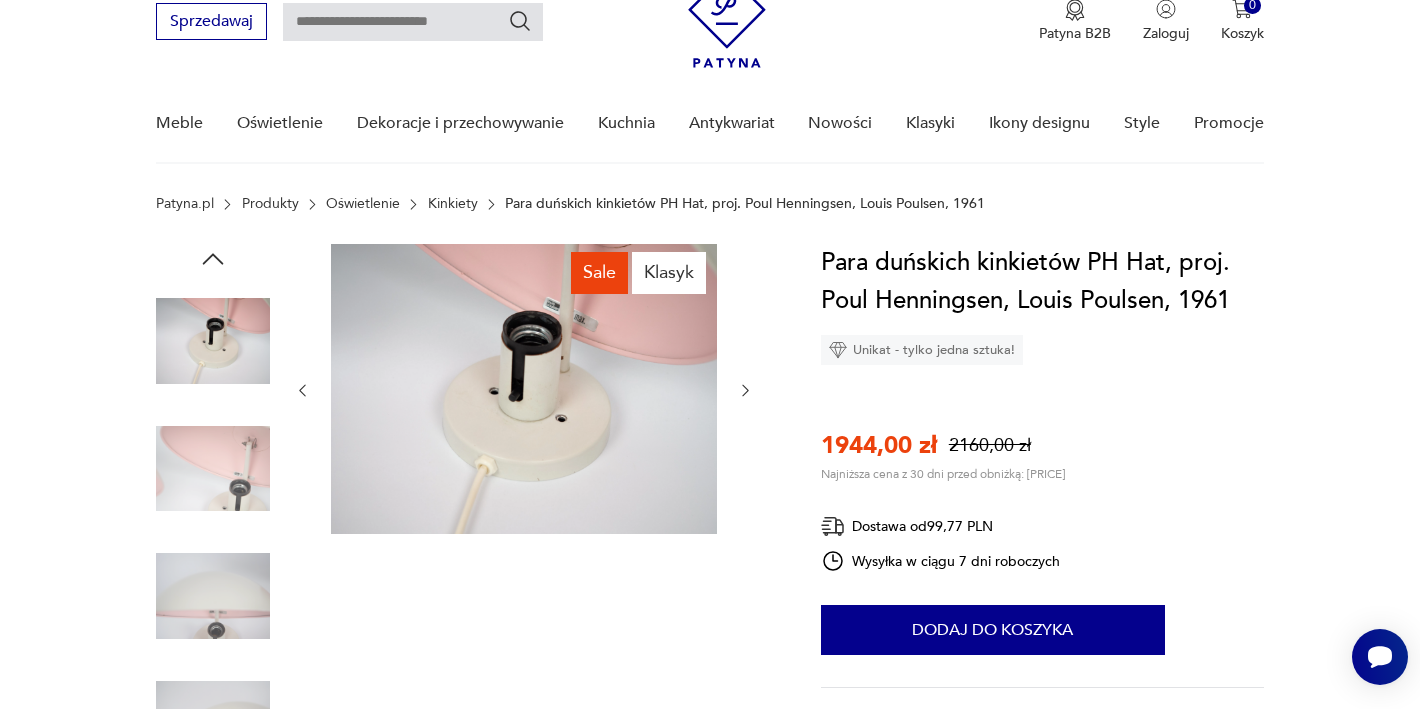 click at bounding box center [745, 390] 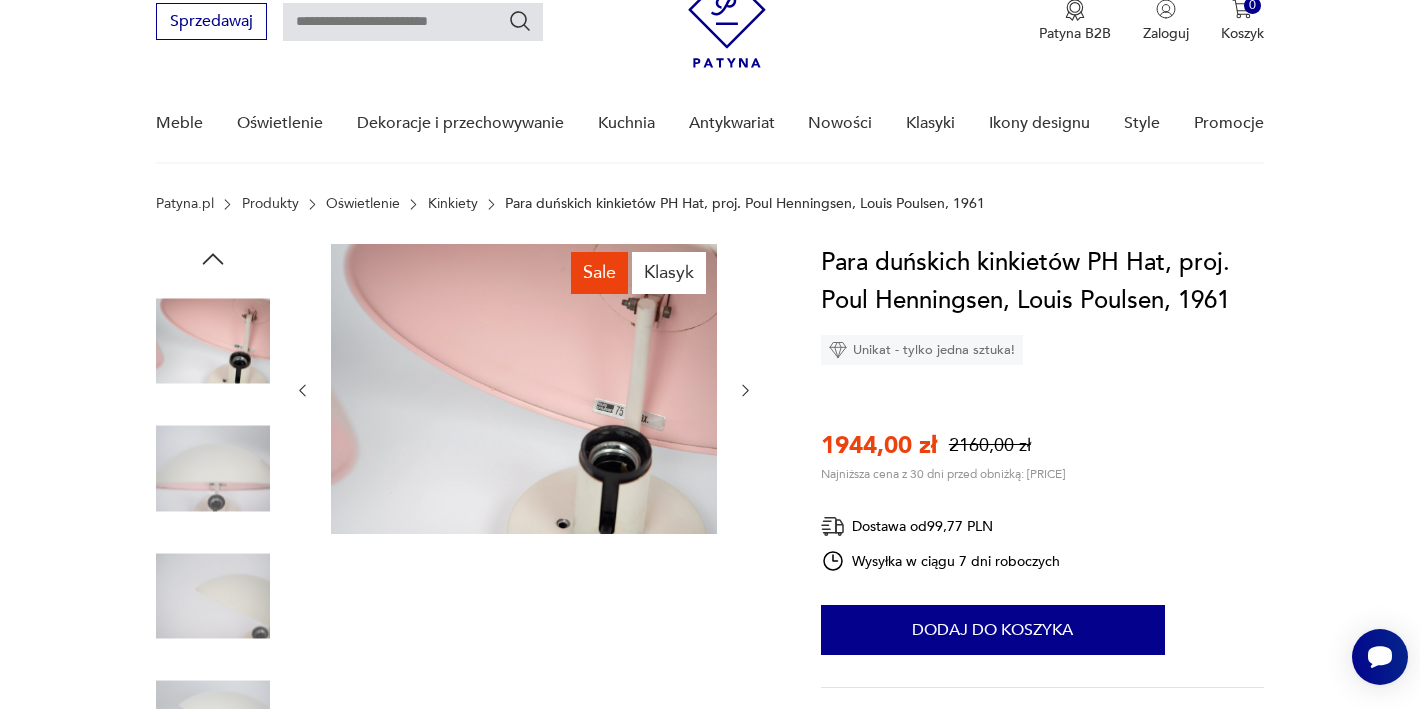 click at bounding box center [745, 390] 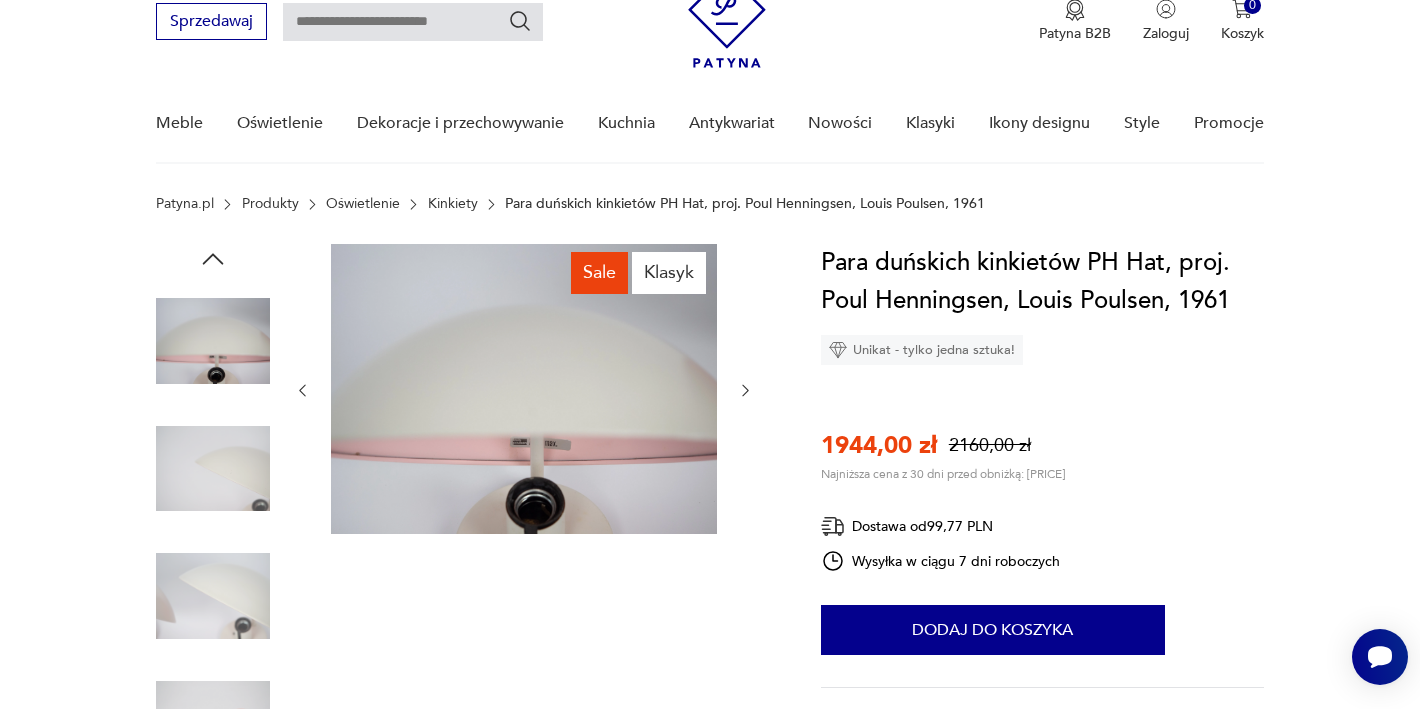 click at bounding box center (745, 390) 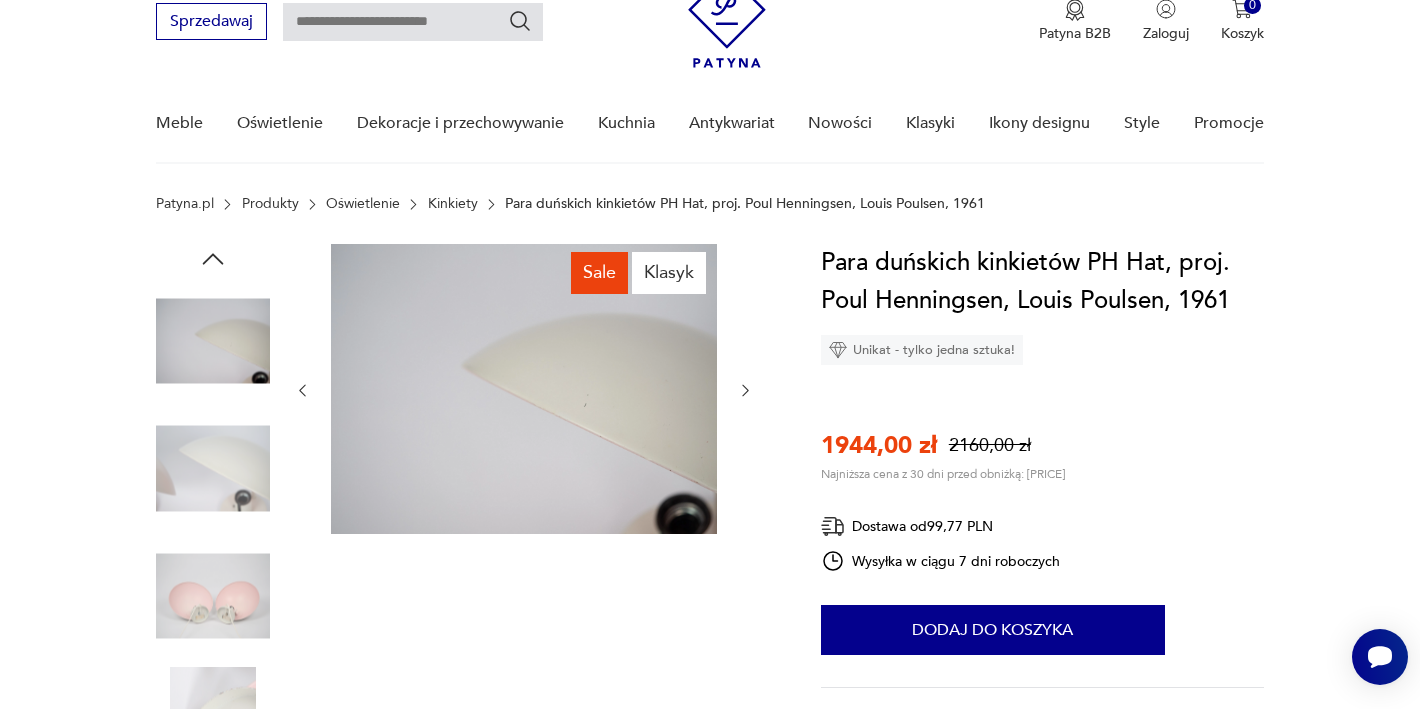 click at bounding box center [745, 390] 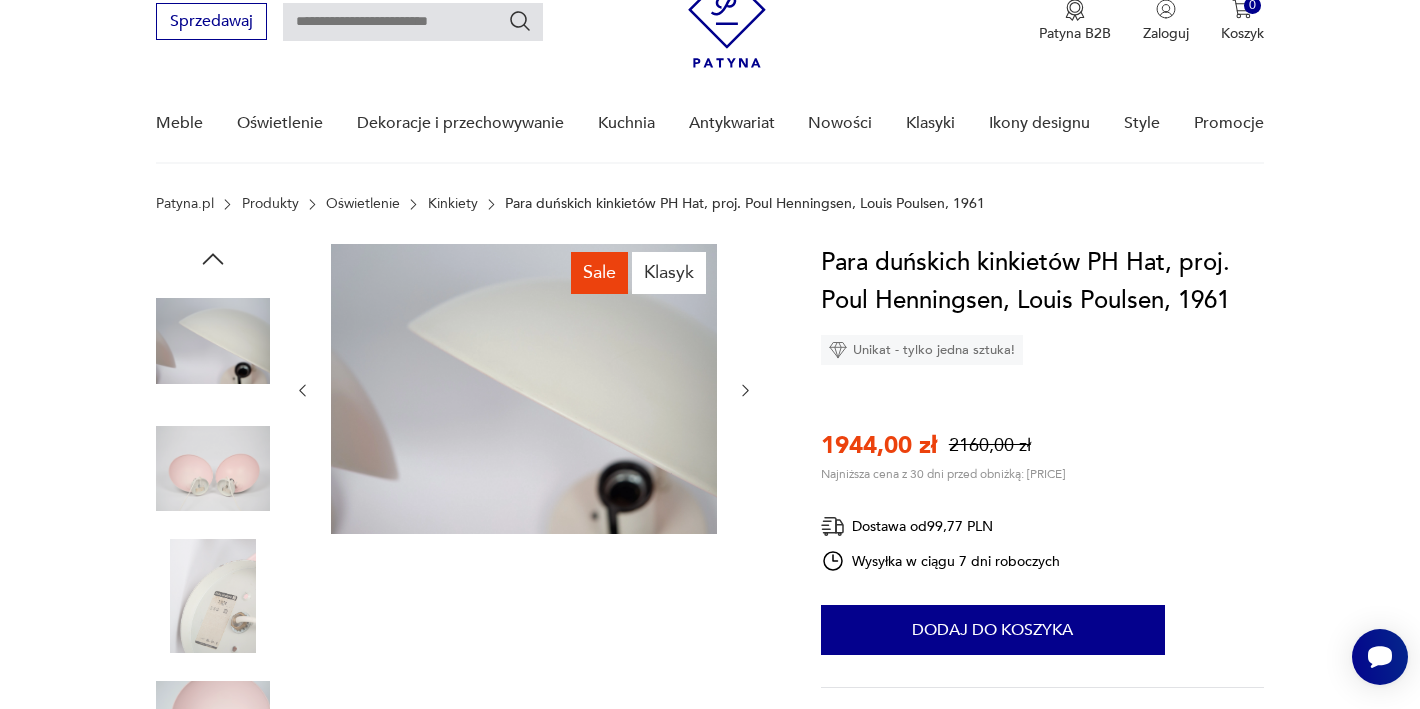 click at bounding box center [745, 390] 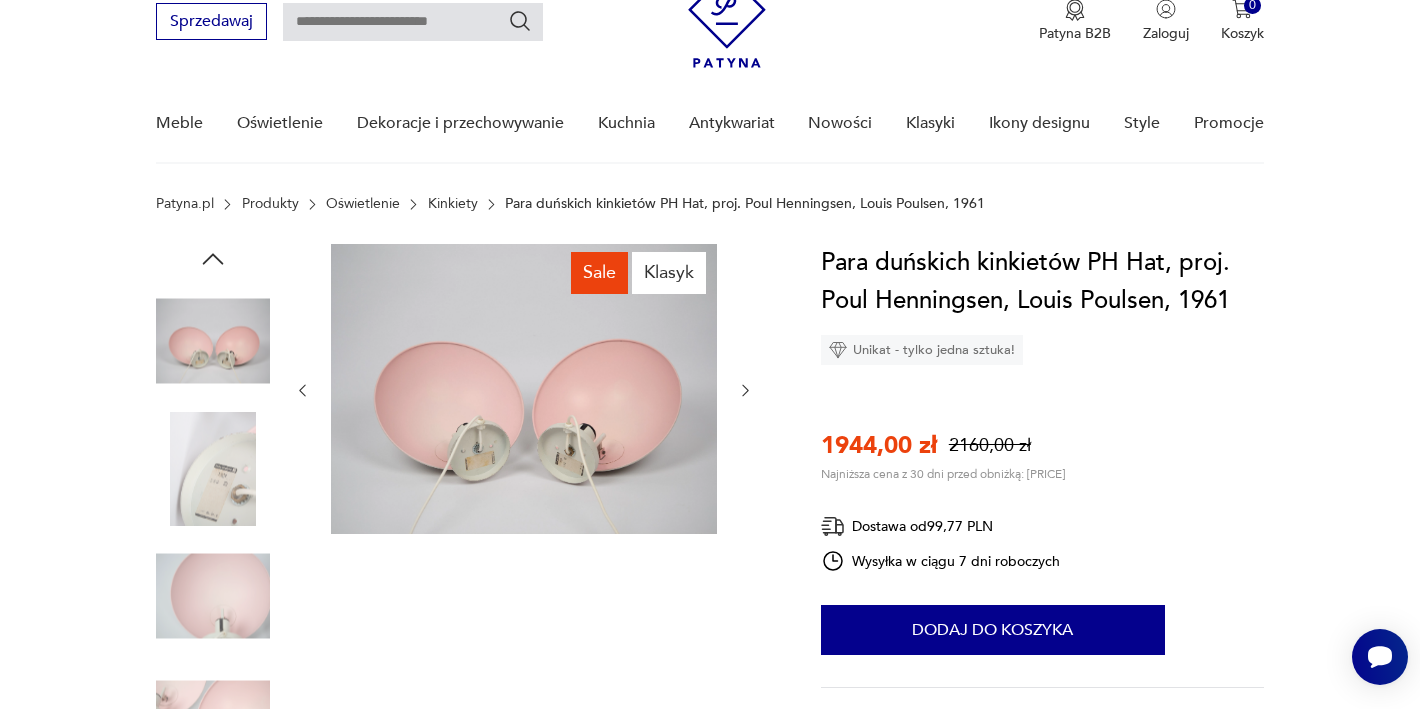 click at bounding box center (745, 390) 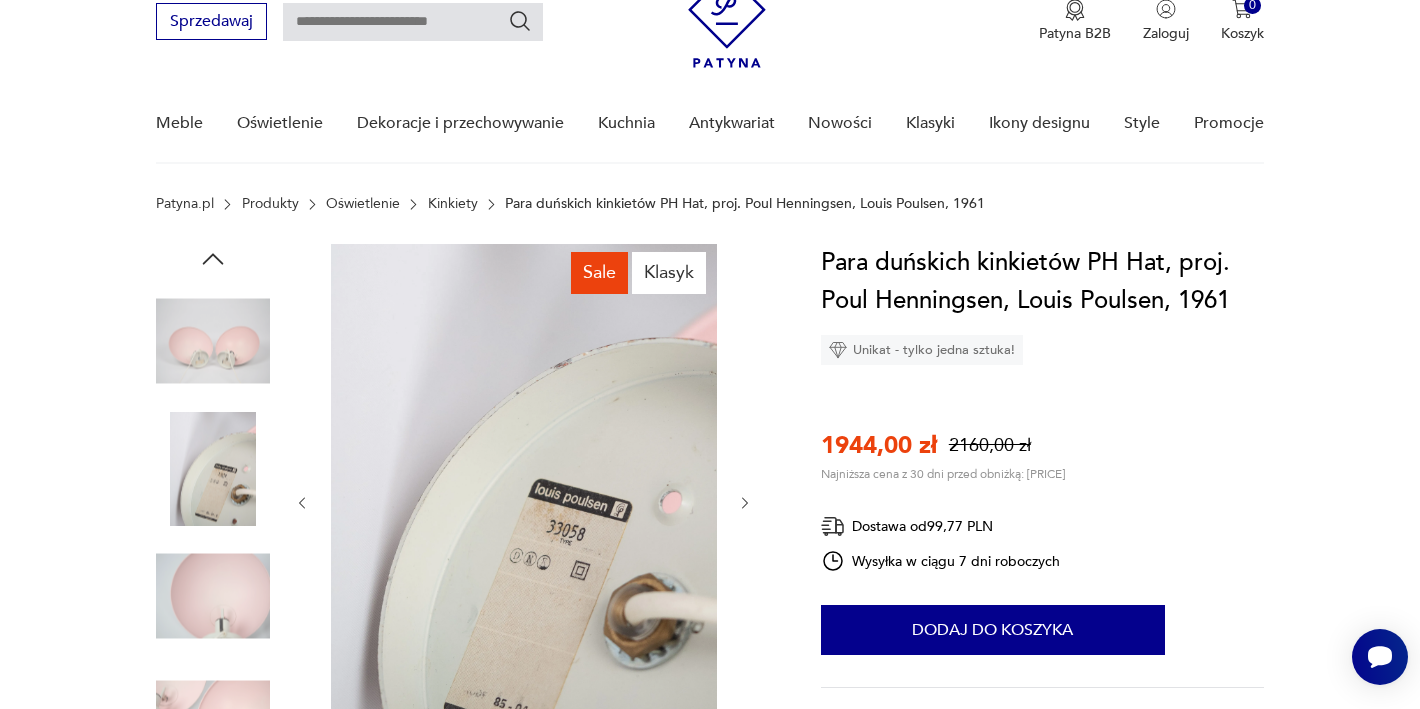 click at bounding box center [524, 503] 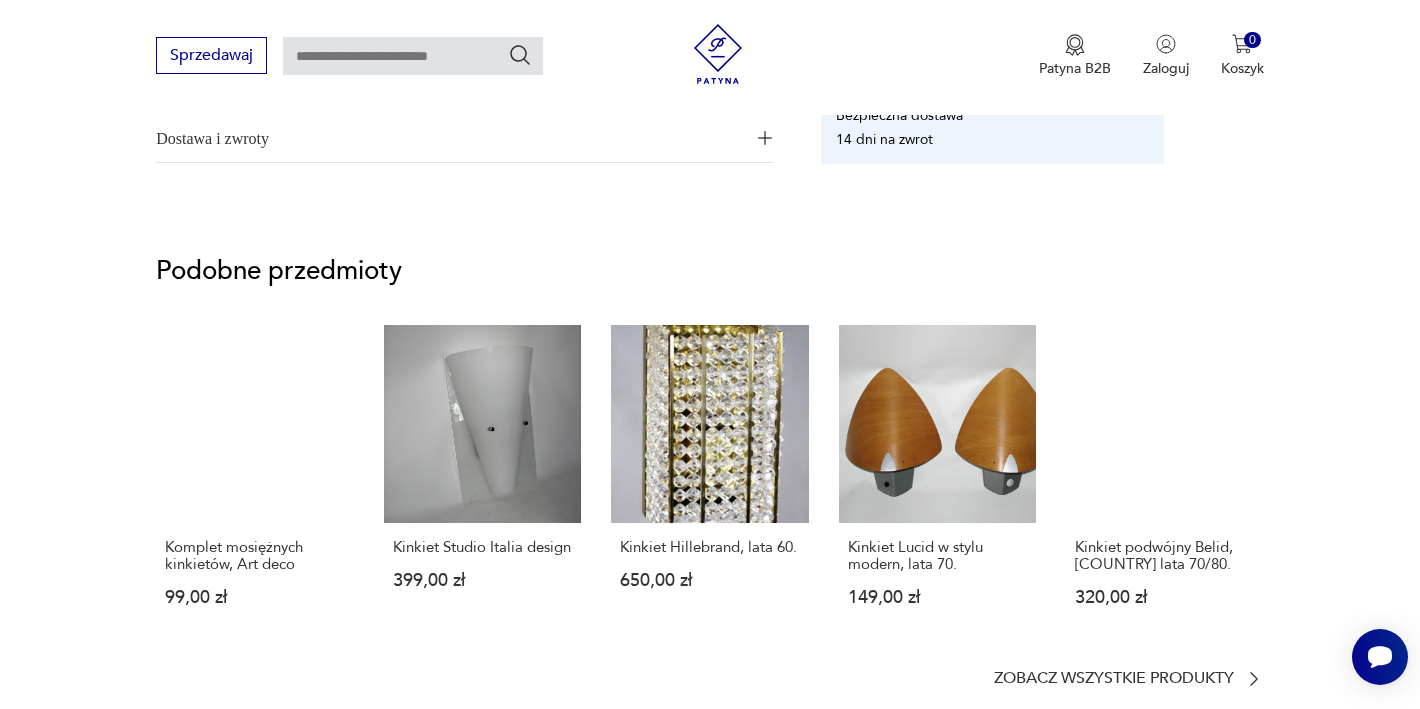 scroll, scrollTop: 1363, scrollLeft: 0, axis: vertical 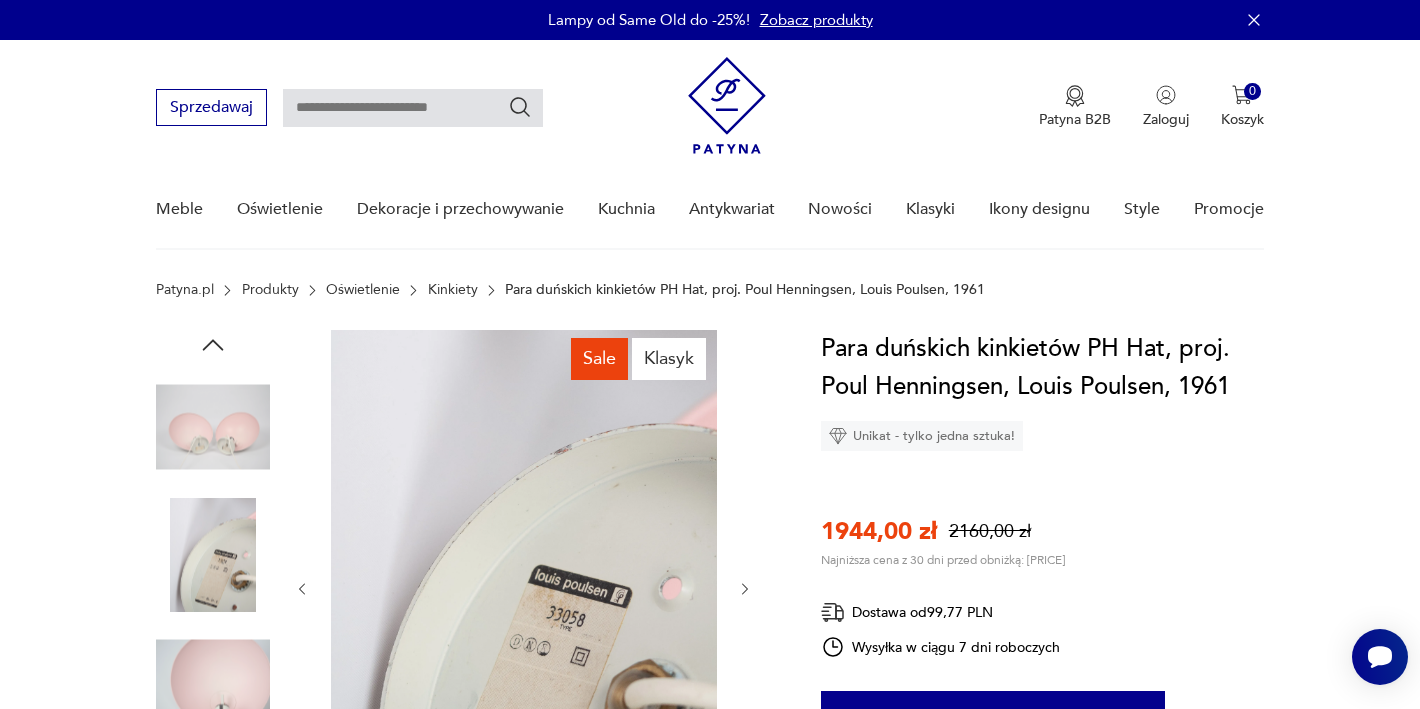 click on "Kinkiety" at bounding box center (453, 290) 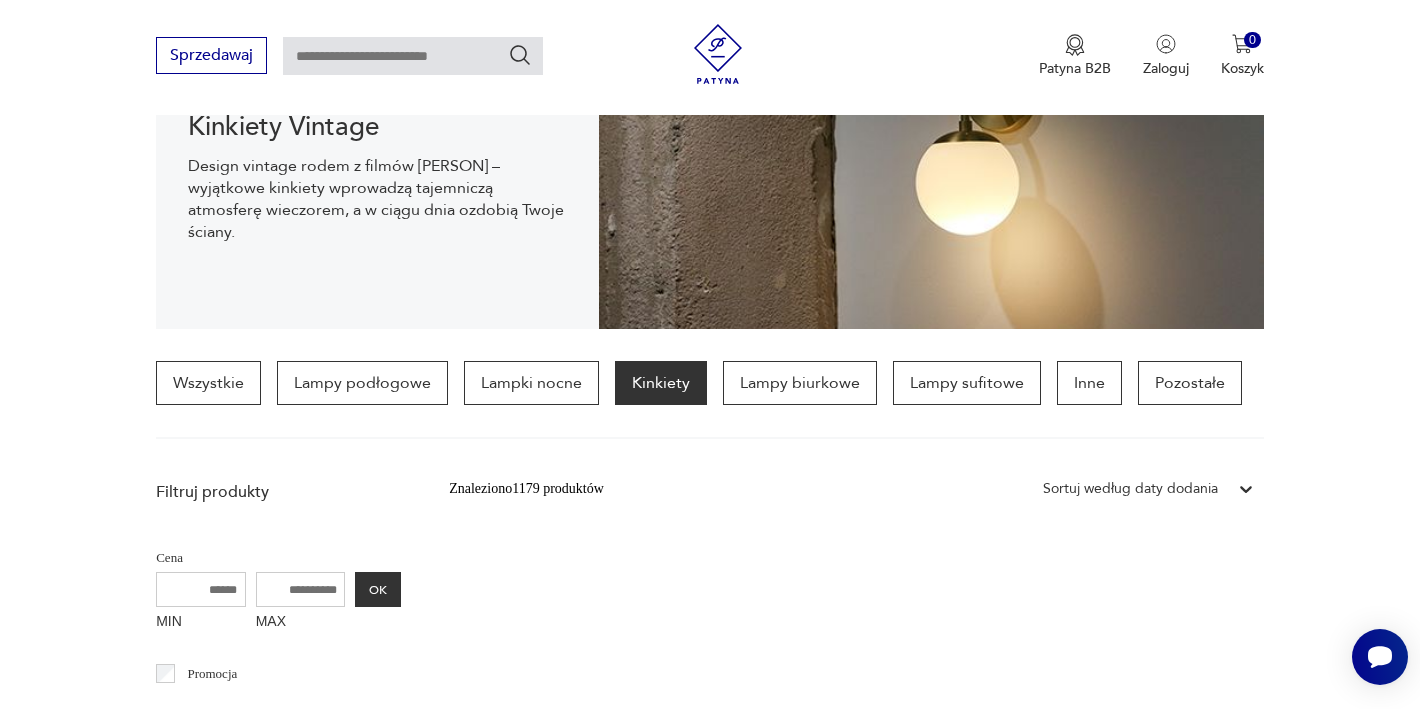 scroll, scrollTop: 565, scrollLeft: 0, axis: vertical 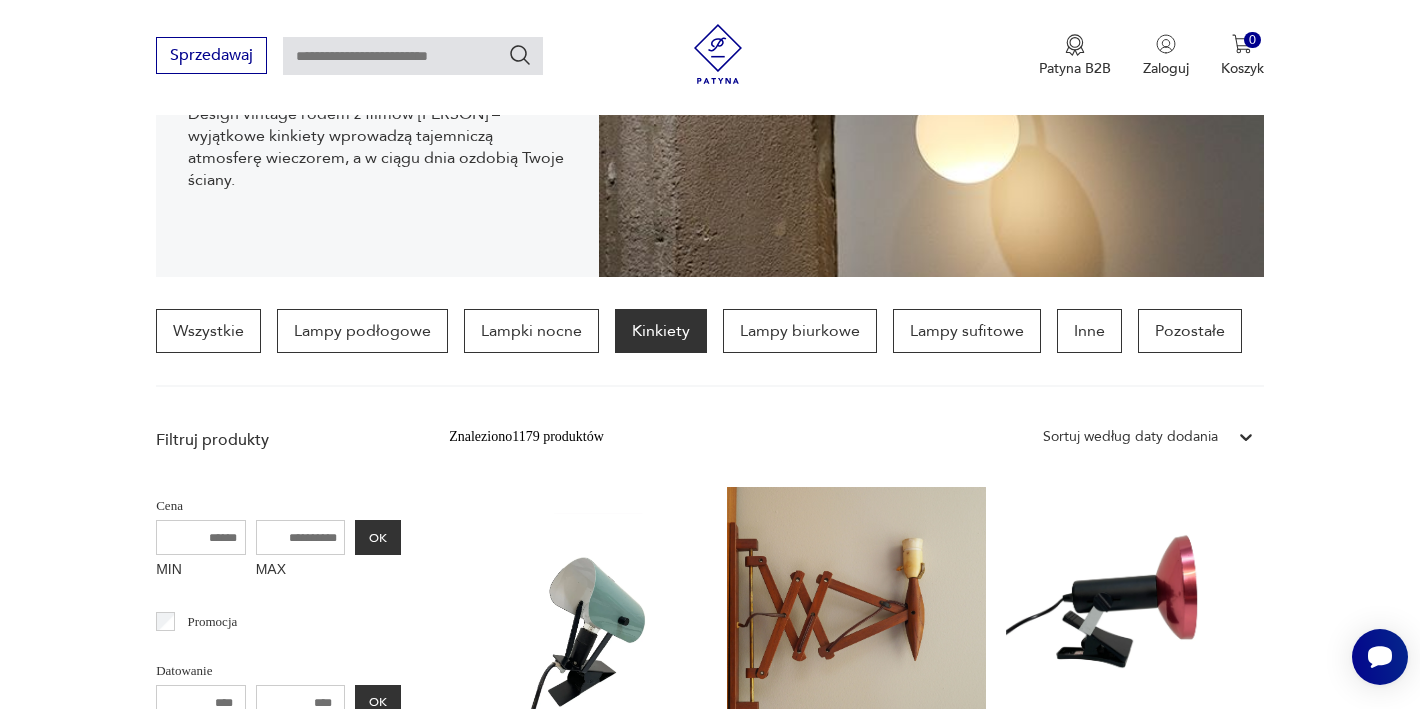 click on "Sortuj według daty dodania" at bounding box center (1130, 437) 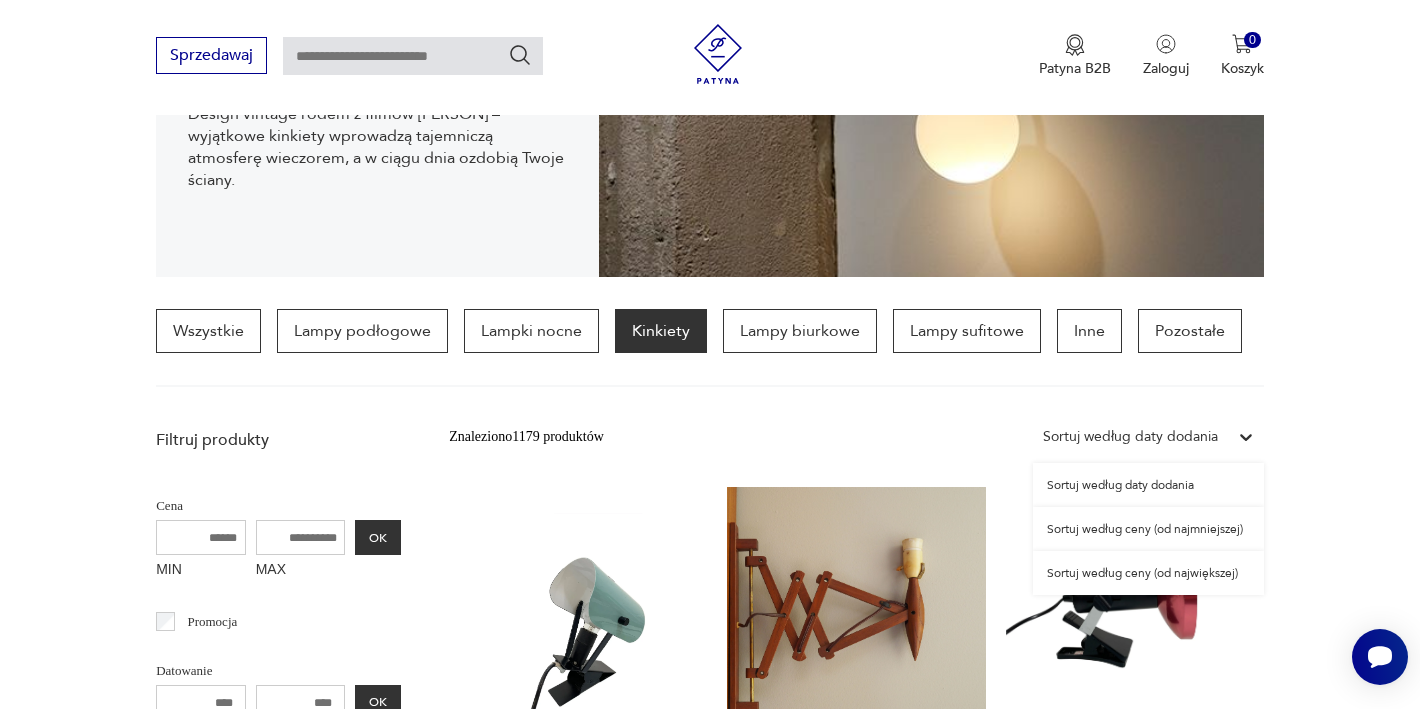 click on "Sortuj według ceny (od największej)" at bounding box center [1148, 573] 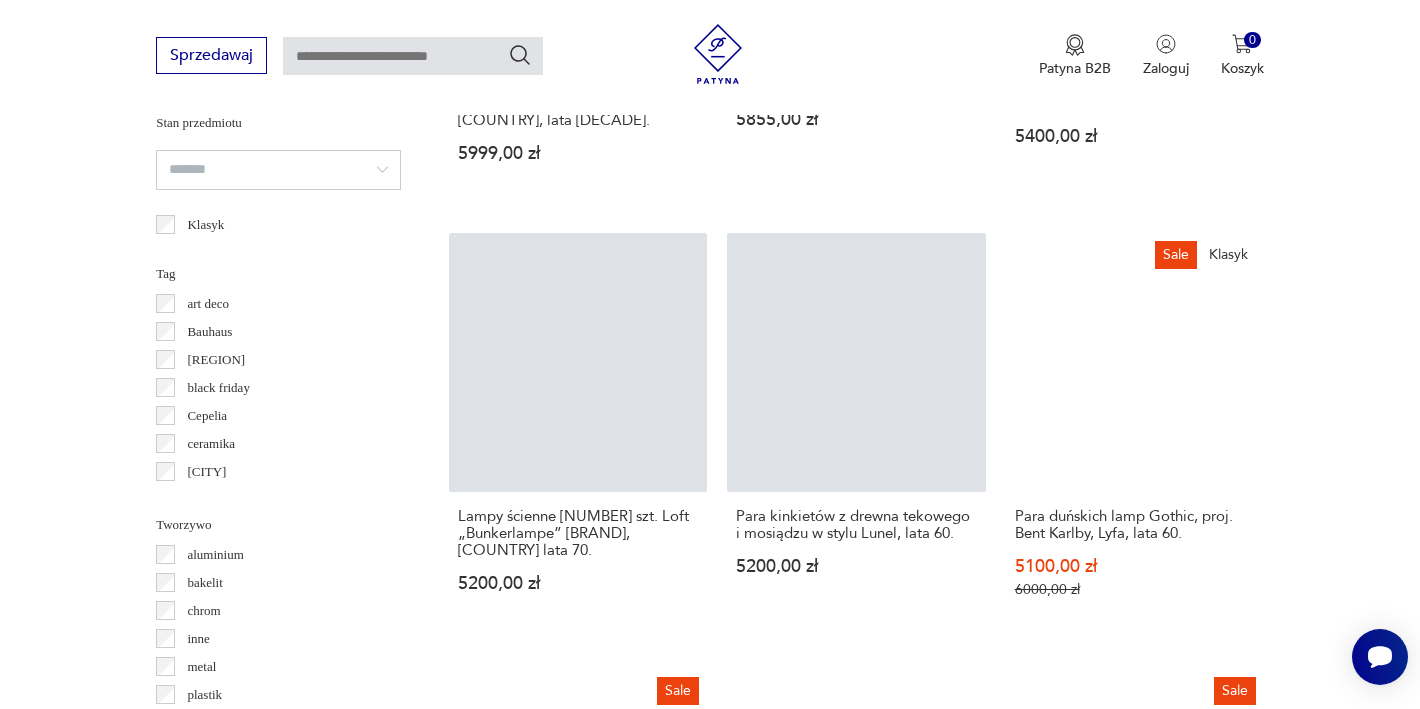 scroll, scrollTop: 1565, scrollLeft: 0, axis: vertical 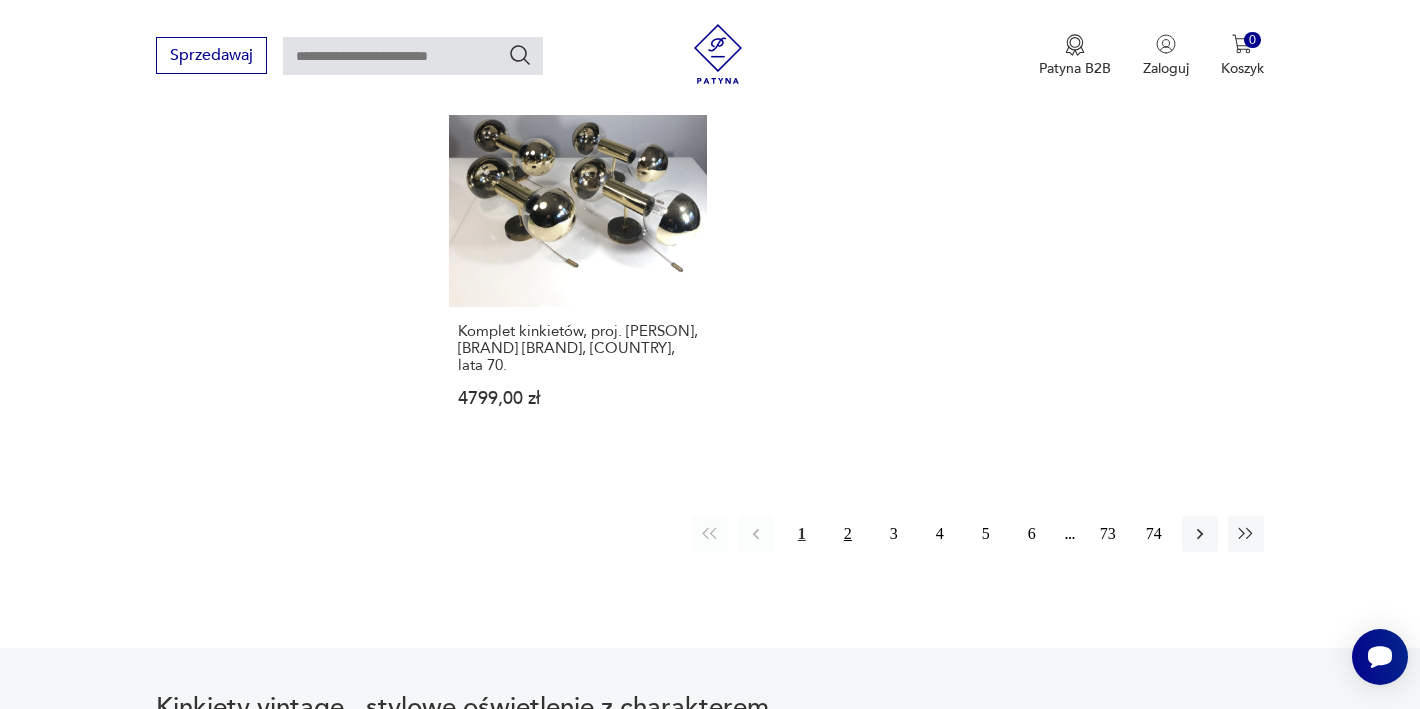 click on "2" at bounding box center [848, 534] 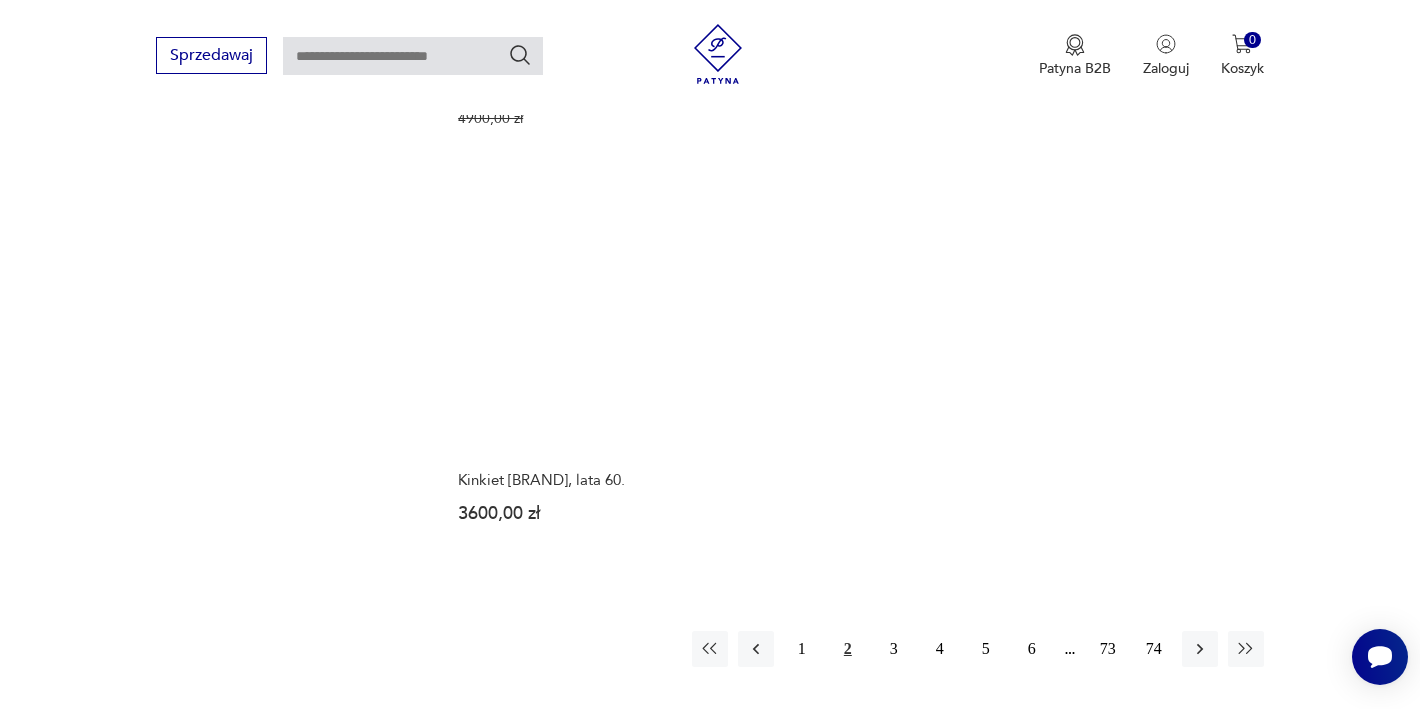 scroll, scrollTop: 2832, scrollLeft: 0, axis: vertical 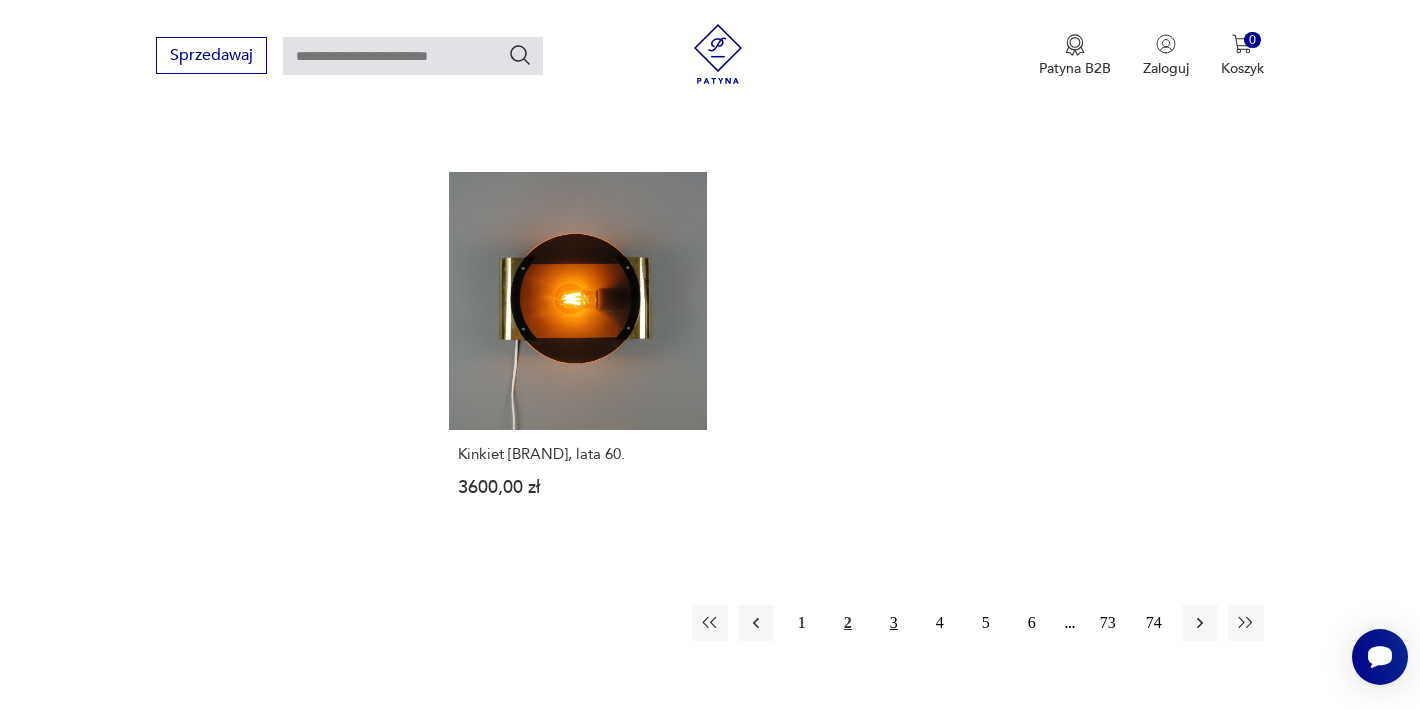 click on "3" at bounding box center (894, 623) 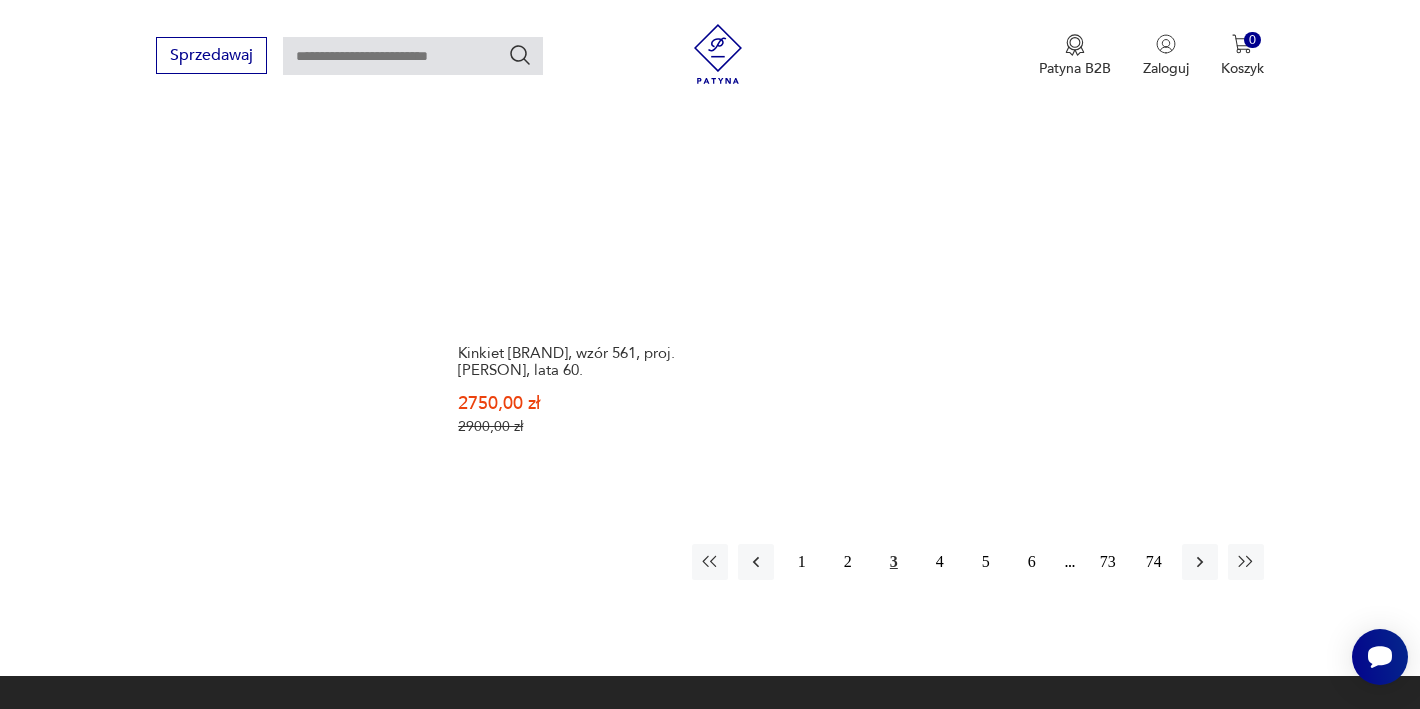 scroll, scrollTop: 2921, scrollLeft: 0, axis: vertical 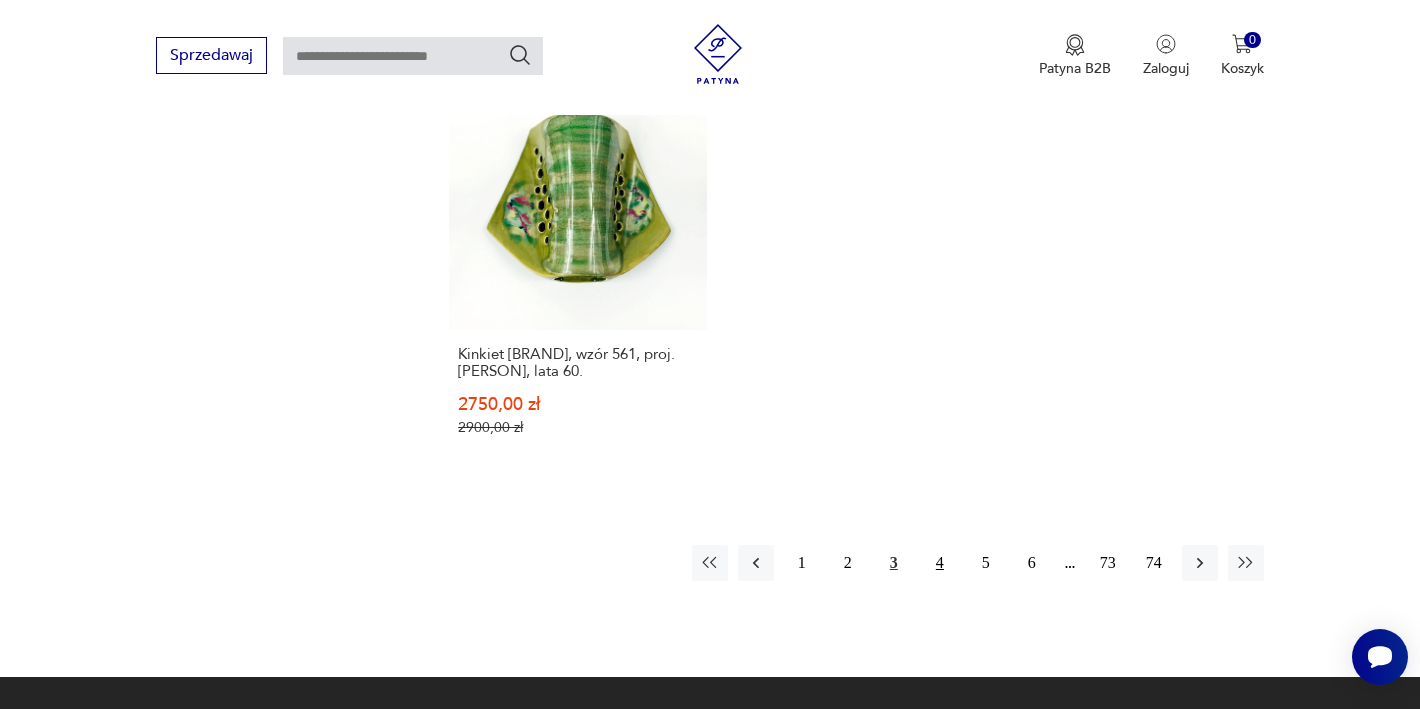 click on "4" at bounding box center [940, 563] 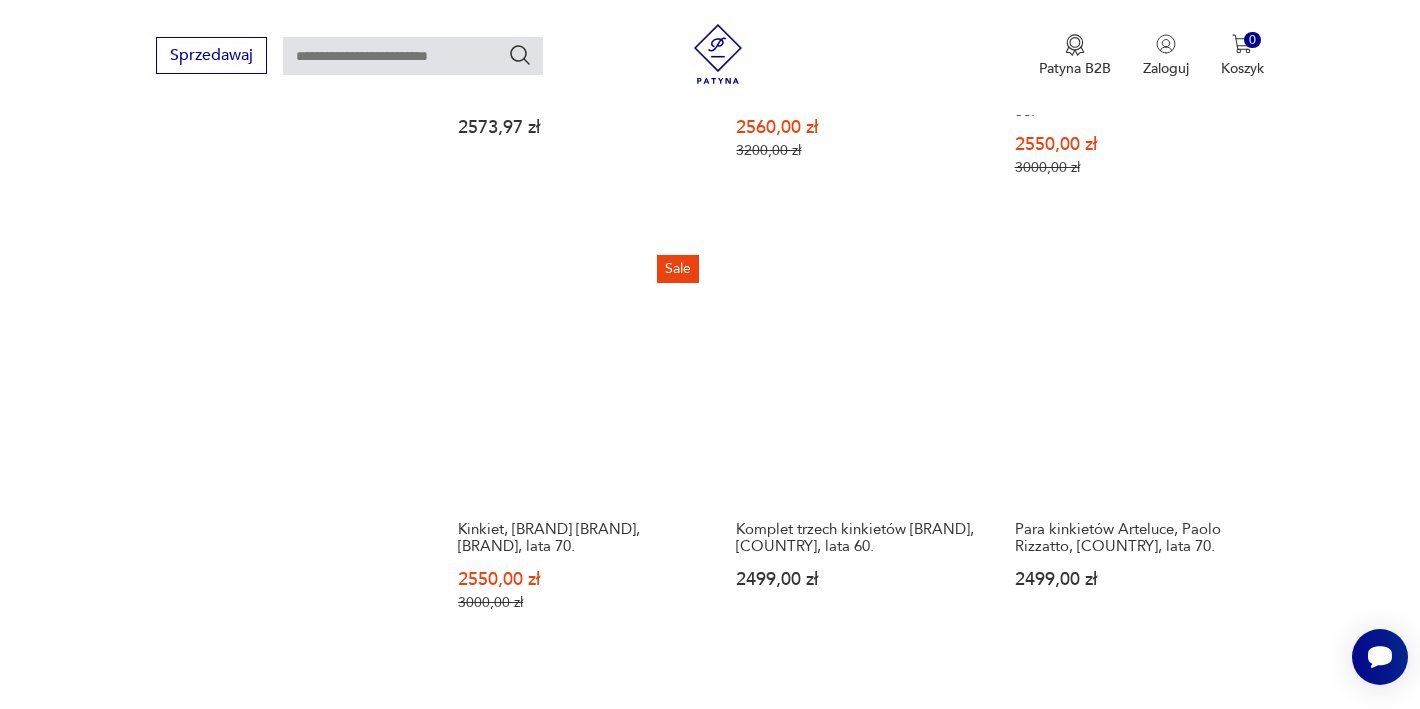 scroll, scrollTop: 2331, scrollLeft: 0, axis: vertical 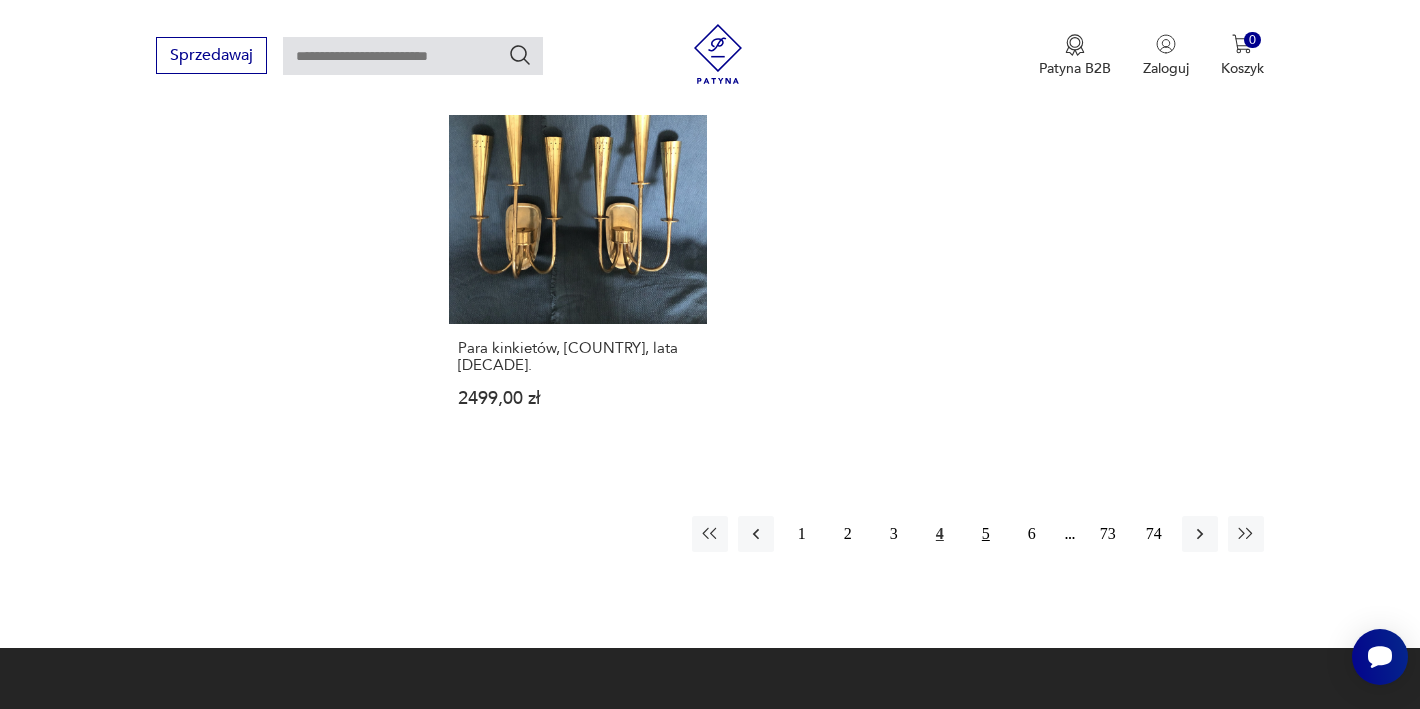 click on "5" at bounding box center [986, 534] 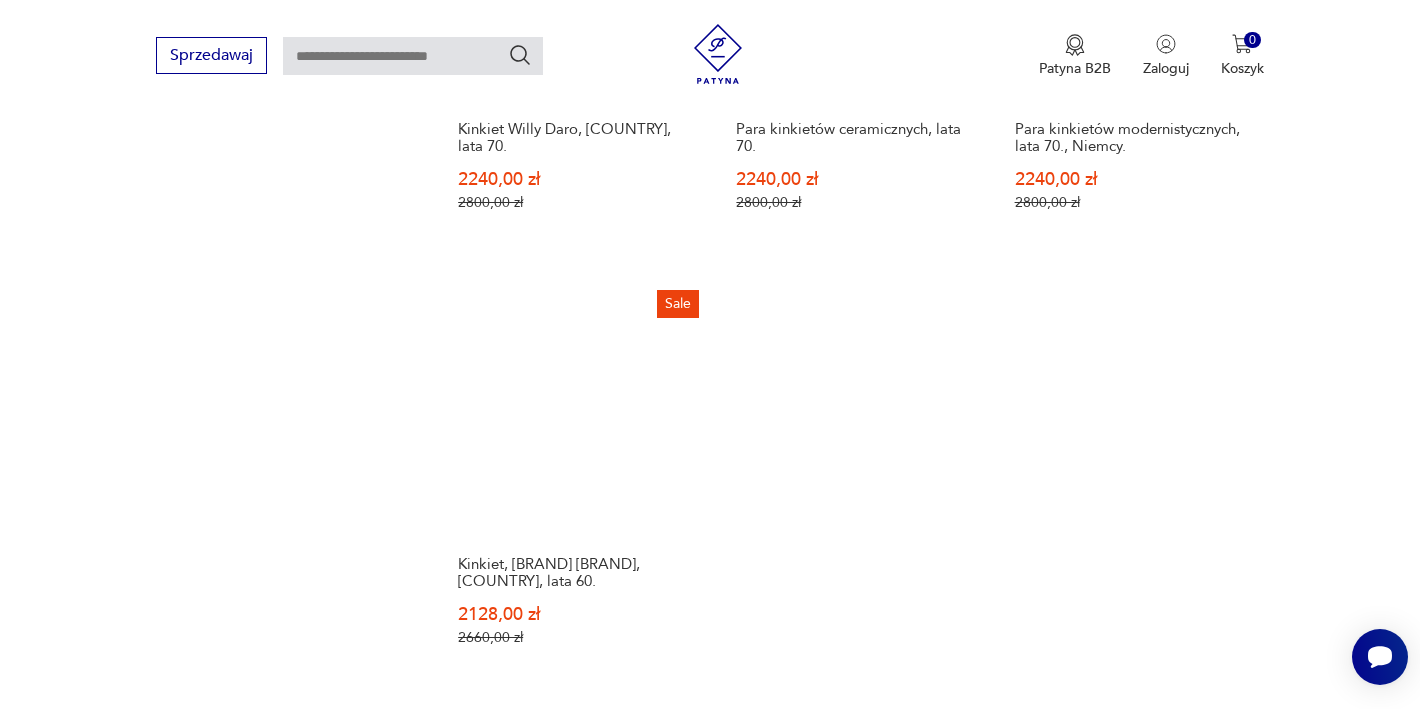scroll, scrollTop: 2892, scrollLeft: 0, axis: vertical 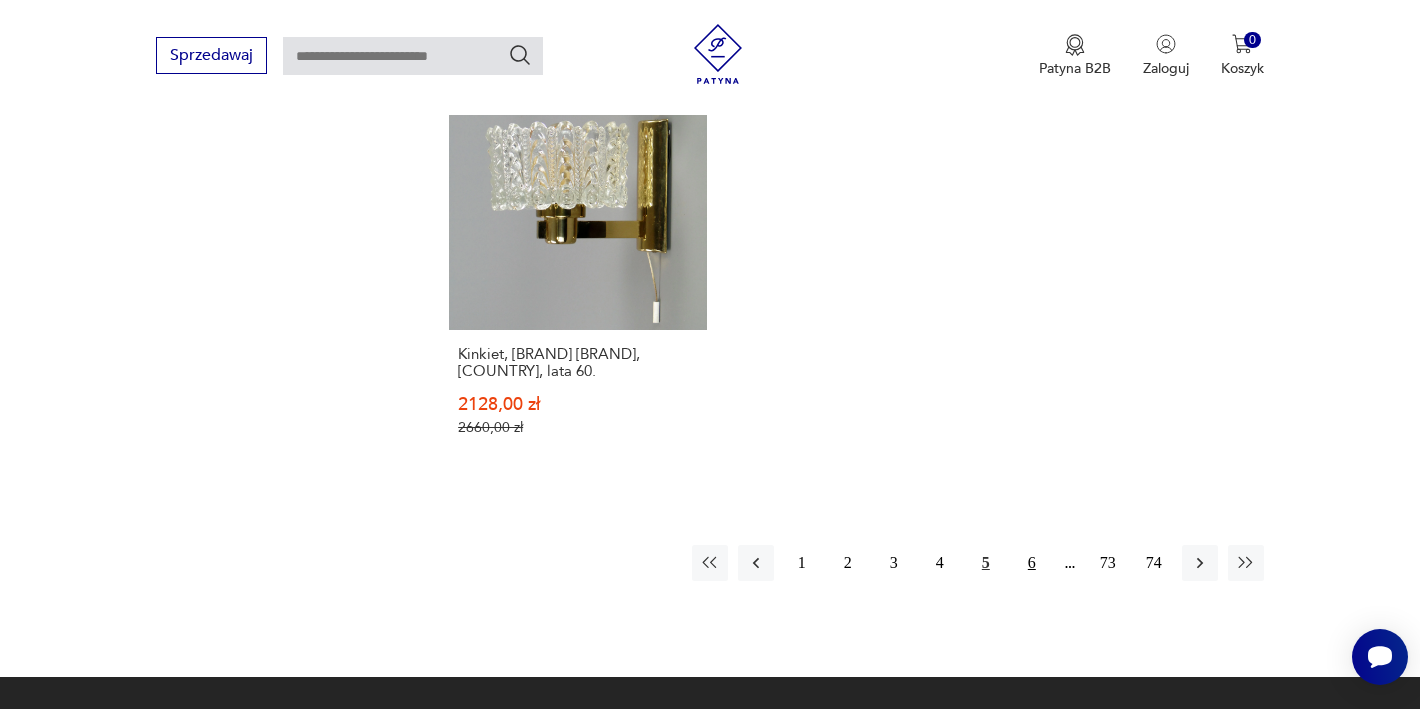 click on "6" at bounding box center [1032, 563] 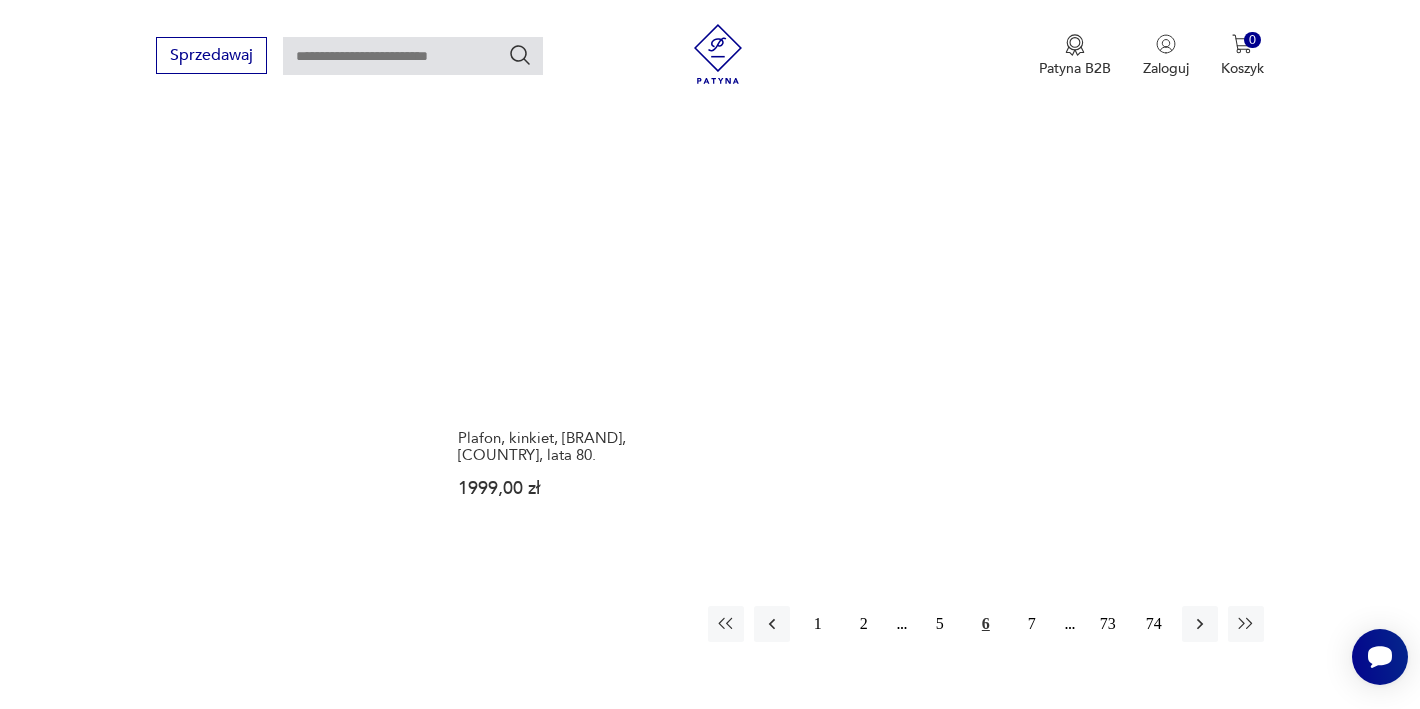 scroll, scrollTop: 2827, scrollLeft: 0, axis: vertical 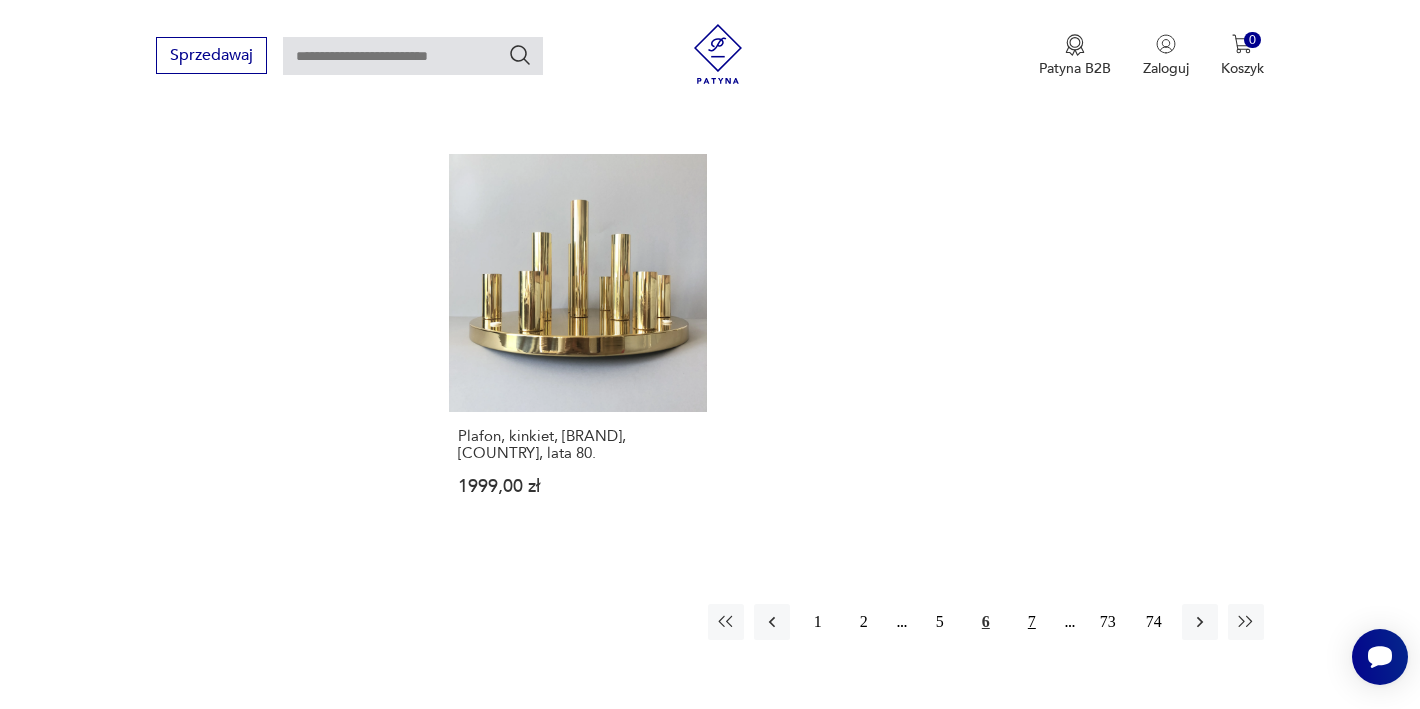 click on "7" at bounding box center (1032, 622) 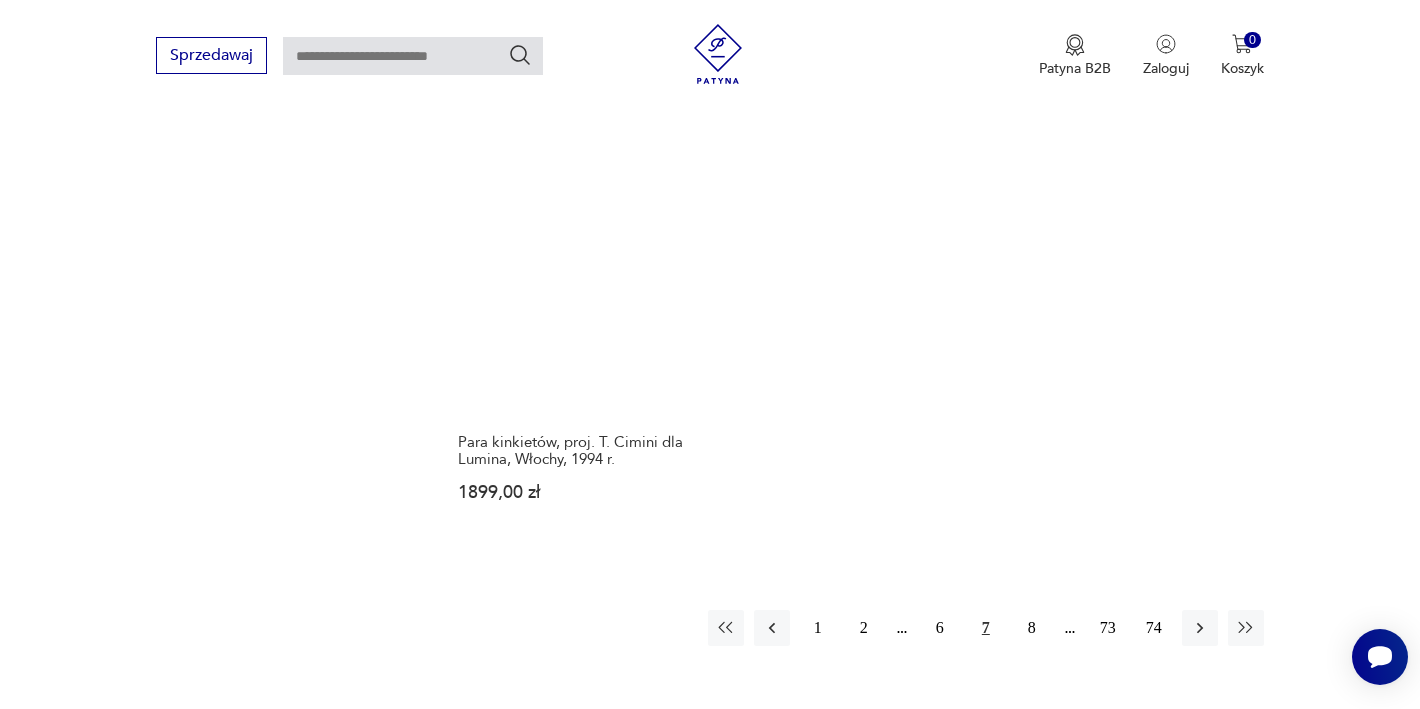 scroll, scrollTop: 2832, scrollLeft: 0, axis: vertical 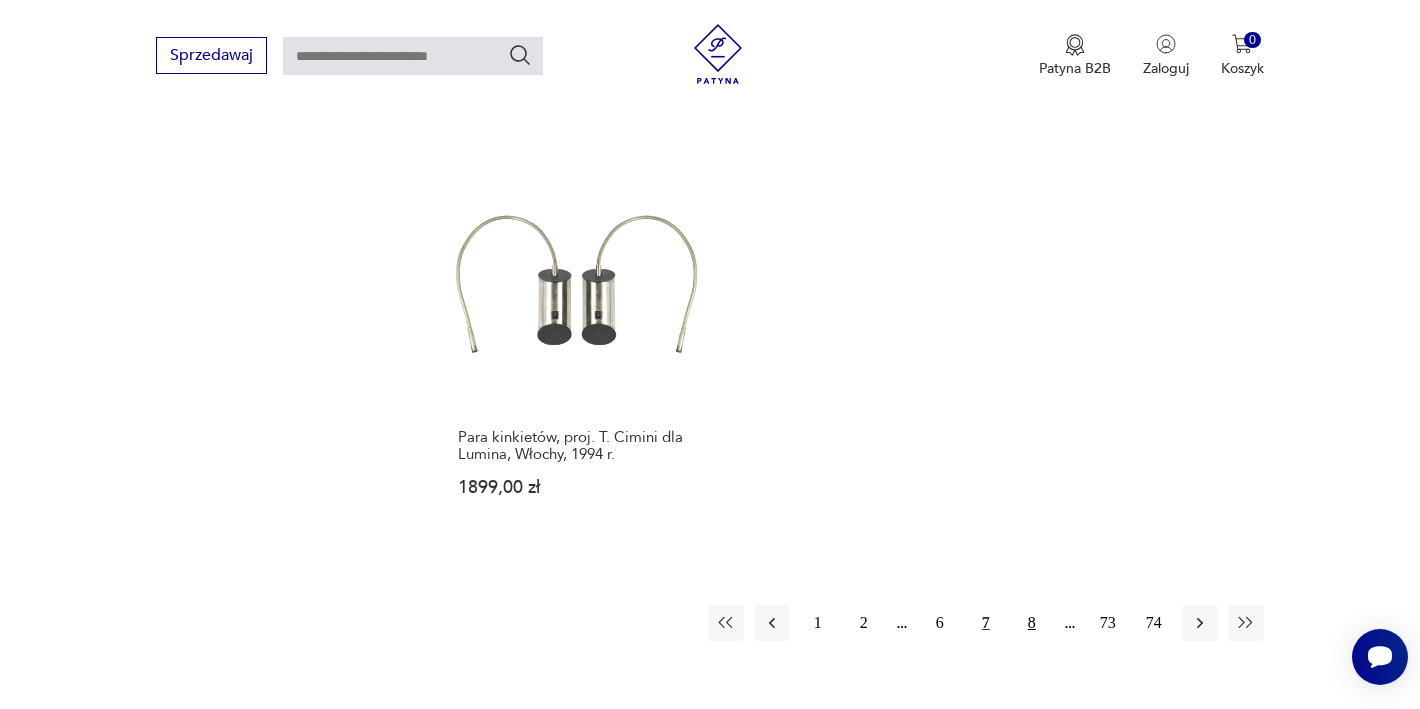 click on "8" at bounding box center (1032, 623) 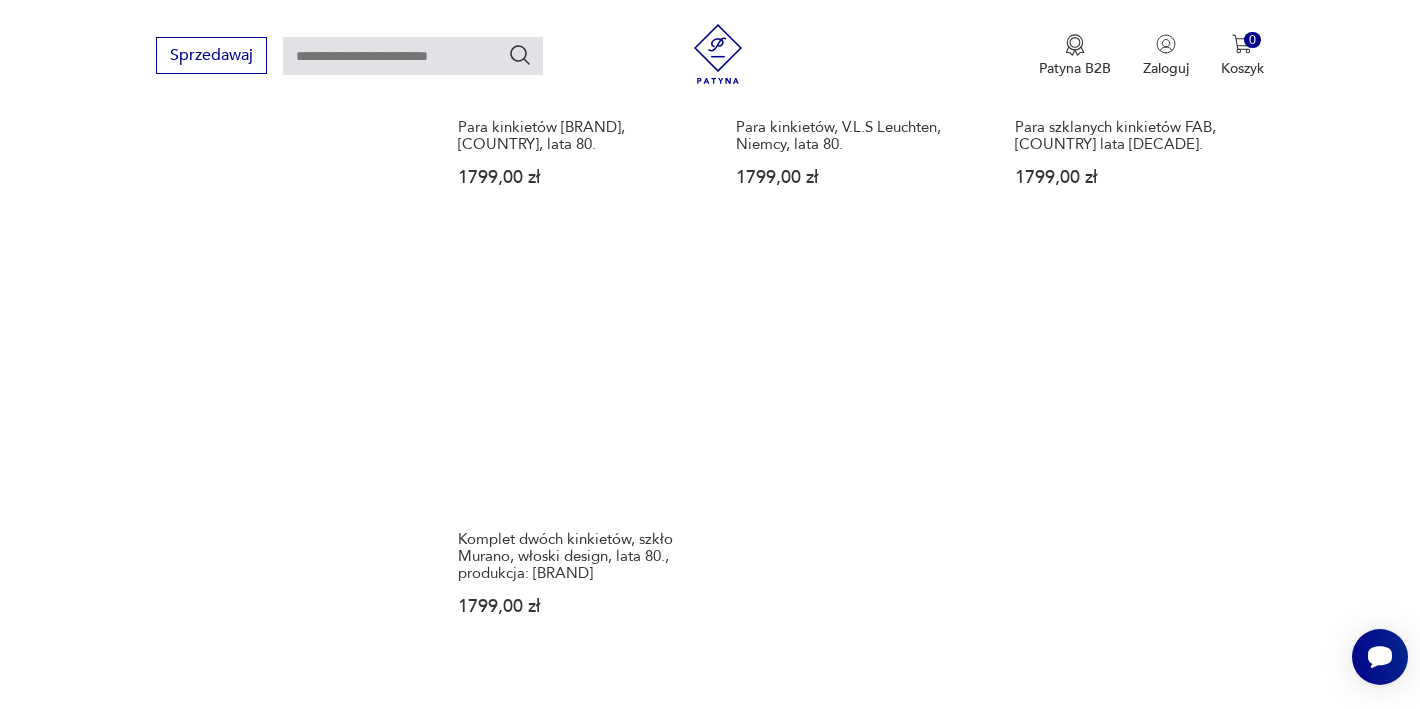 scroll, scrollTop: 2866, scrollLeft: 0, axis: vertical 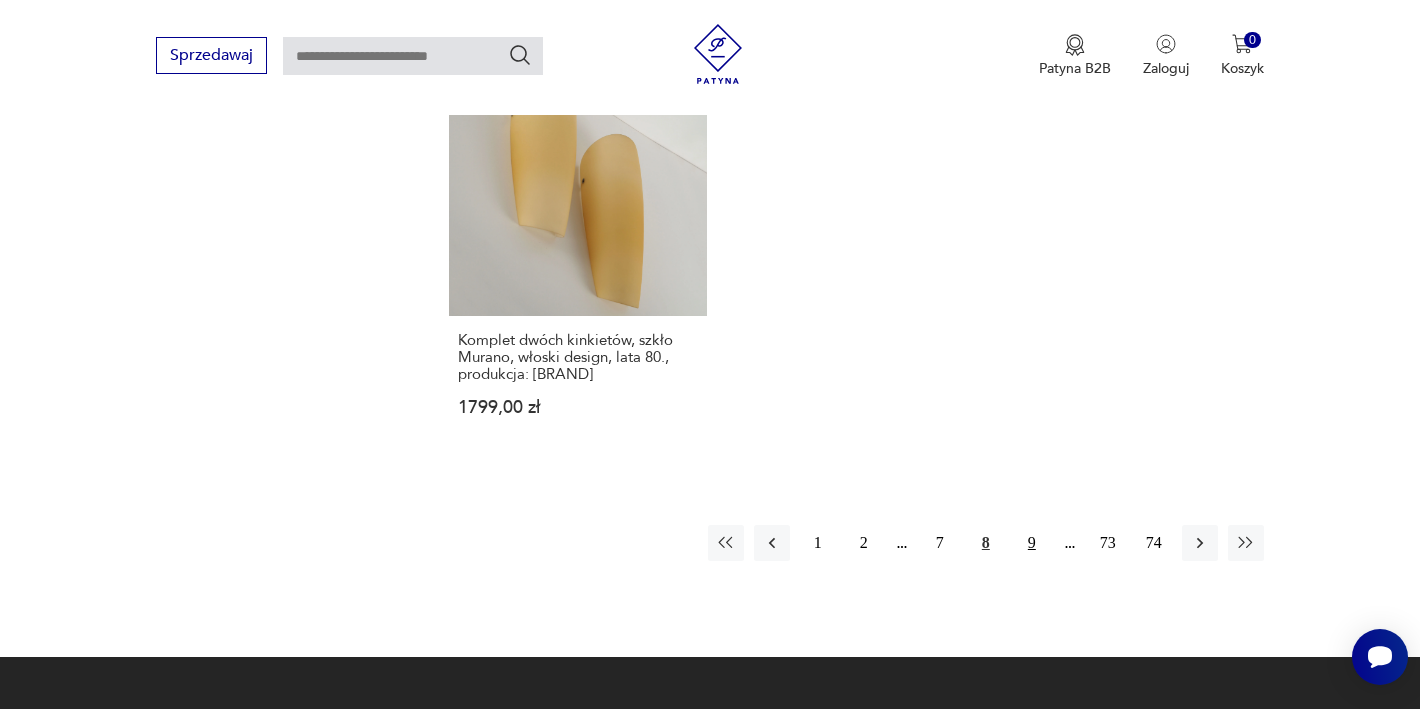 click on "9" at bounding box center [1032, 543] 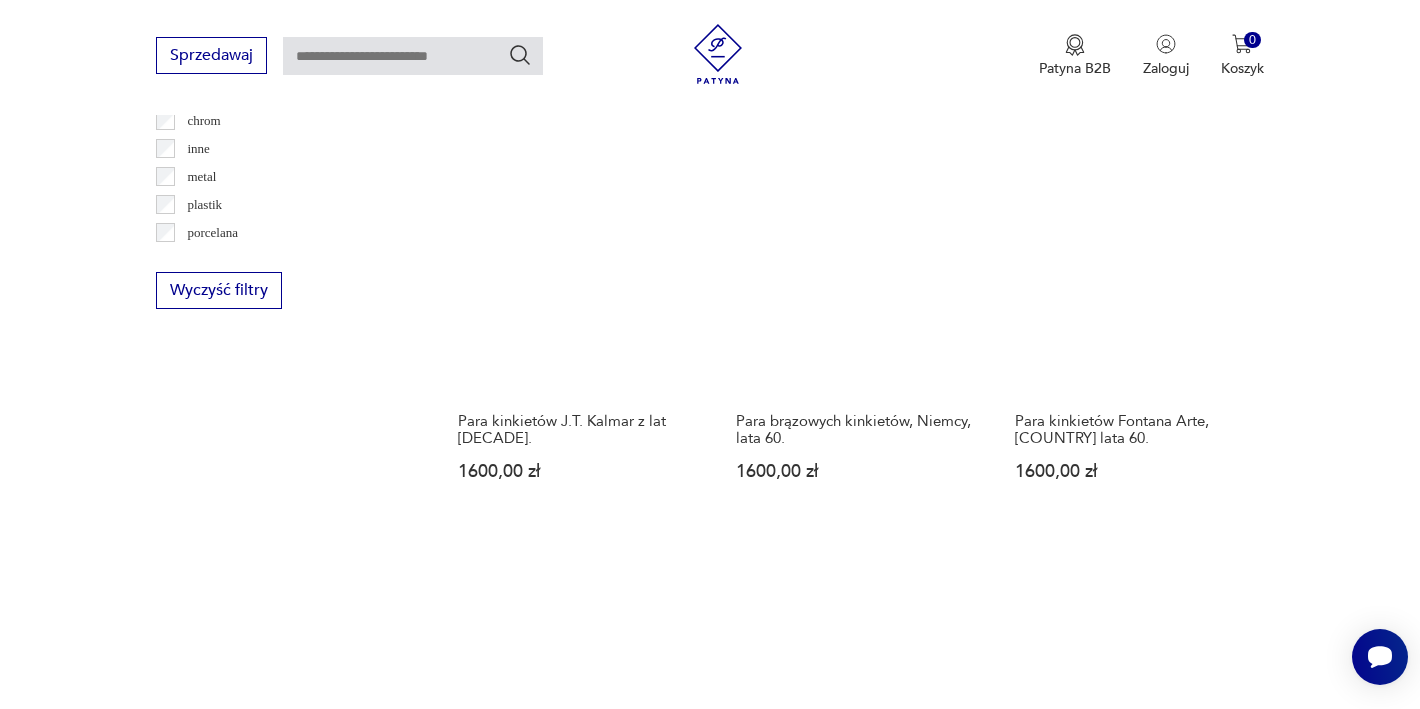 scroll, scrollTop: 1971, scrollLeft: 0, axis: vertical 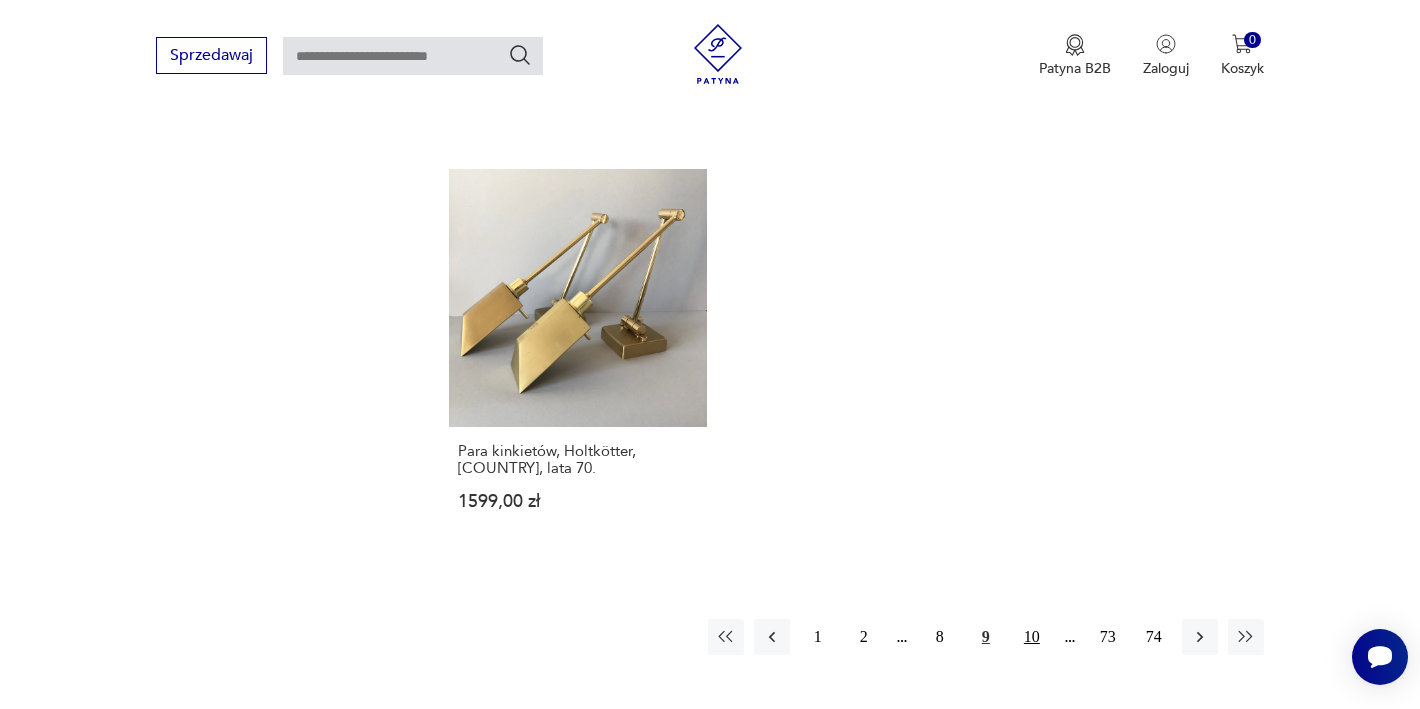 click on "10" at bounding box center [1032, 637] 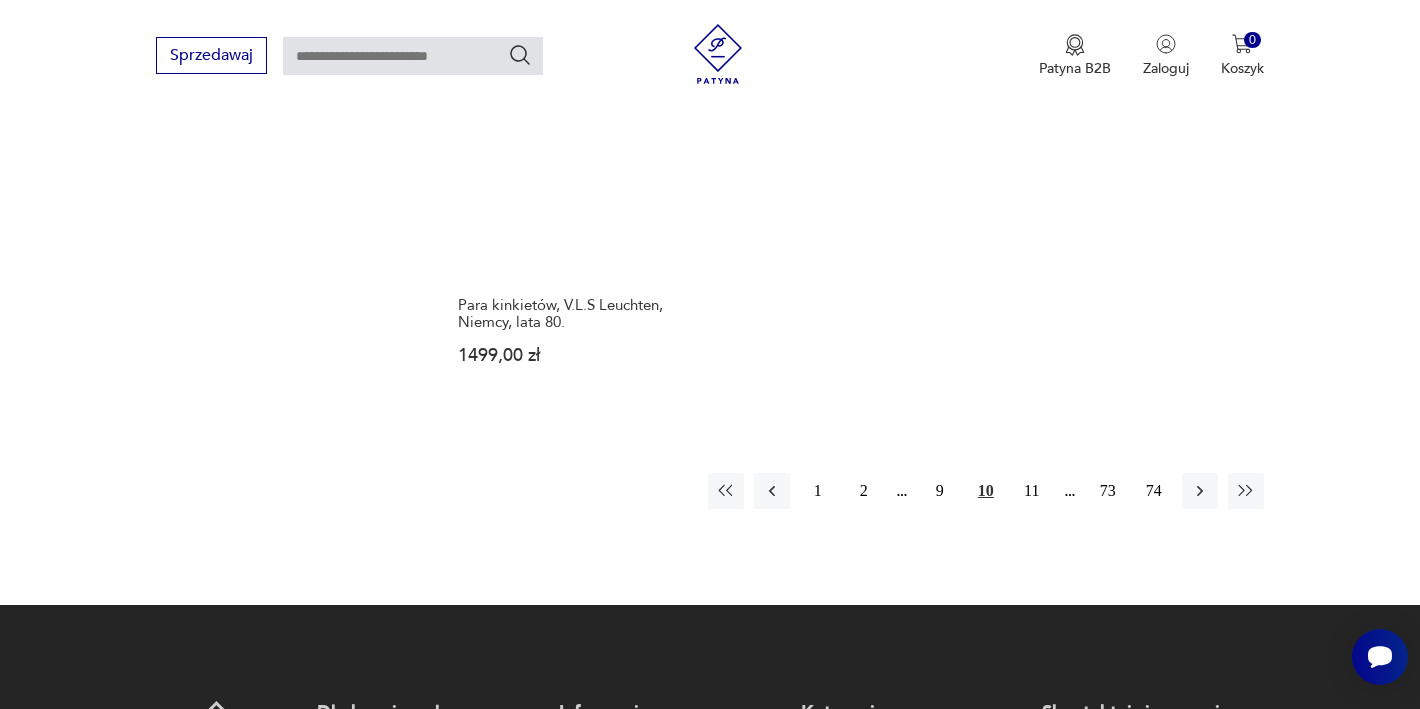 scroll, scrollTop: 2892, scrollLeft: 0, axis: vertical 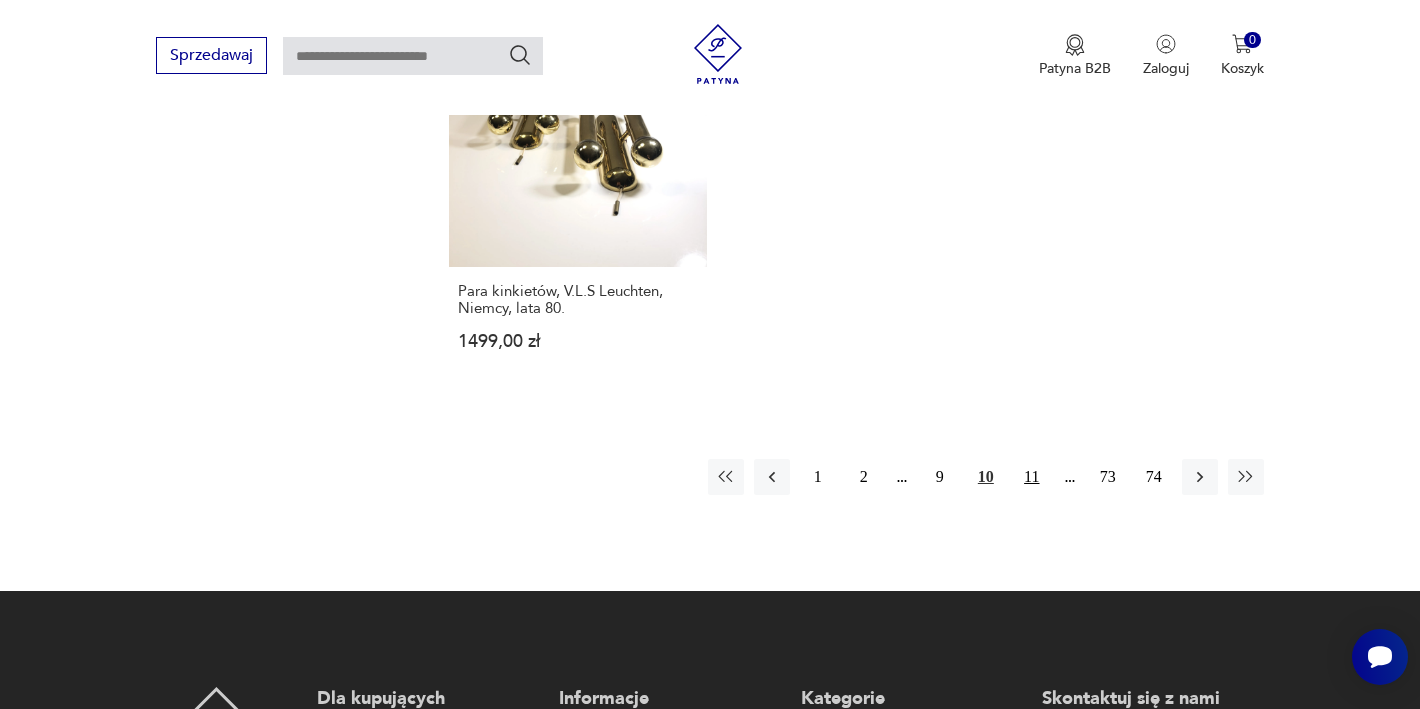 click on "11" at bounding box center [1032, 477] 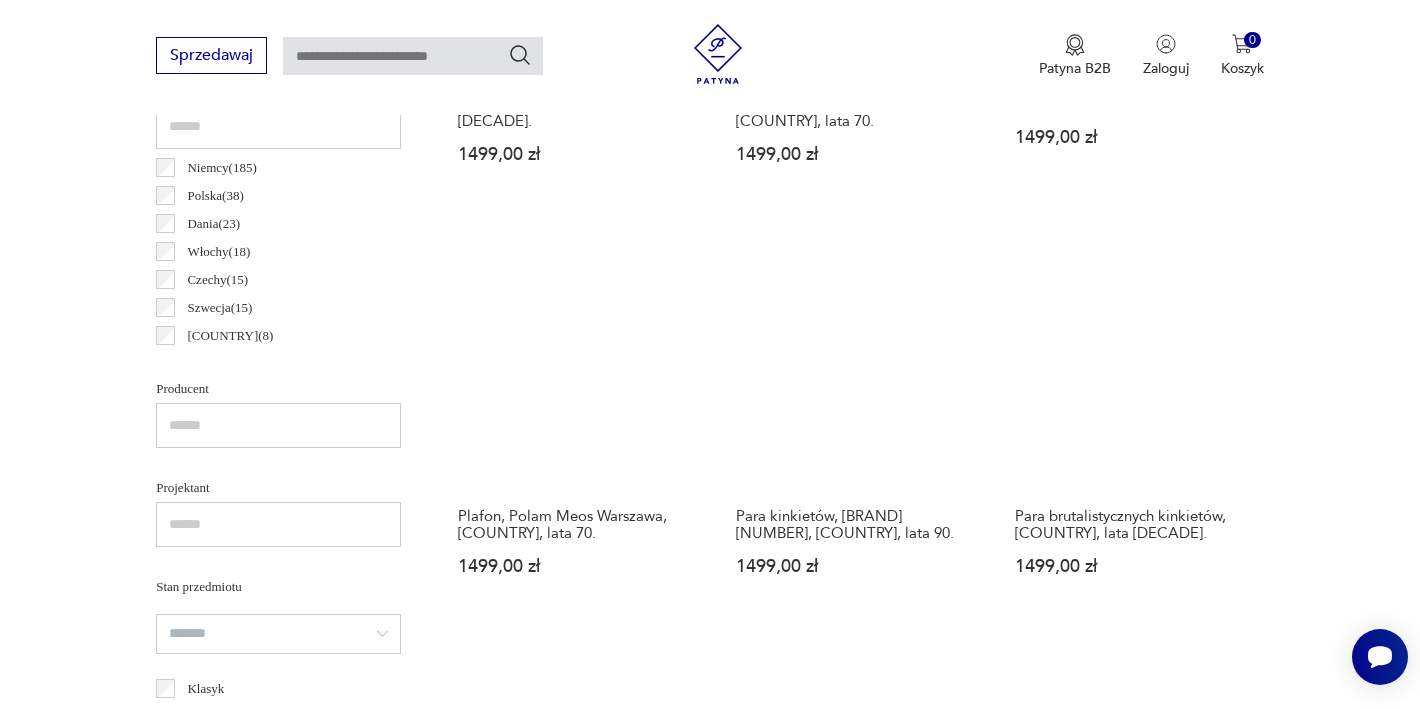 scroll, scrollTop: 980, scrollLeft: 0, axis: vertical 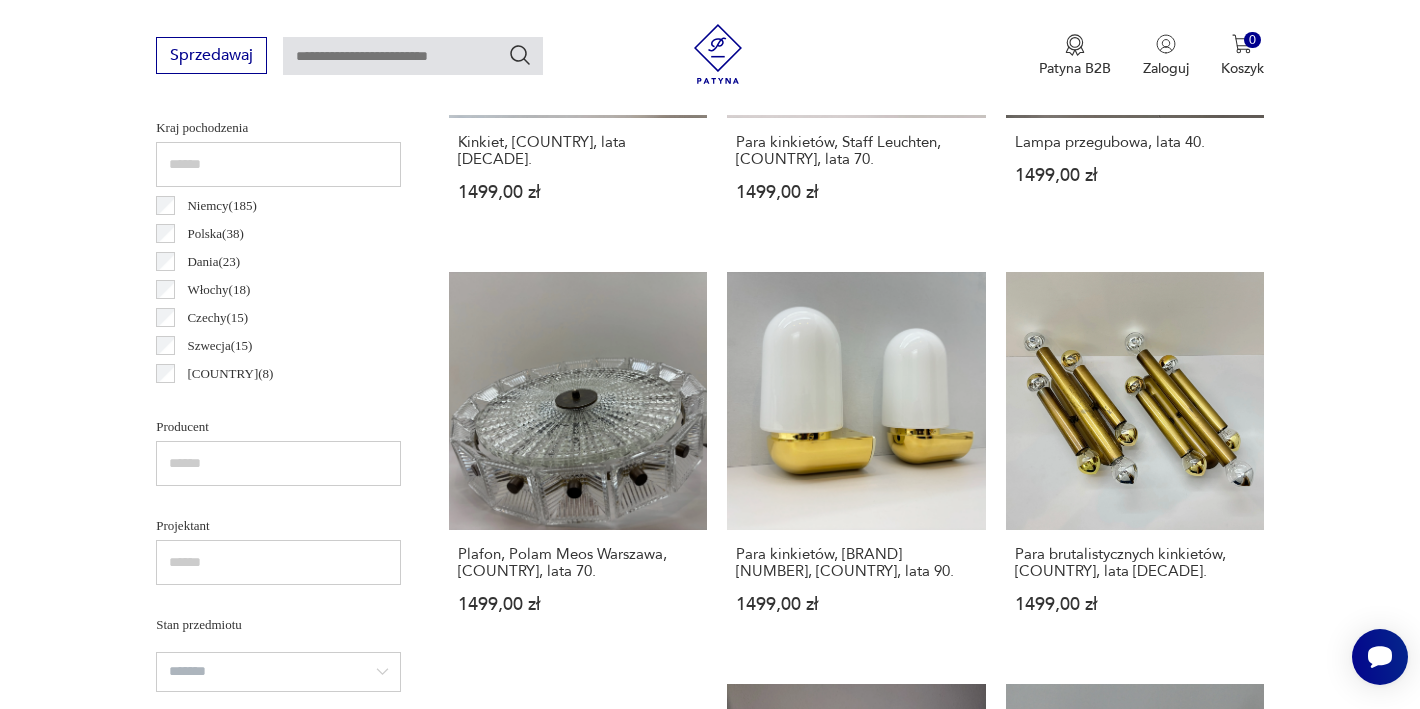 click on "Włochy  ( 18 )" at bounding box center (218, 290) 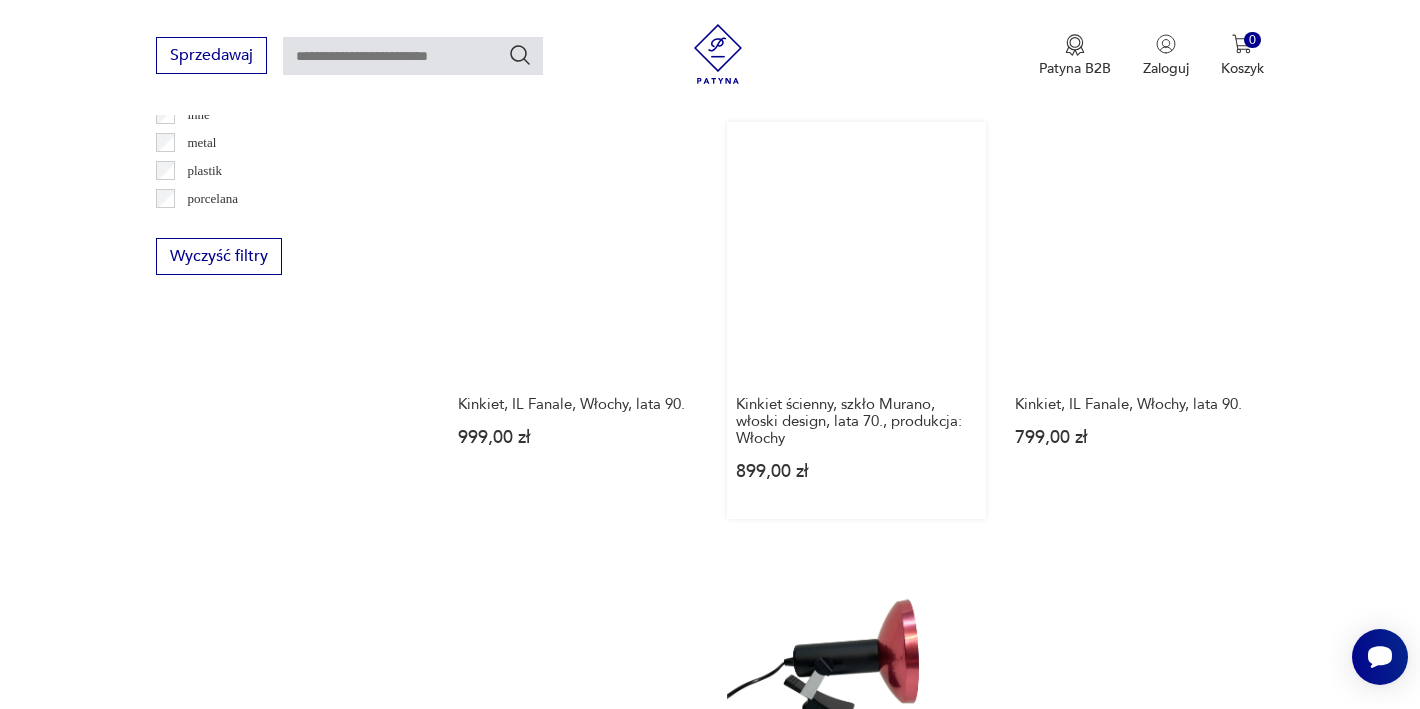 scroll, scrollTop: 2420, scrollLeft: 0, axis: vertical 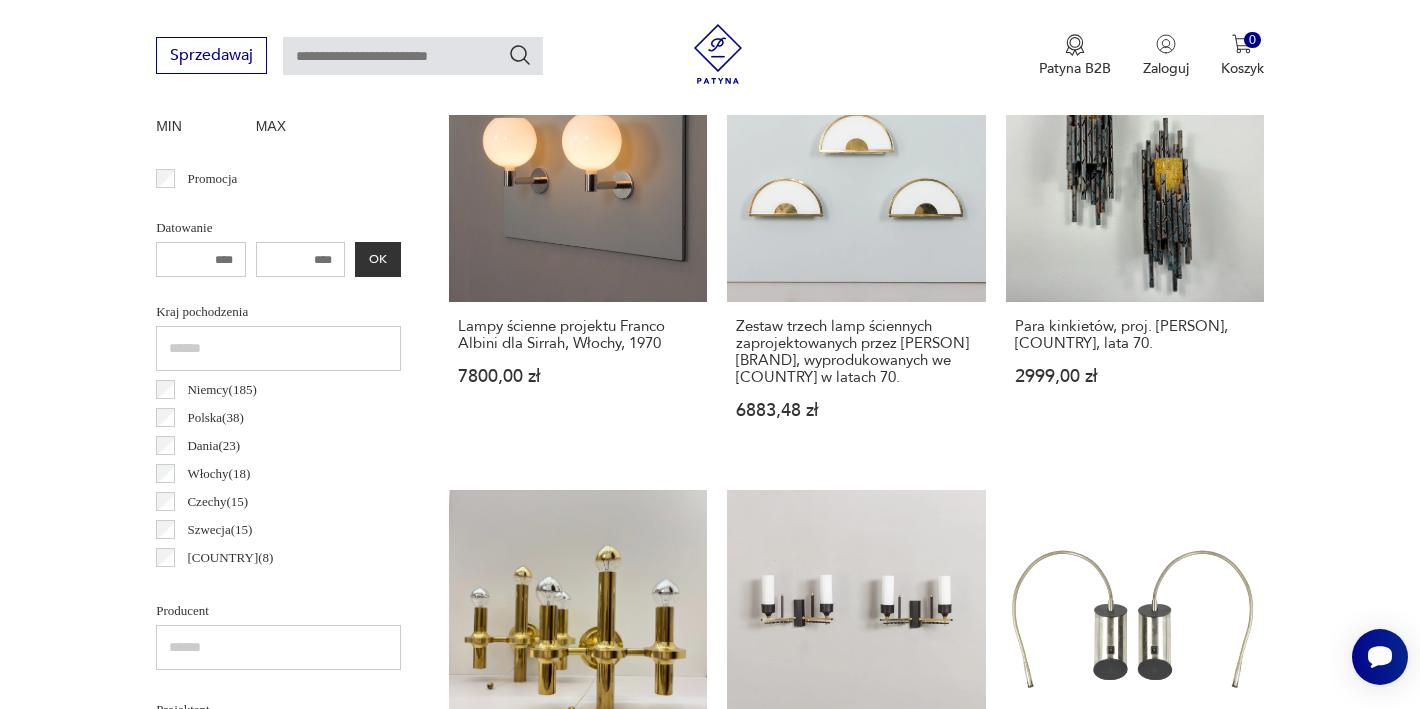 click on "Dania  ( 23 )" at bounding box center [213, 446] 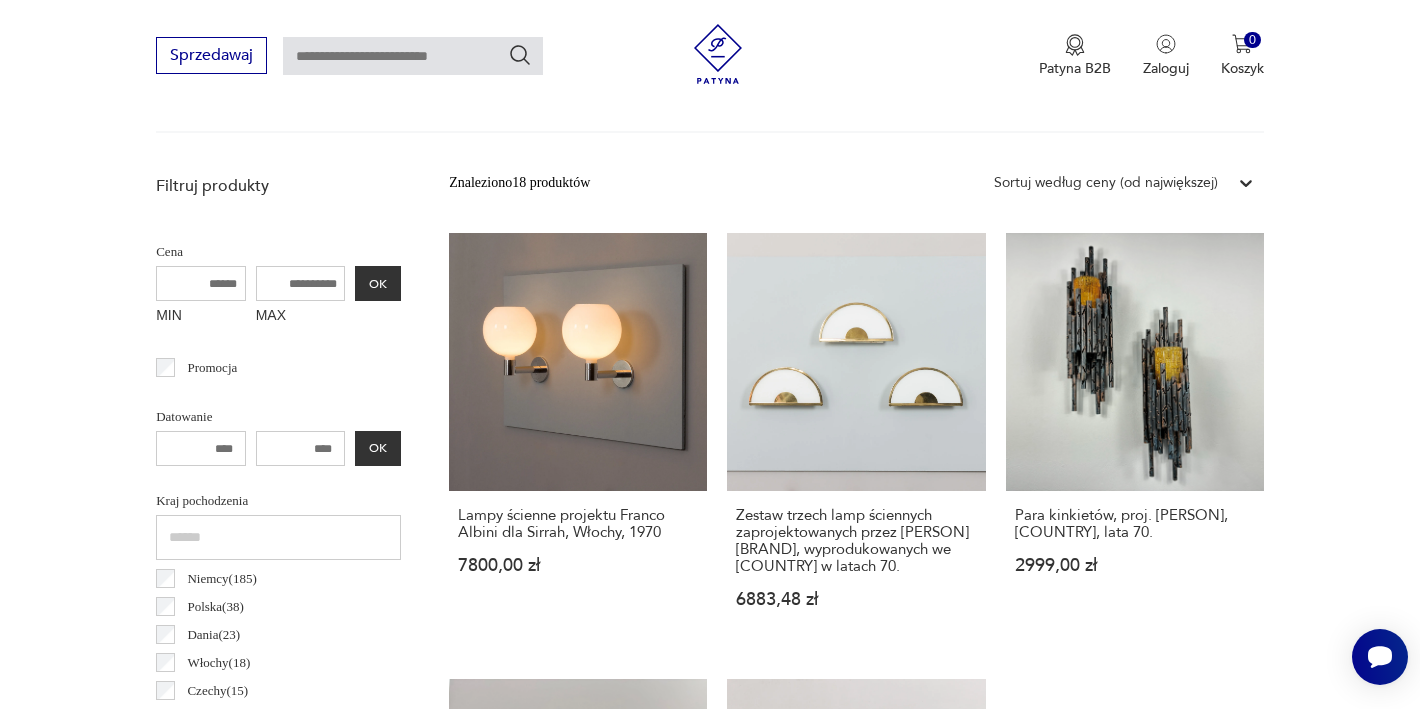 scroll, scrollTop: 654, scrollLeft: 0, axis: vertical 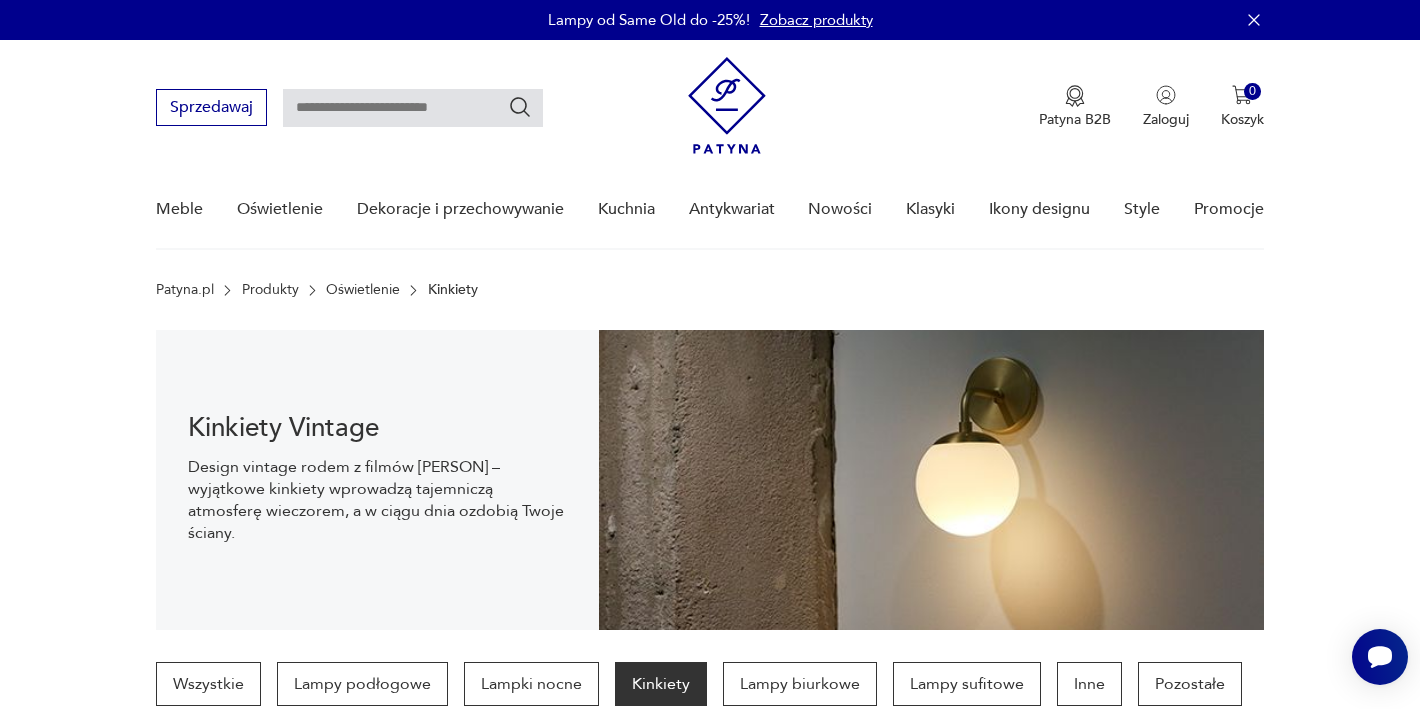click on "Oświetlenie" at bounding box center [363, 290] 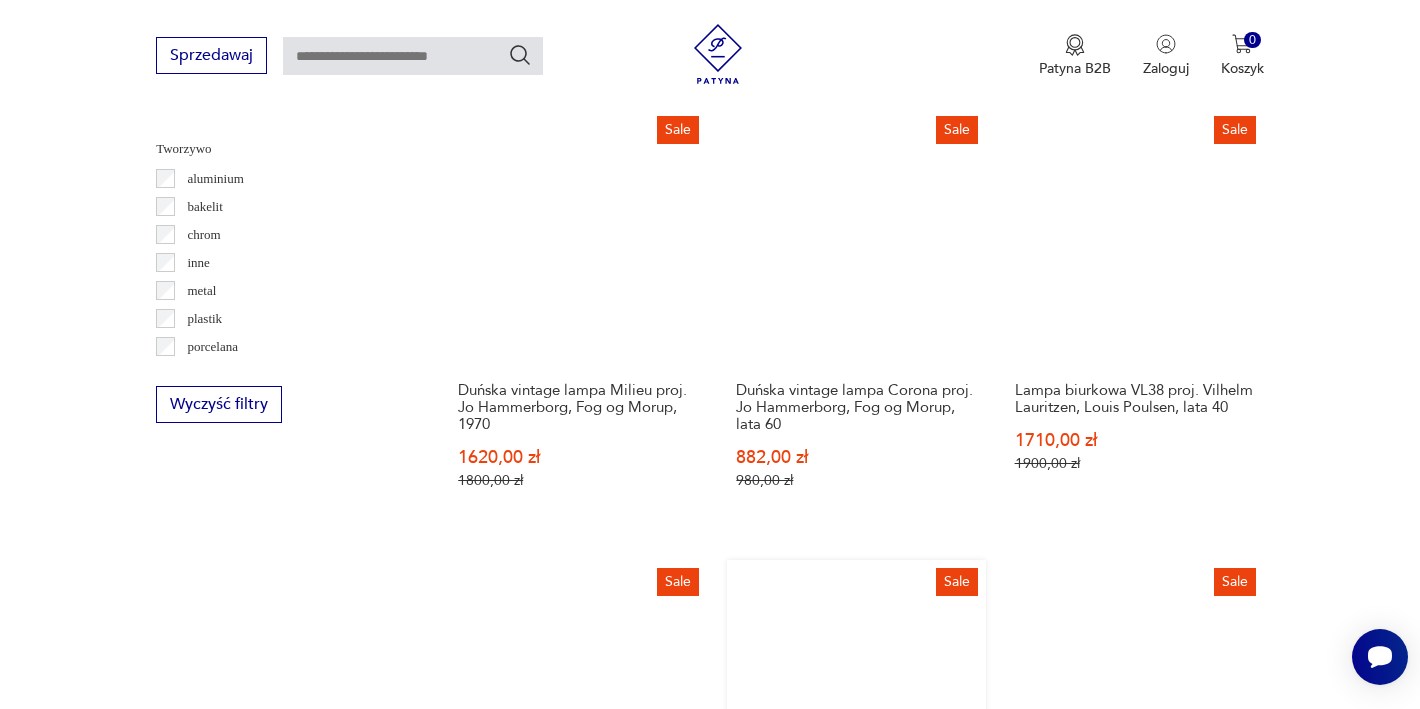 scroll, scrollTop: 2071, scrollLeft: 0, axis: vertical 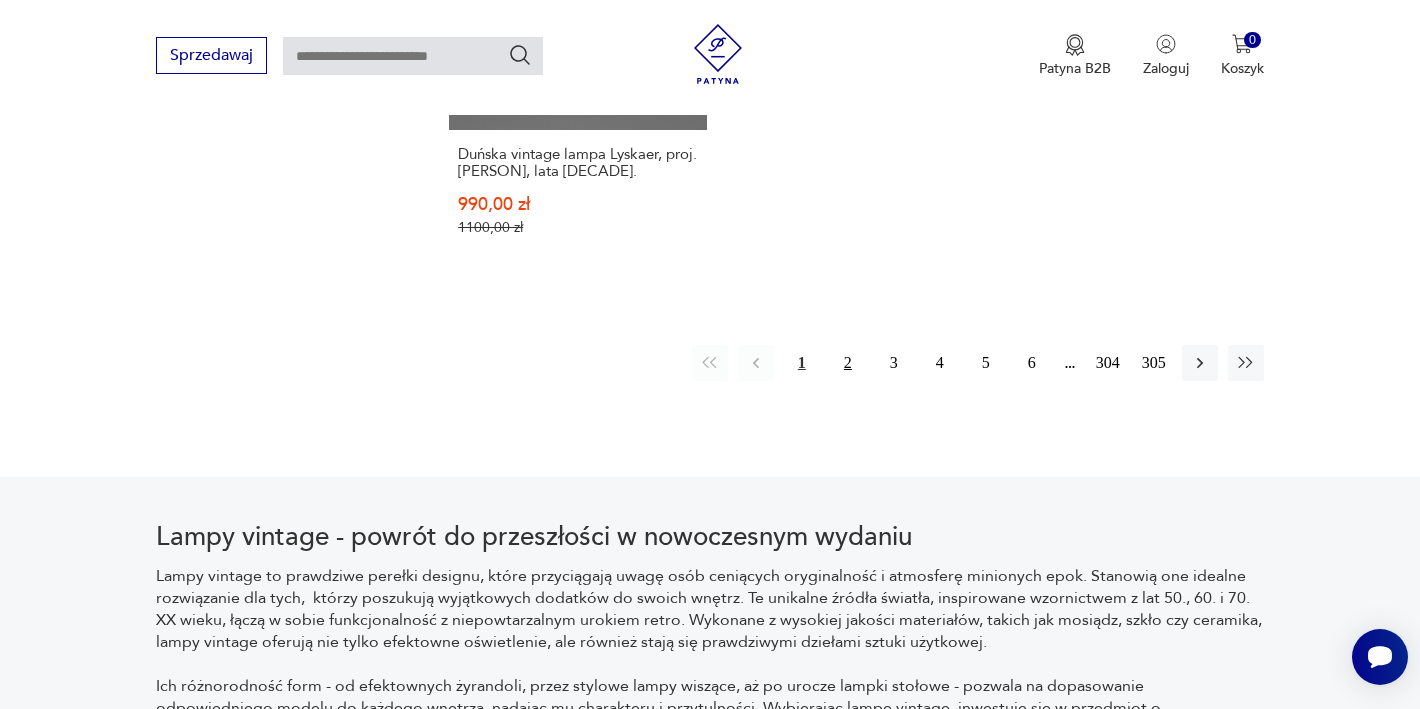 click on "2" at bounding box center (848, 363) 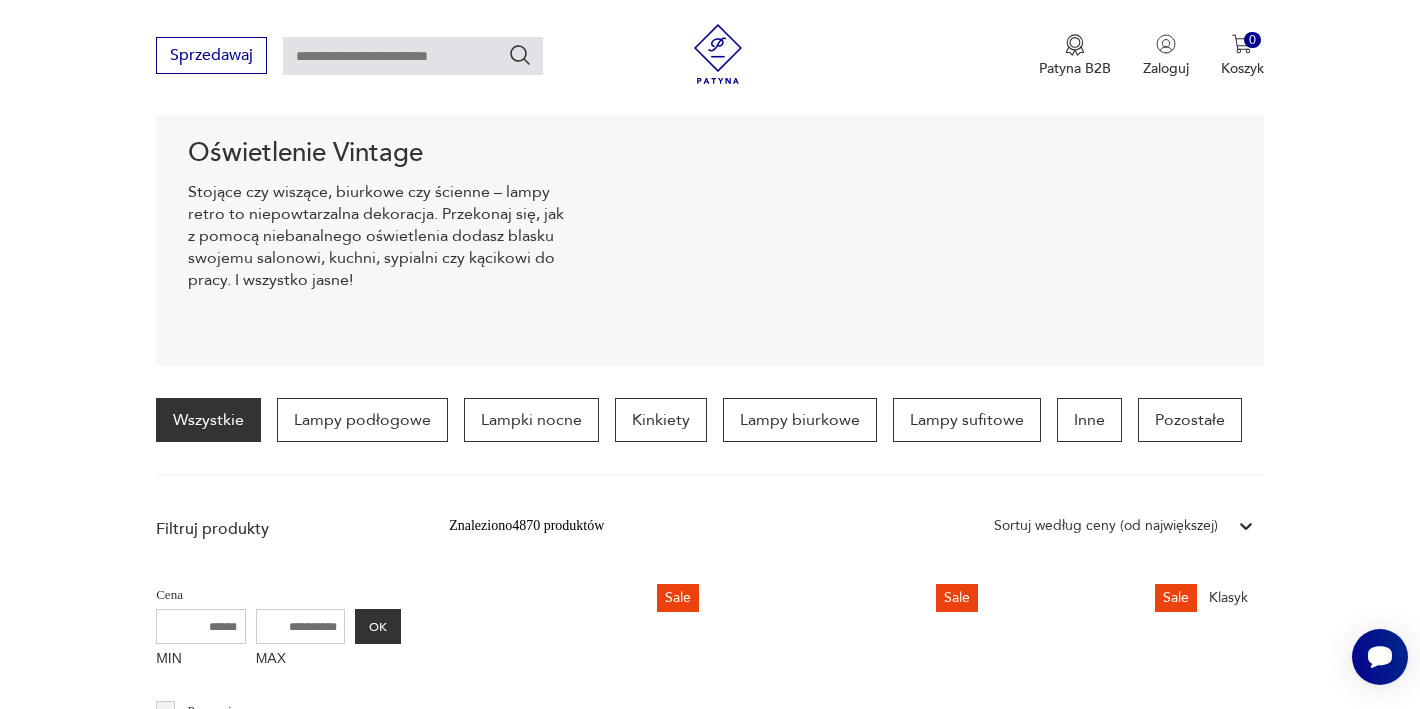 scroll, scrollTop: 265, scrollLeft: 0, axis: vertical 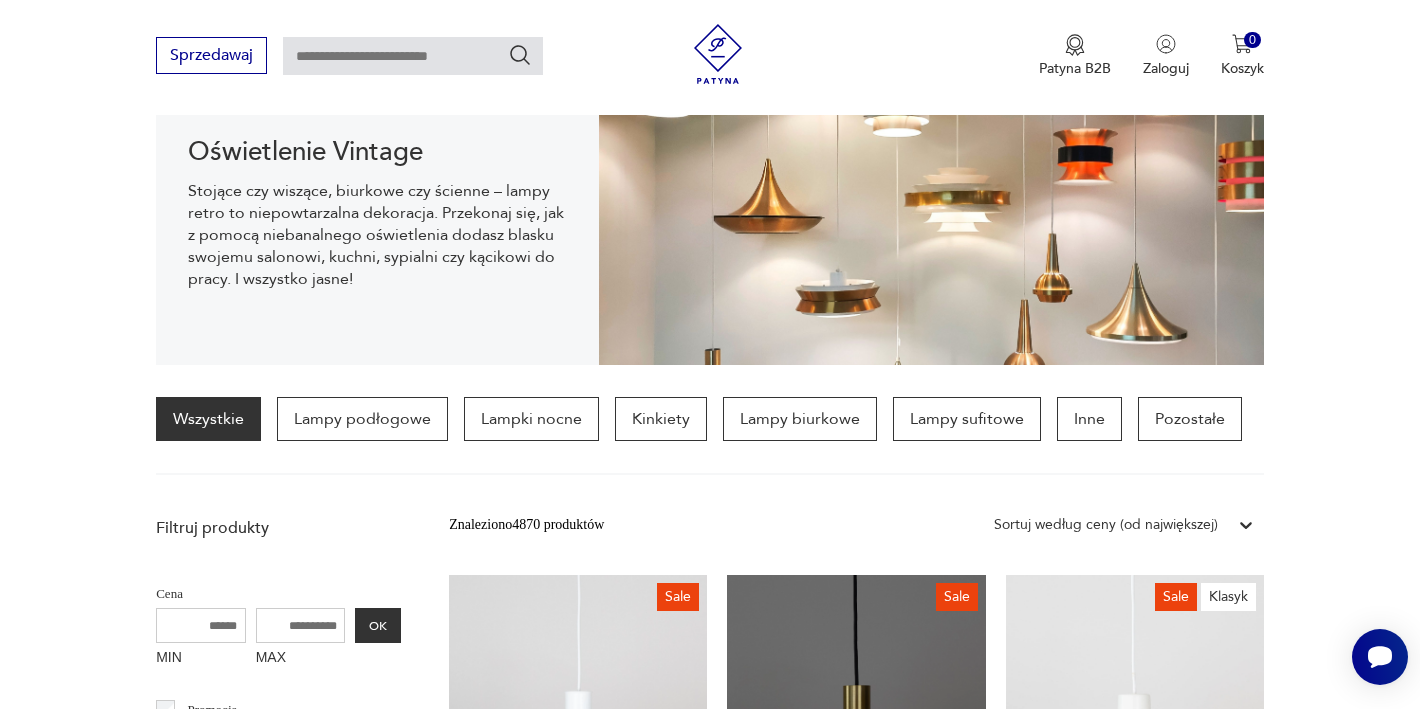 click on "Wszystkie" at bounding box center (208, 419) 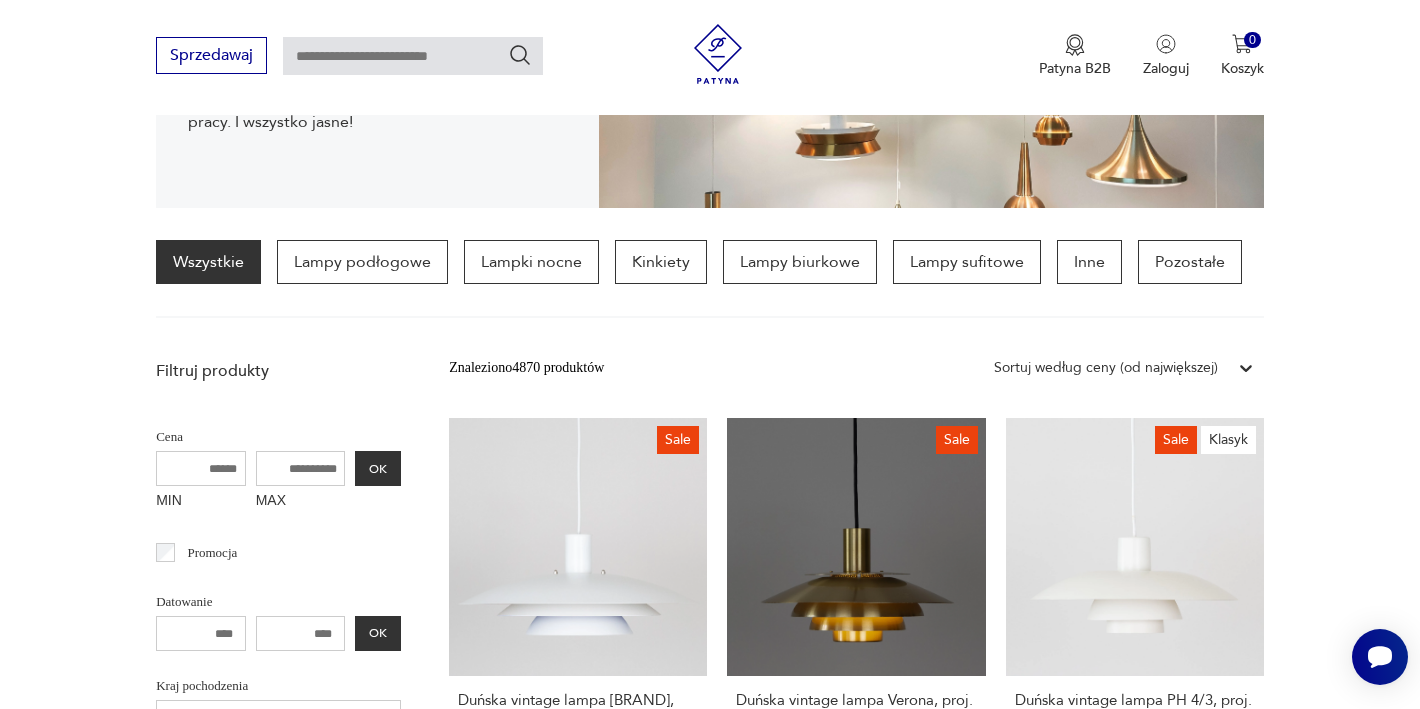 scroll, scrollTop: 470, scrollLeft: 0, axis: vertical 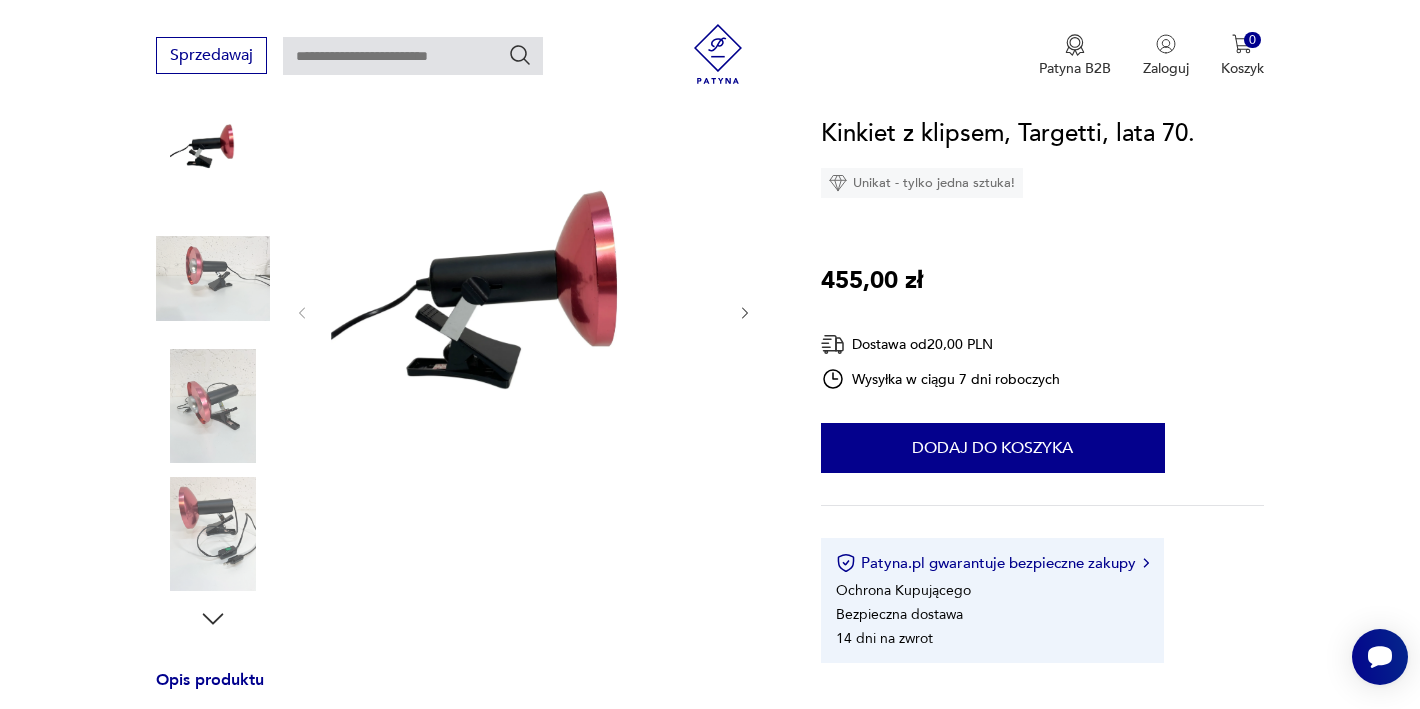 click at bounding box center (0, 0) 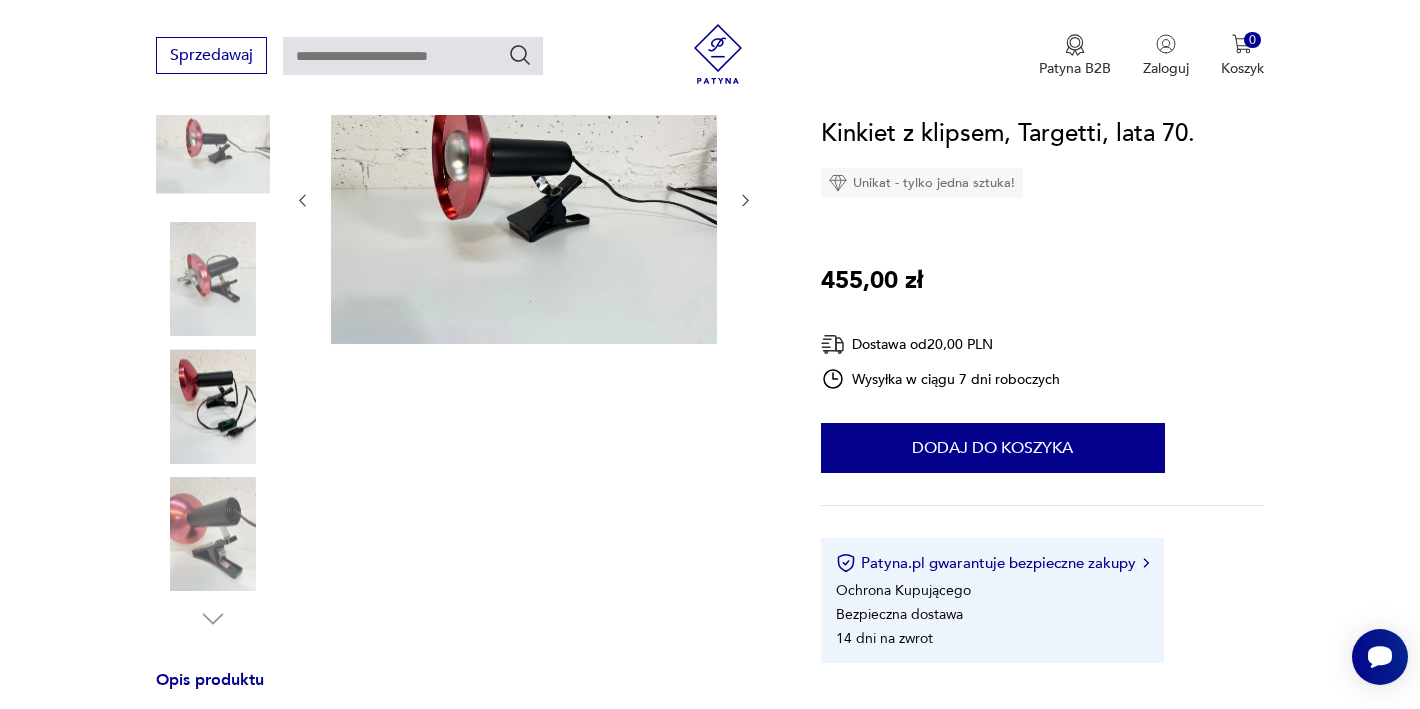 click at bounding box center (0, 0) 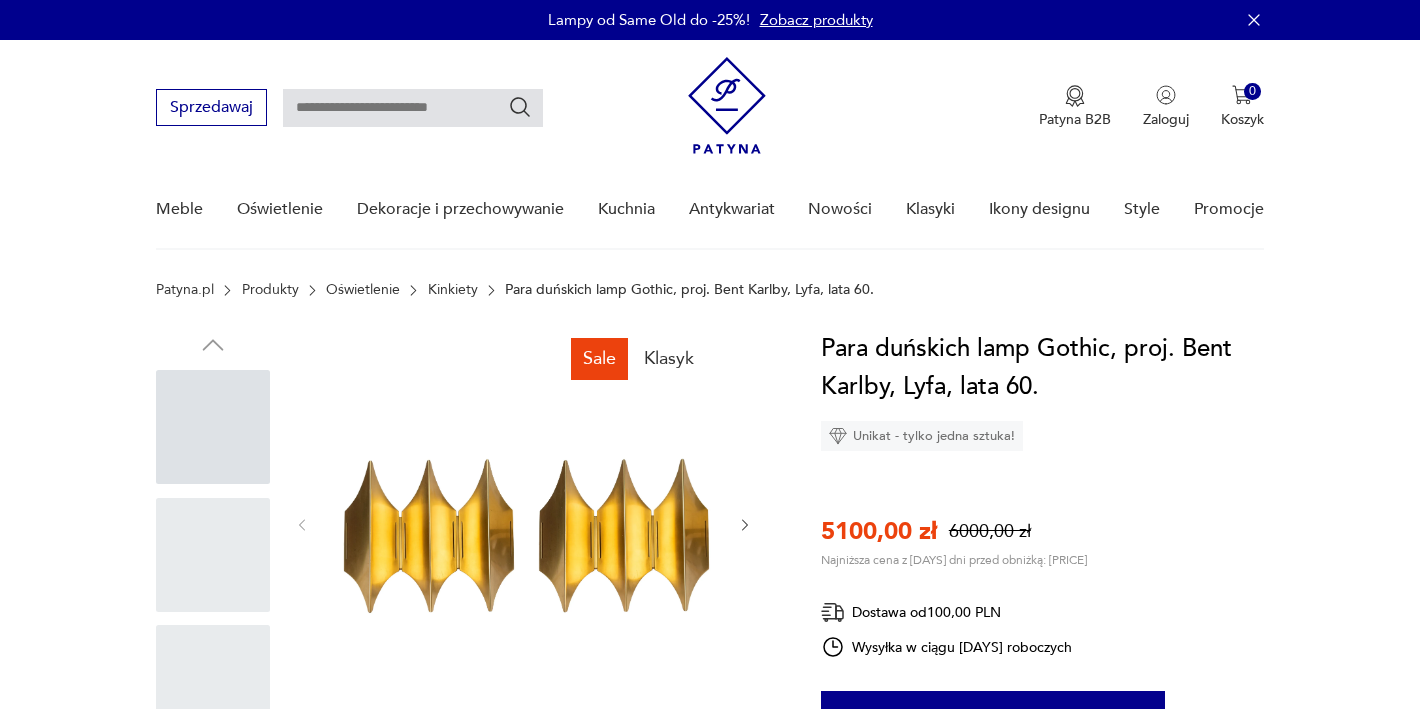 scroll, scrollTop: 0, scrollLeft: 0, axis: both 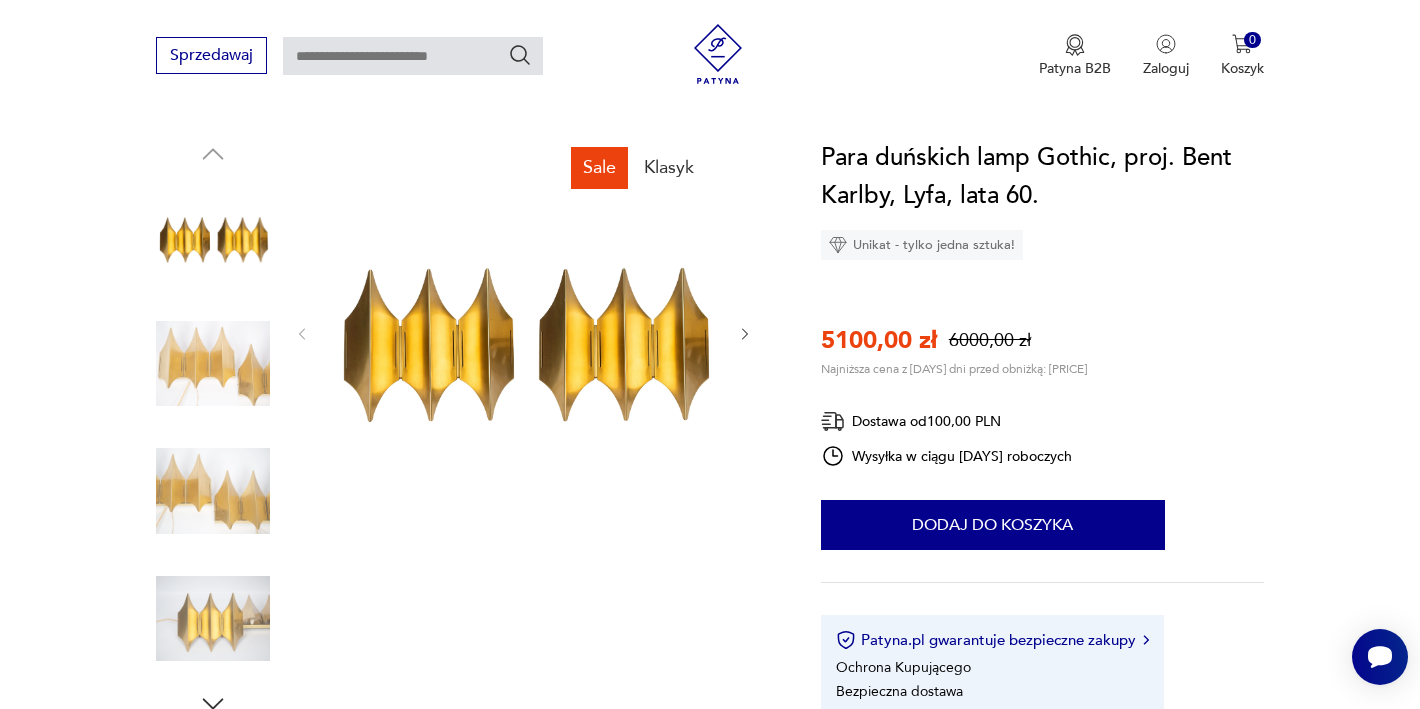 click at bounding box center (213, 364) 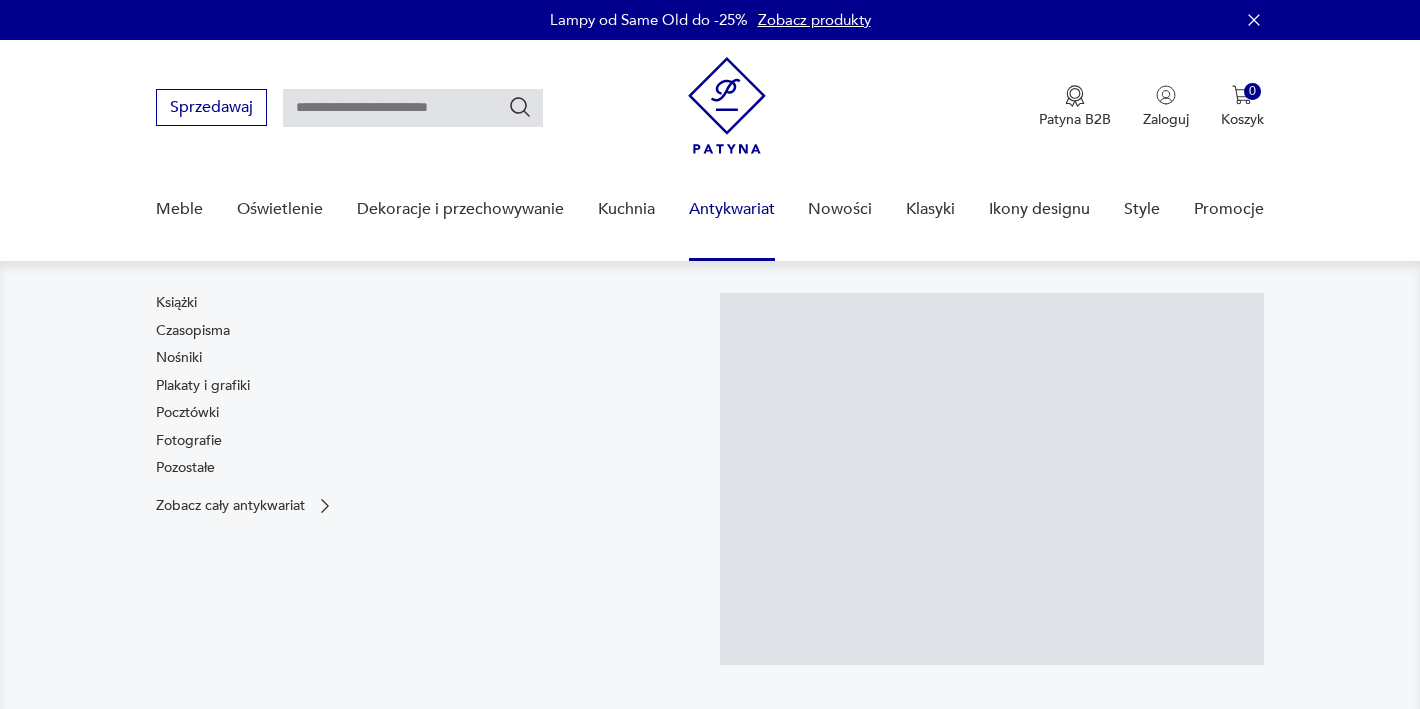 scroll, scrollTop: 0, scrollLeft: 0, axis: both 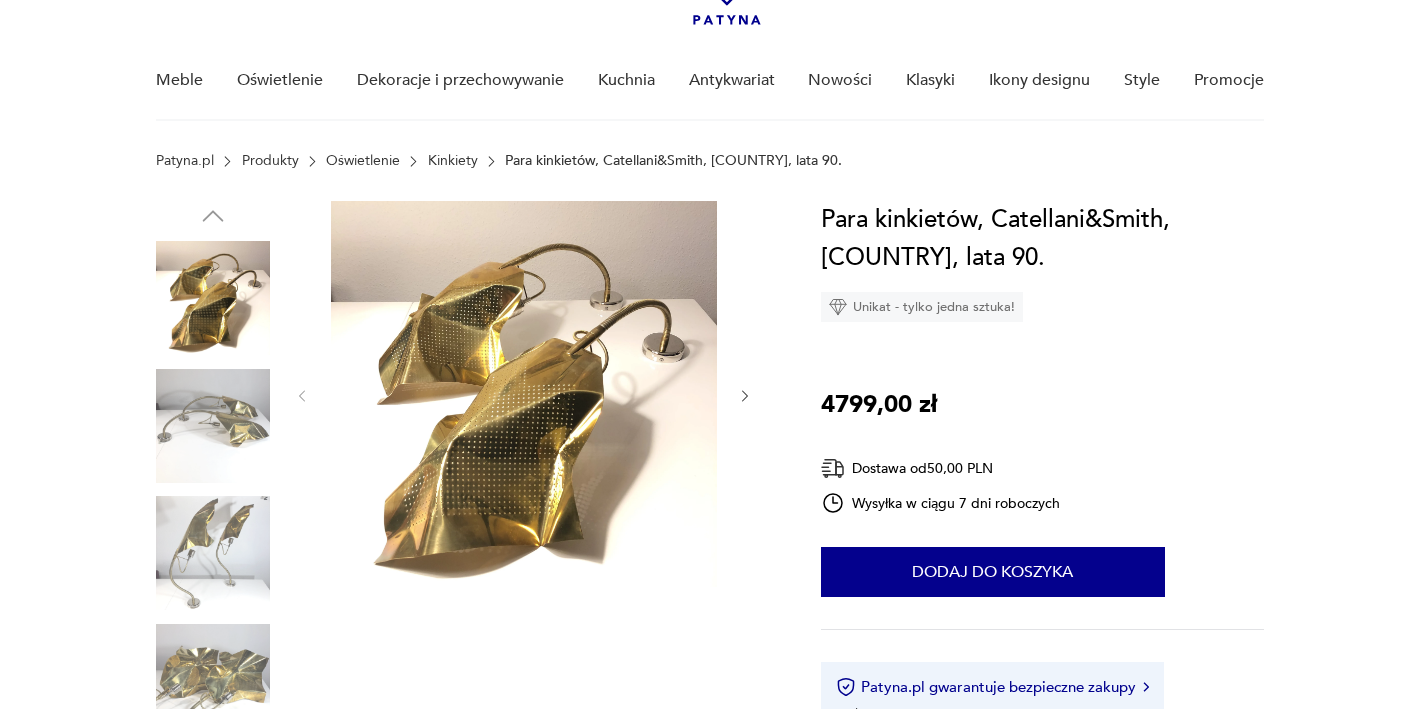 click at bounding box center (213, 426) 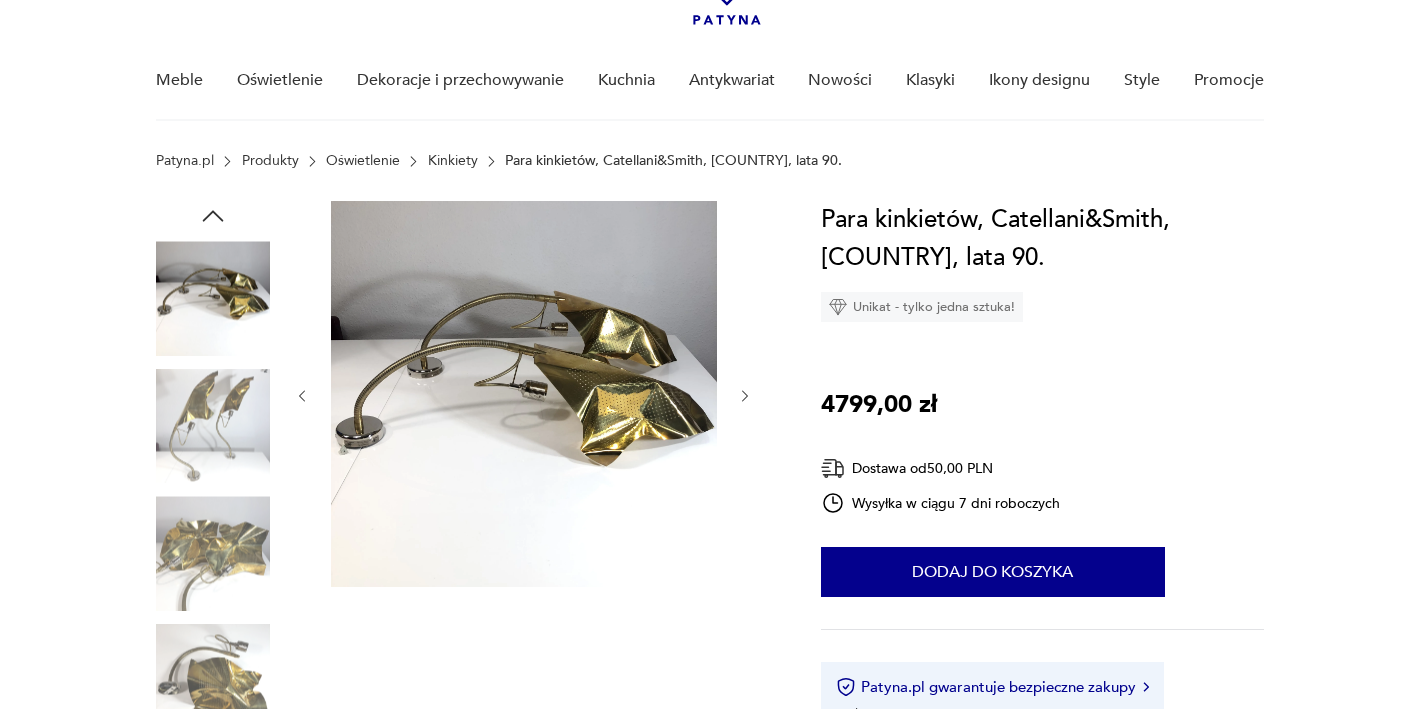 click at bounding box center (213, 426) 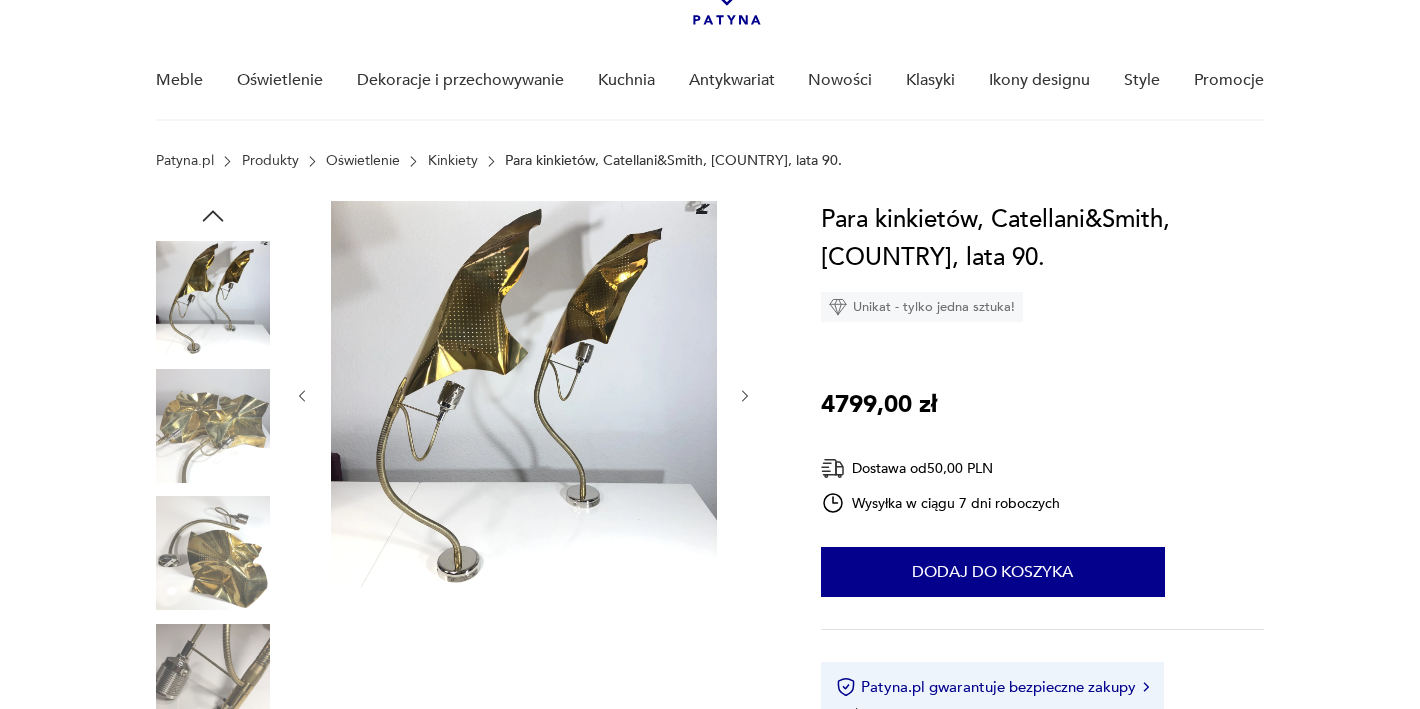 click at bounding box center [0, 0] 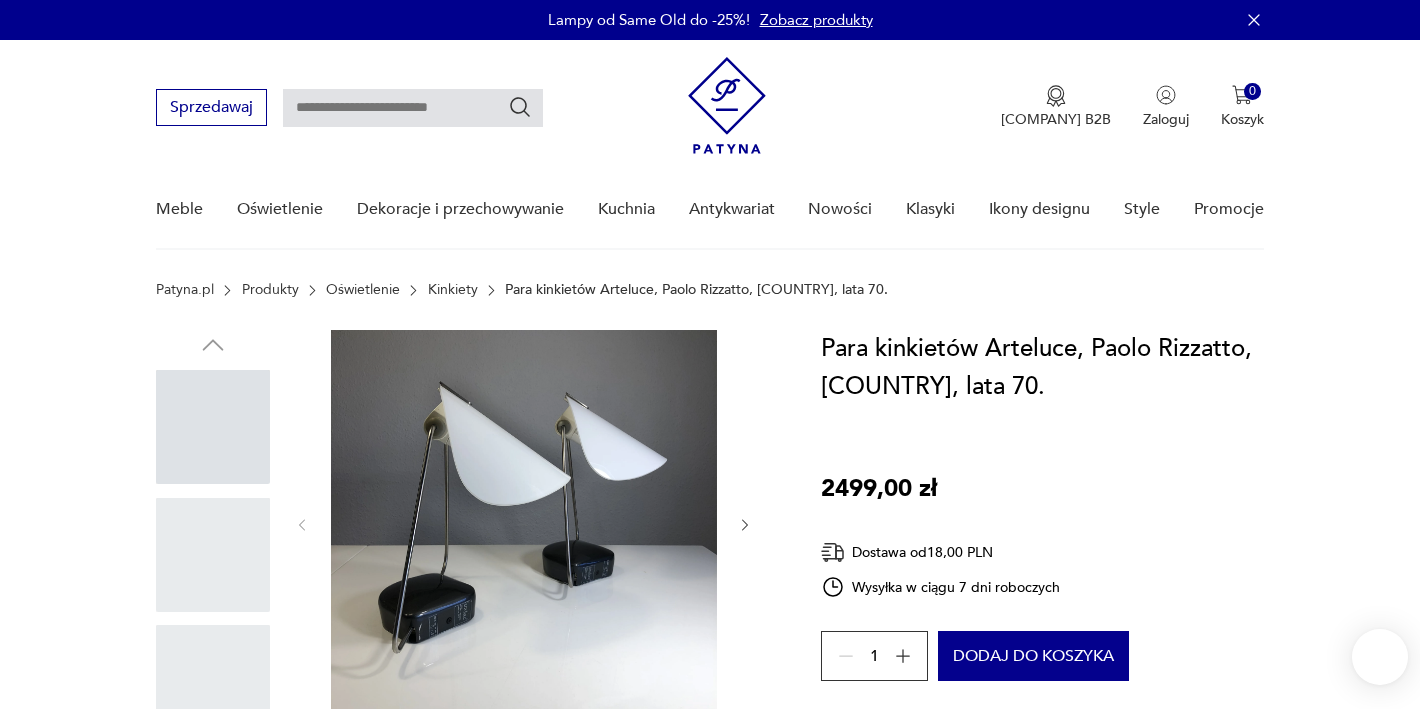 scroll, scrollTop: 0, scrollLeft: 0, axis: both 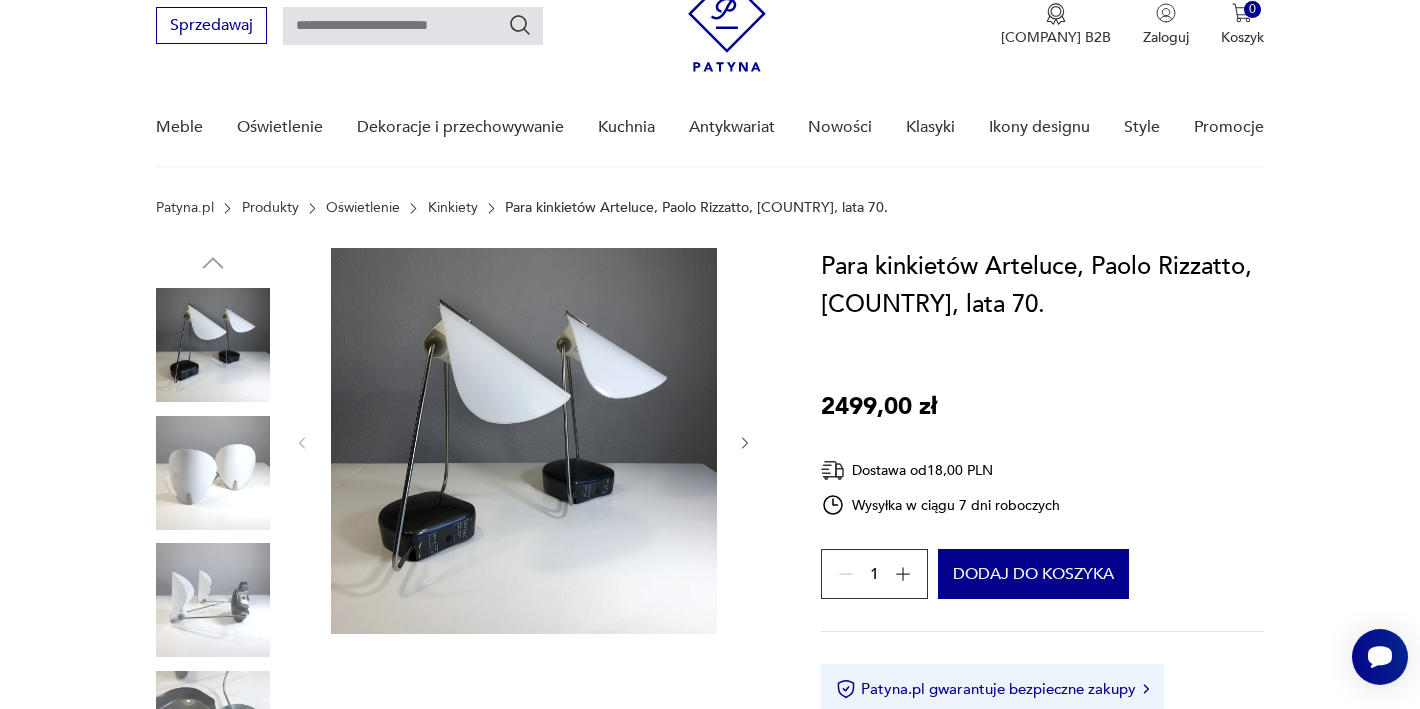 click at bounding box center [213, 473] 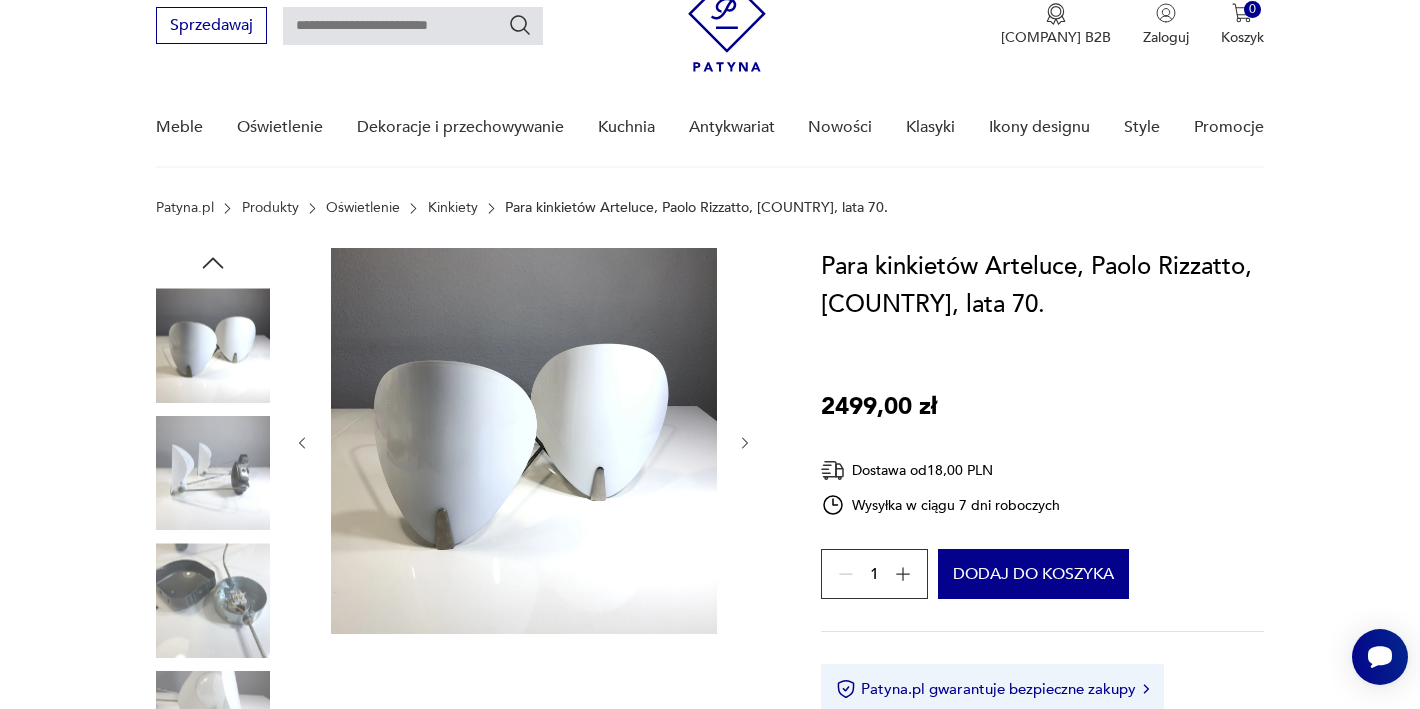 click at bounding box center [746, 443] 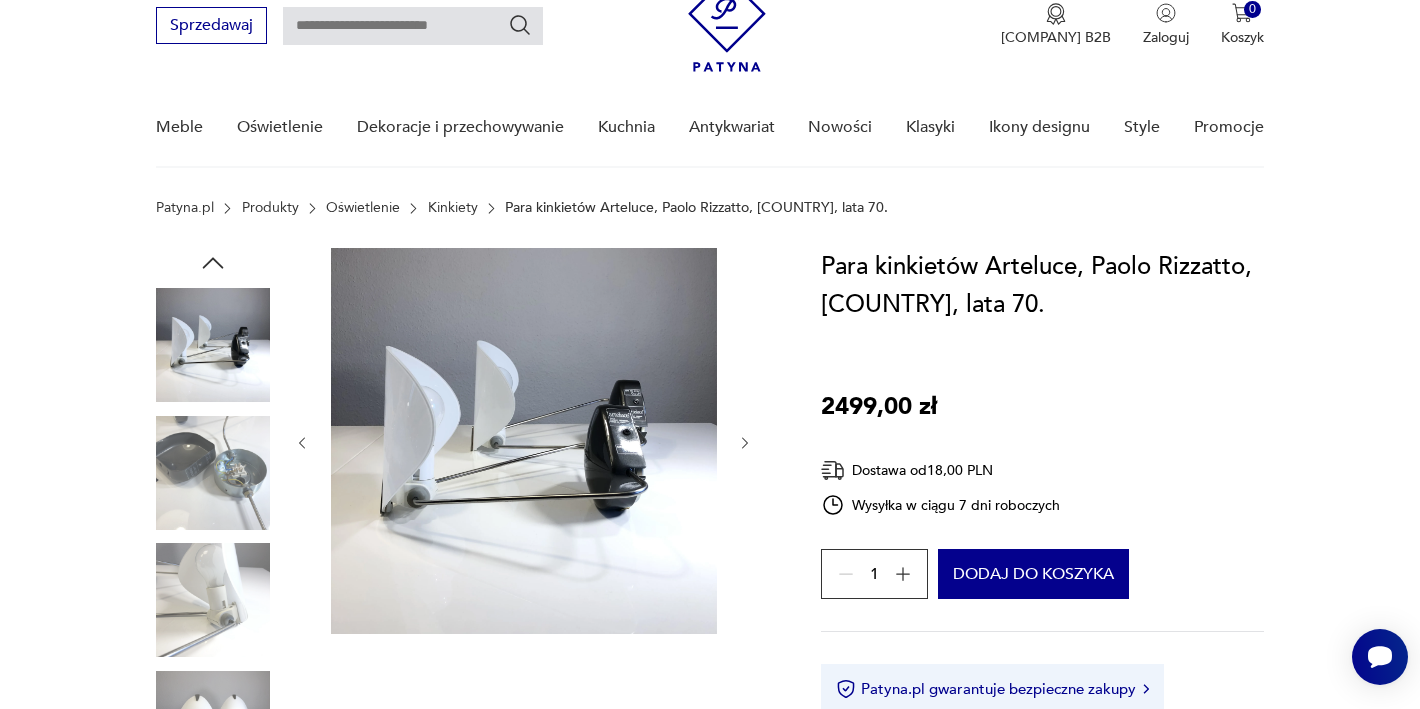 click at bounding box center [746, 443] 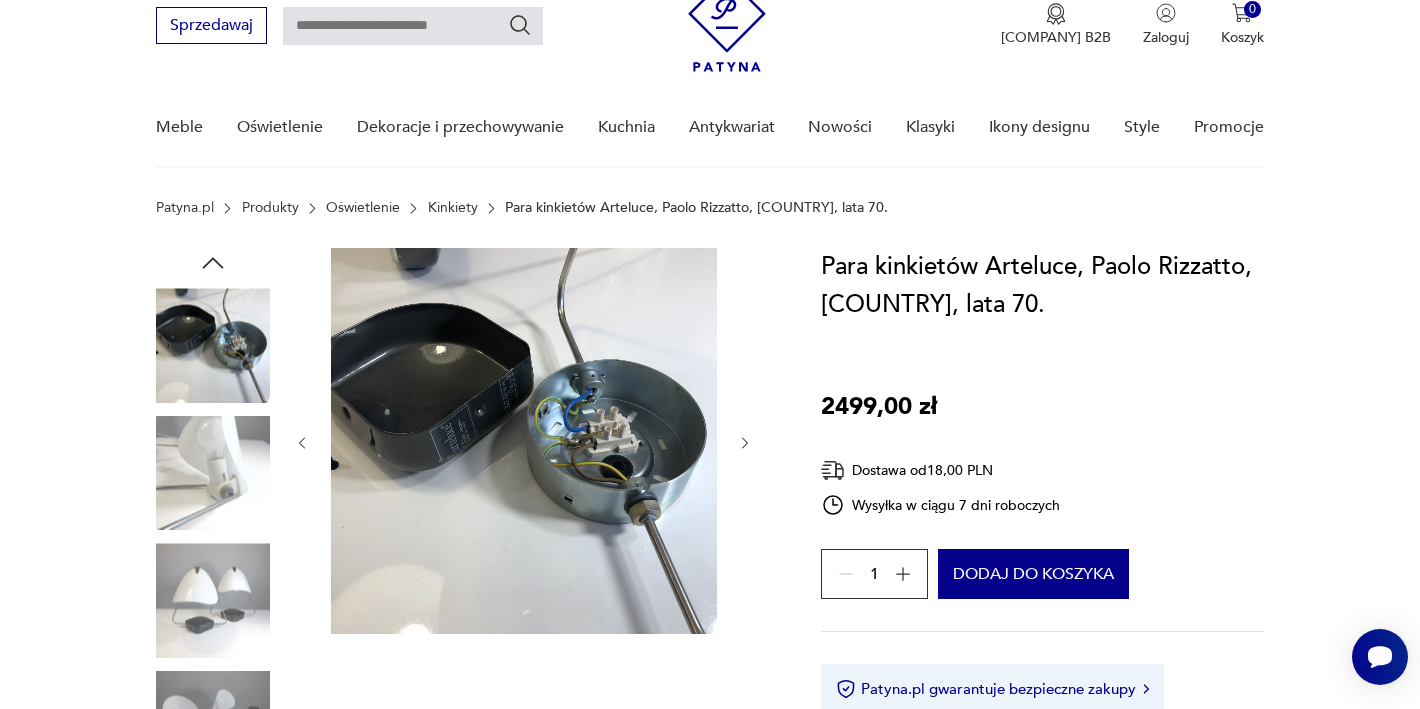 click at bounding box center (746, 443) 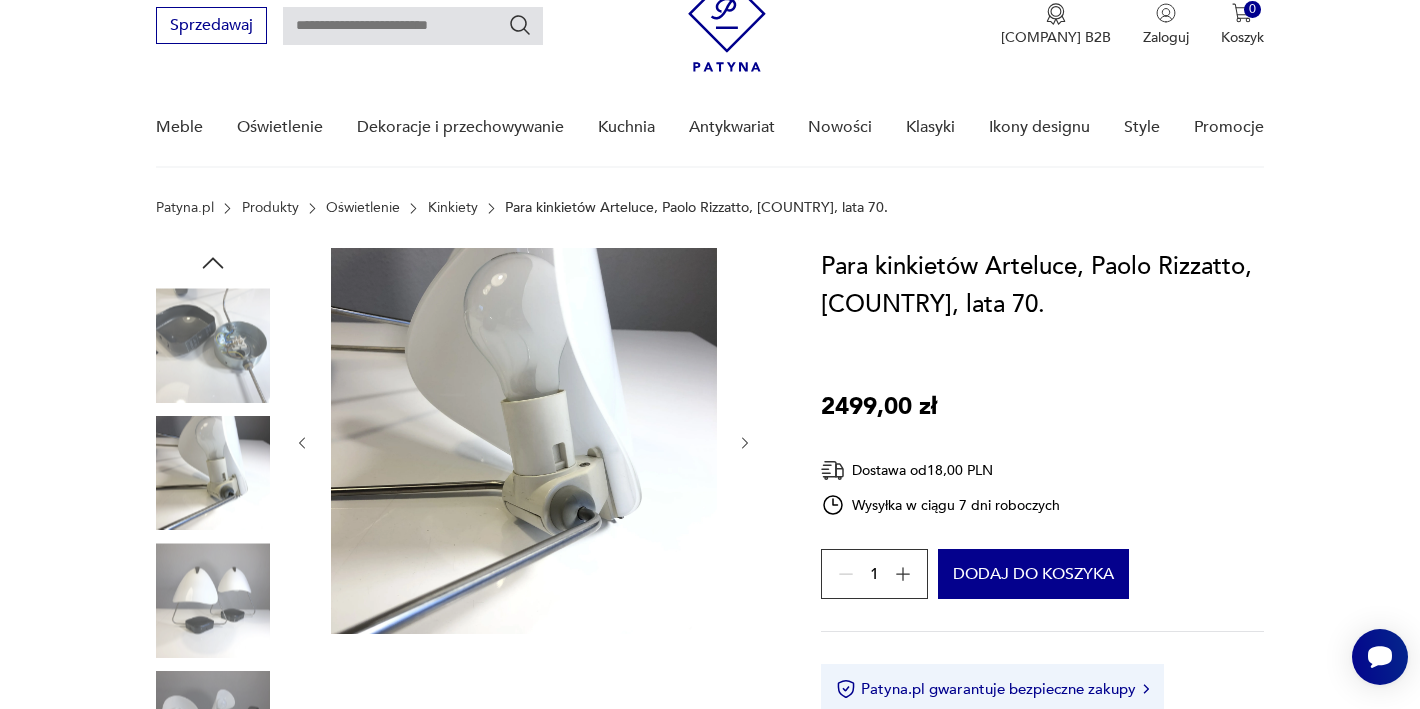 click at bounding box center (746, 443) 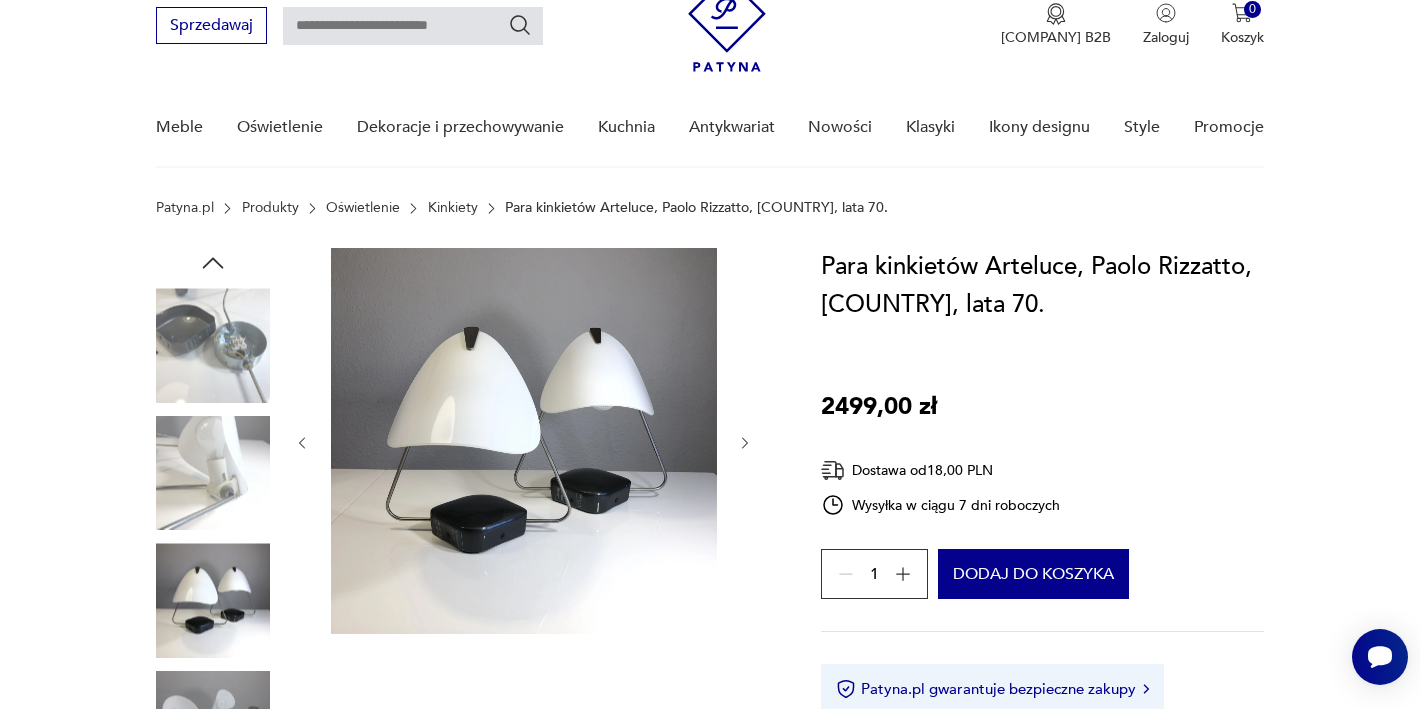 click at bounding box center (746, 443) 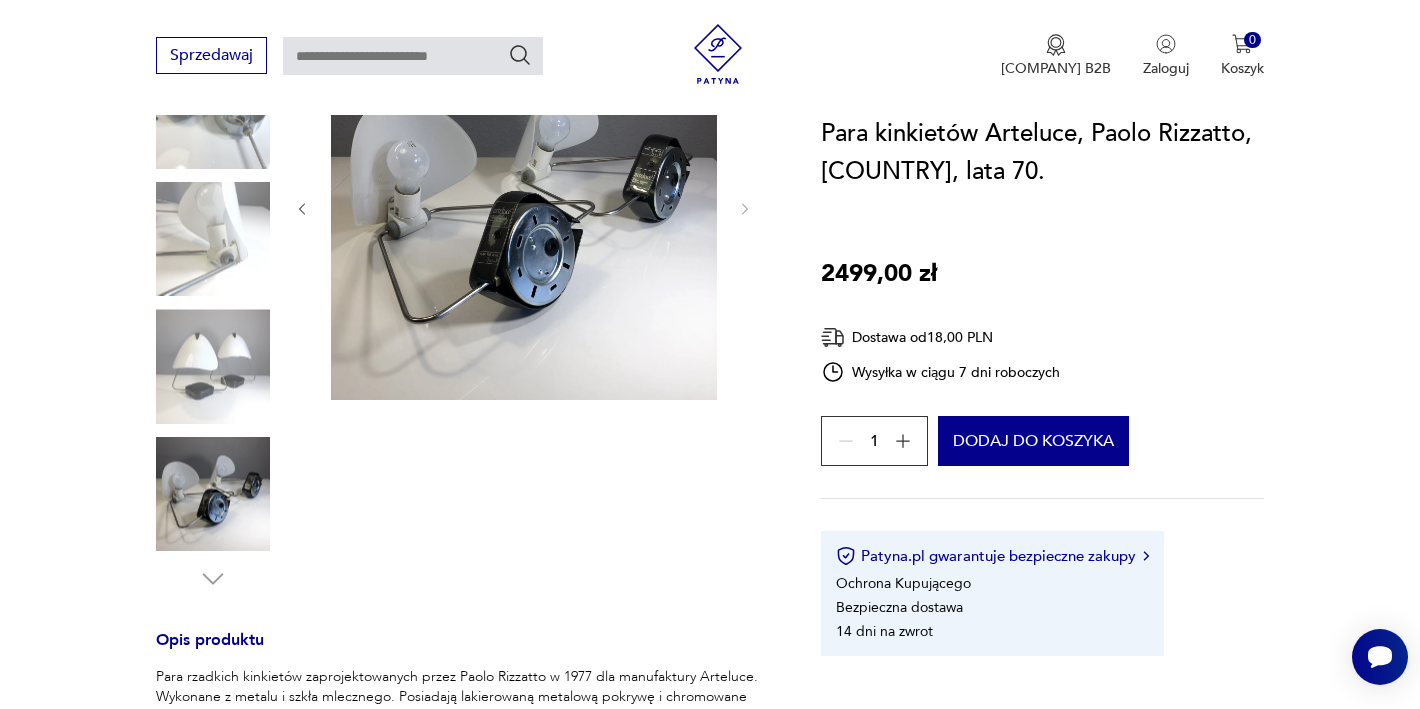 scroll, scrollTop: 317, scrollLeft: 0, axis: vertical 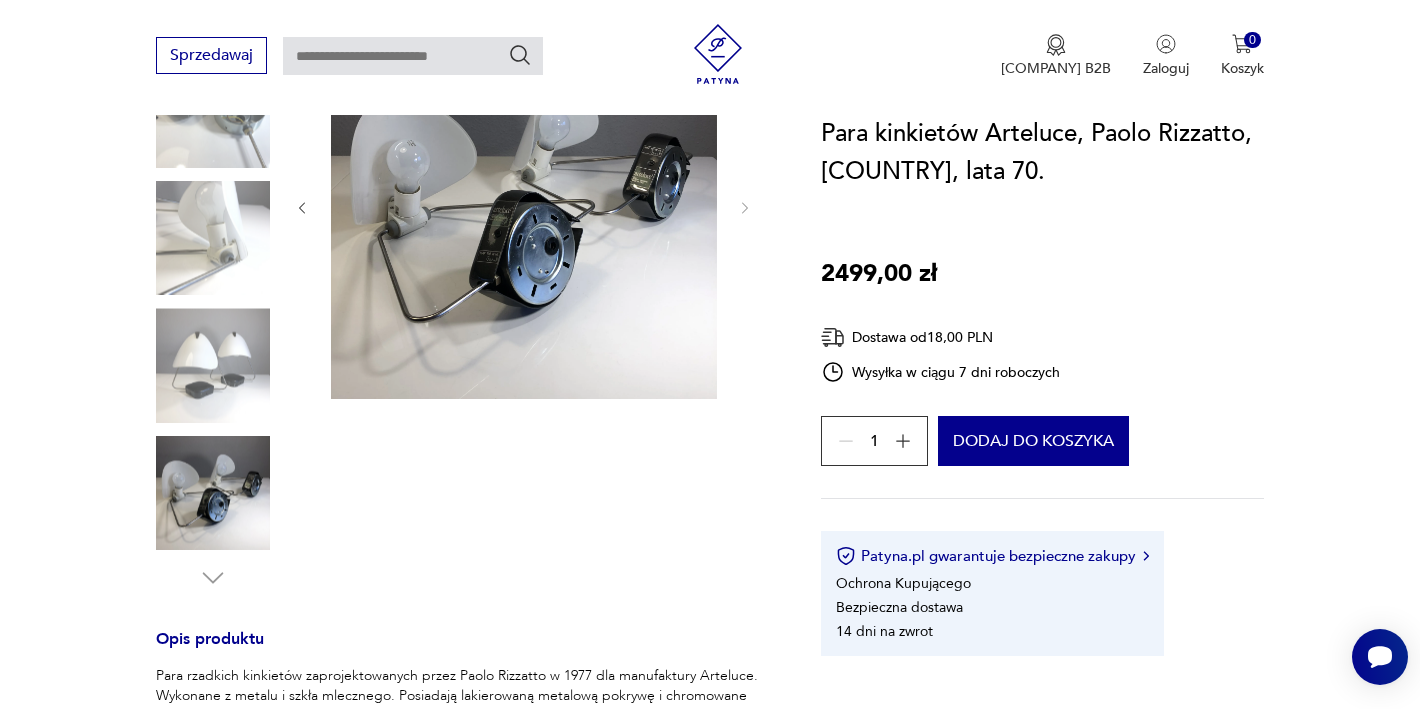 click at bounding box center [0, 0] 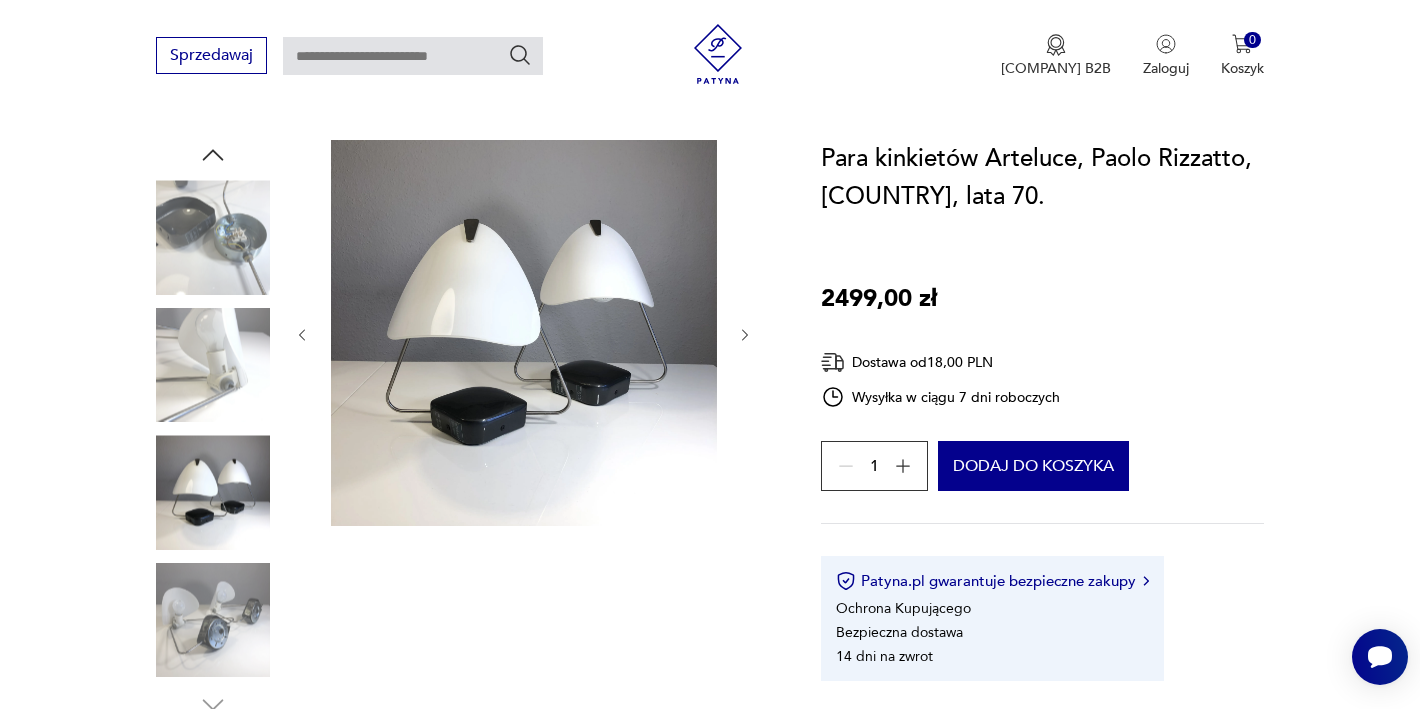 scroll, scrollTop: 188, scrollLeft: 0, axis: vertical 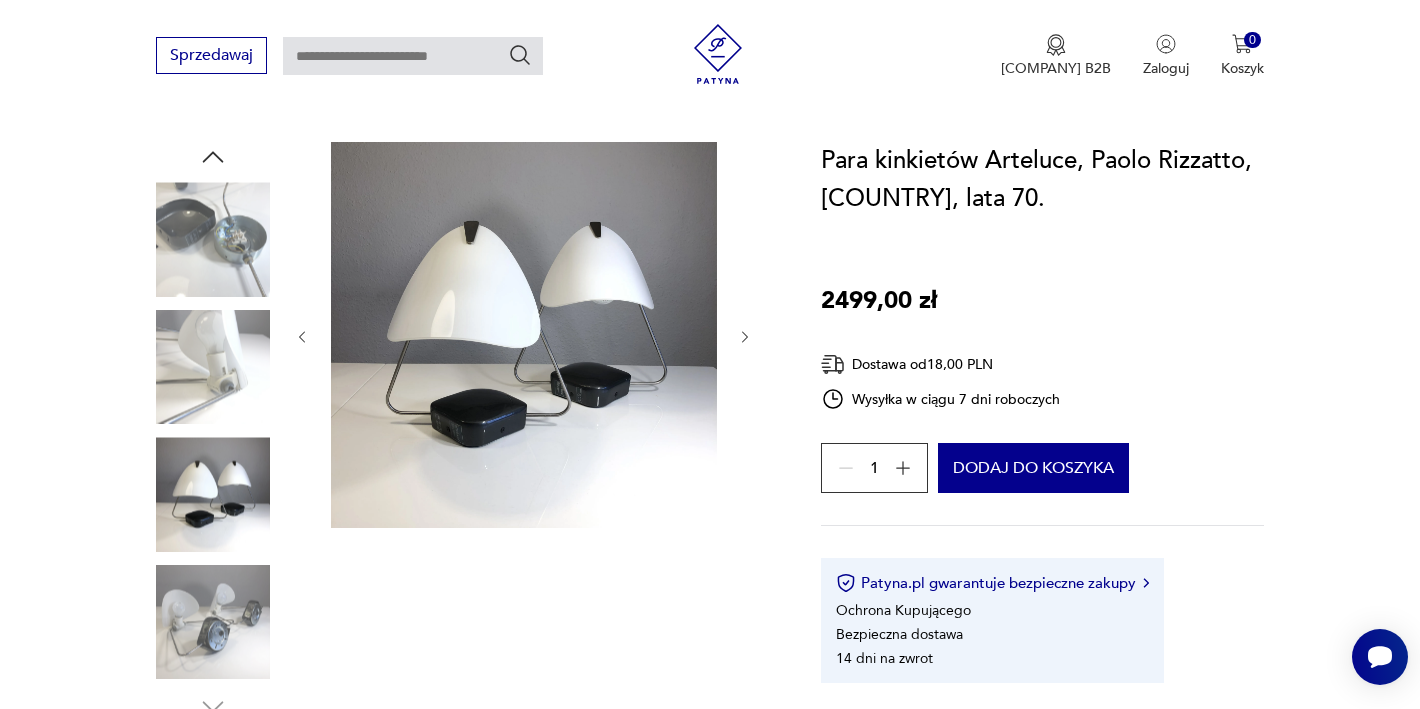 click at bounding box center (213, 367) 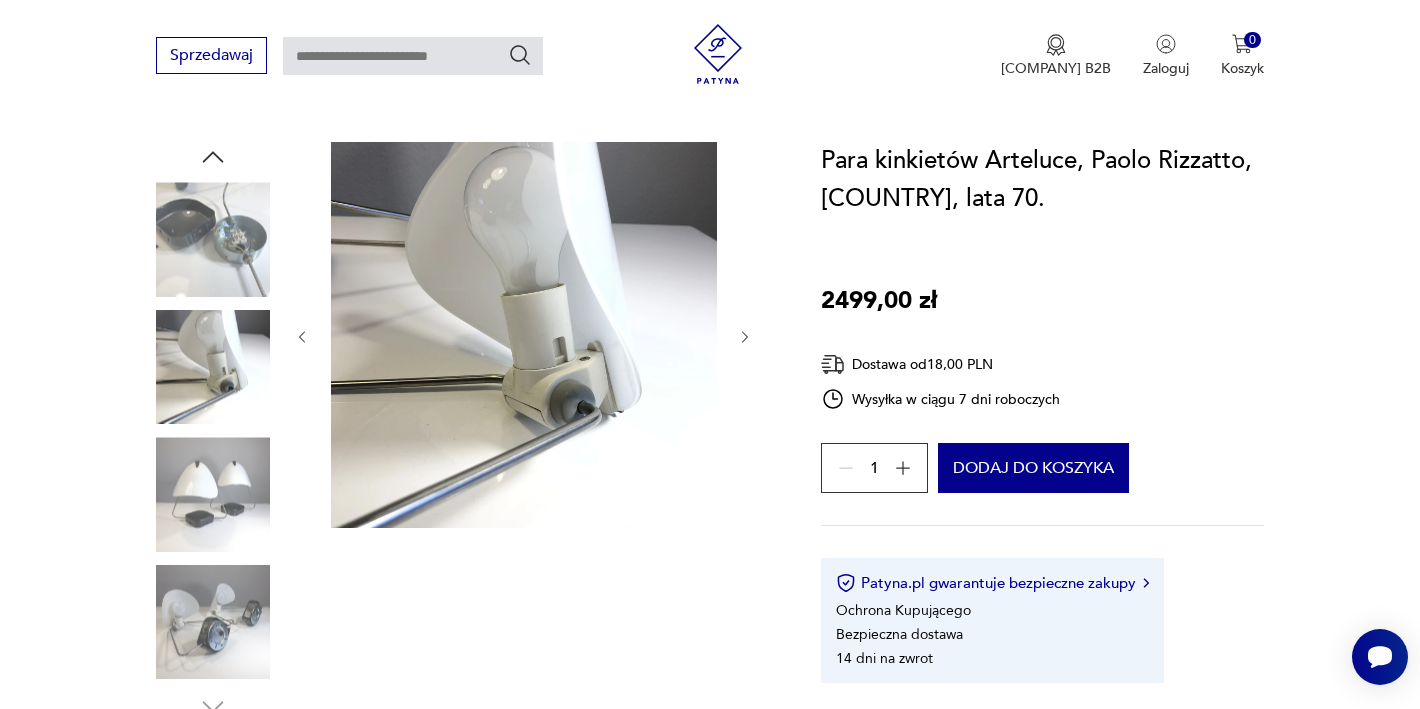 click at bounding box center (213, 239) 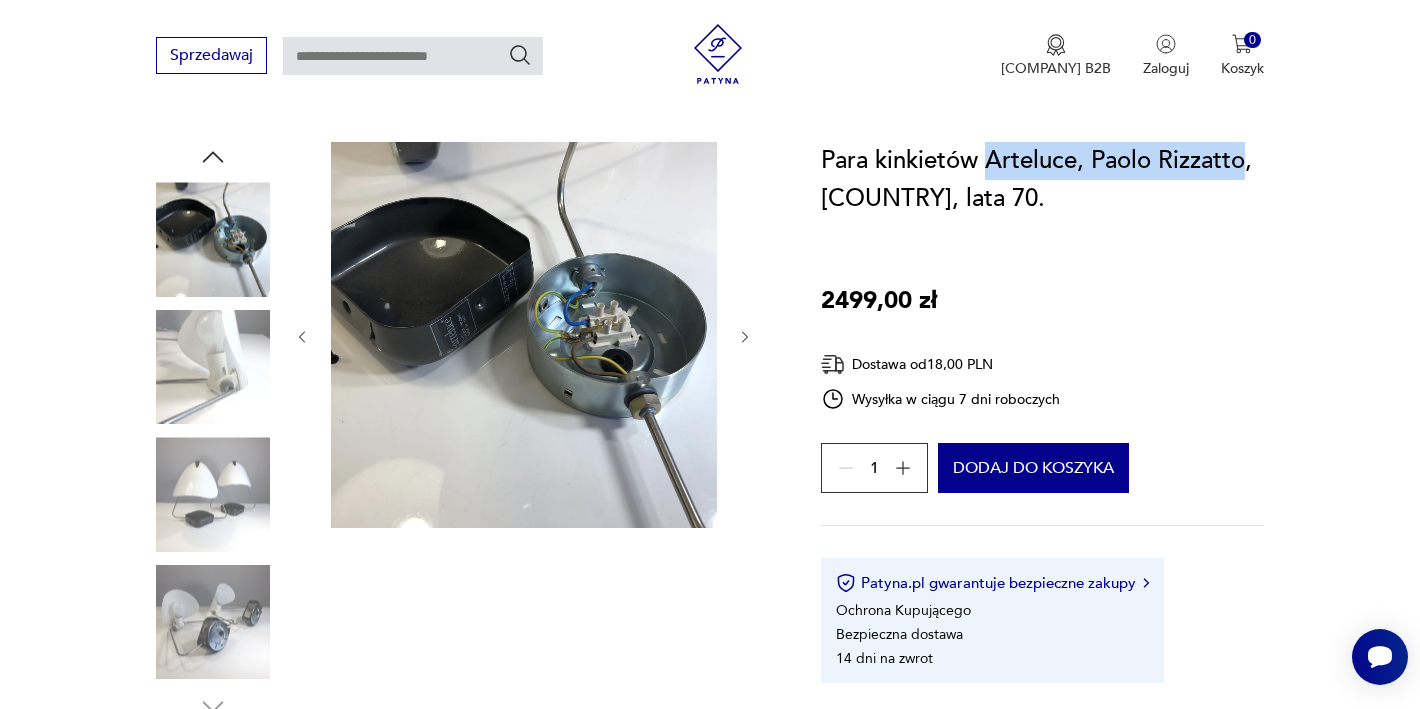 drag, startPoint x: 985, startPoint y: 157, endPoint x: 1240, endPoint y: 152, distance: 255.04901 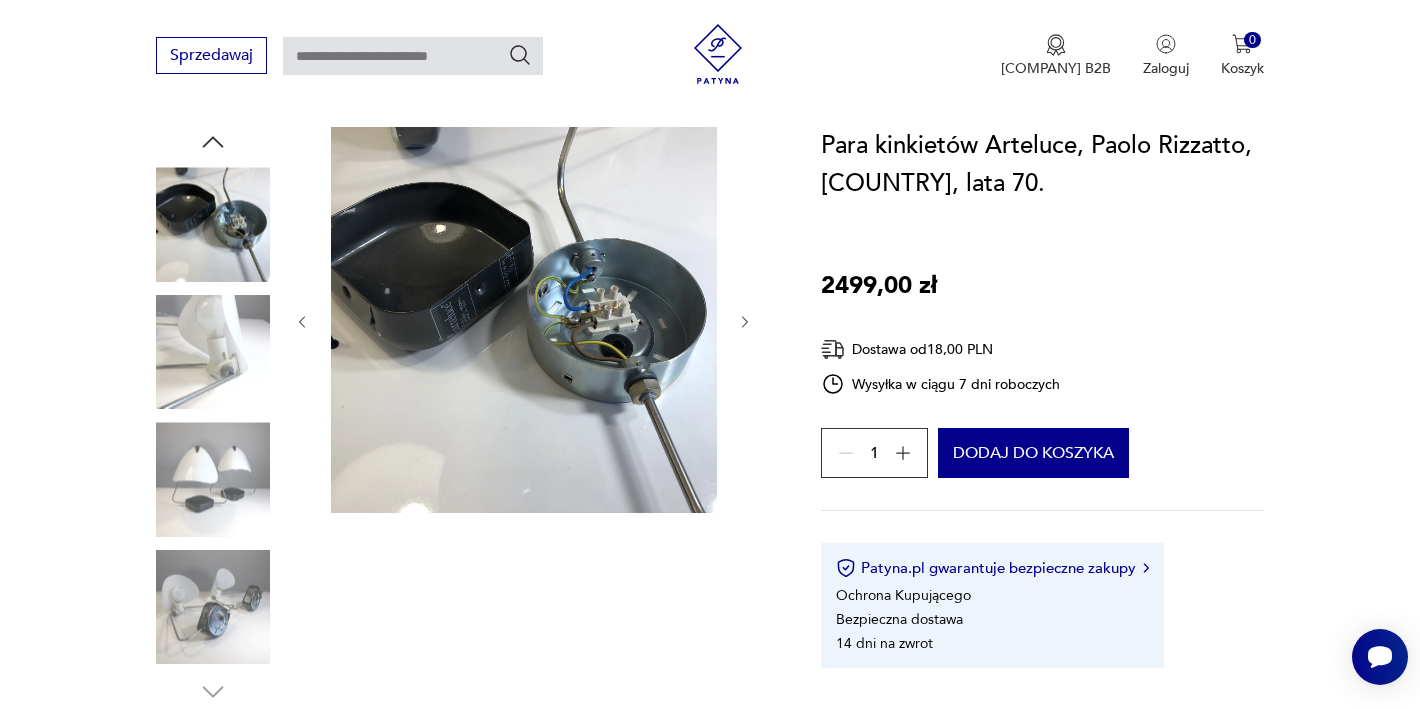 click on "Para kinkietów Arteluce, Paolo Rizzatto, Włochy, lata 70. 2499,00 zł Dostawa od  18,00 PLN Wysyłka w ciągu 7 dni roboczych 1 Dodaj do koszyka Patyna.pl gwarantuje bezpieczne zakupy Ochrona Kupującego Bezpieczna dostawa 14 dni na zwrot Opis produktu Para rzadkich kinkietów zaprojektowanych przez Paolo Rizzatto w 1977 dla manufaktury Arteluce. Wykonane z metalu i szkła mlecznego. Posiadają lakierowaną metalową pokrywę i chromowane regulowane ramie i klosz. Zachowane w bardzo dobrym stanie. Wymiary wys. 23, szer 20, głęb 40 cm. Dostępne 3 pary Rozwiń więcej Szczegóły produktu Liczba sztuk:   3 Tagi:   Prezent dla kolekcjonera ,  Walentynki dla dwojga ,  black friday O sprzedawcy simplyunique Zweryfikowany sprzedawca - Od 7 lat z Patyną Dostawa i zwroty Dostępne formy dostawy: Kurier   18,00 PLN Zwroty: Jeśli z jakiegokolwiek powodu chcesz zwrócić zamówiony przedmiot, masz na to   14 dni od momentu otrzymania przesyłki." at bounding box center [1042, 397] 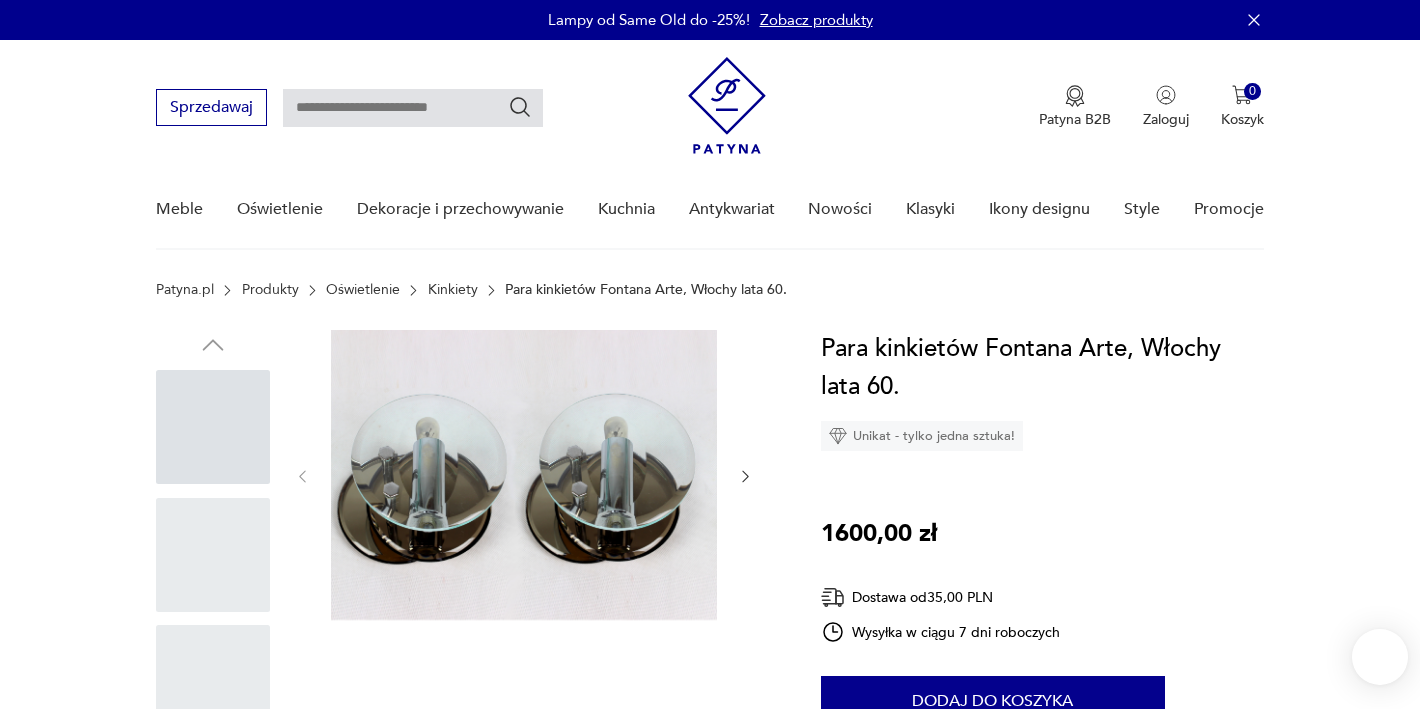 scroll, scrollTop: 0, scrollLeft: 0, axis: both 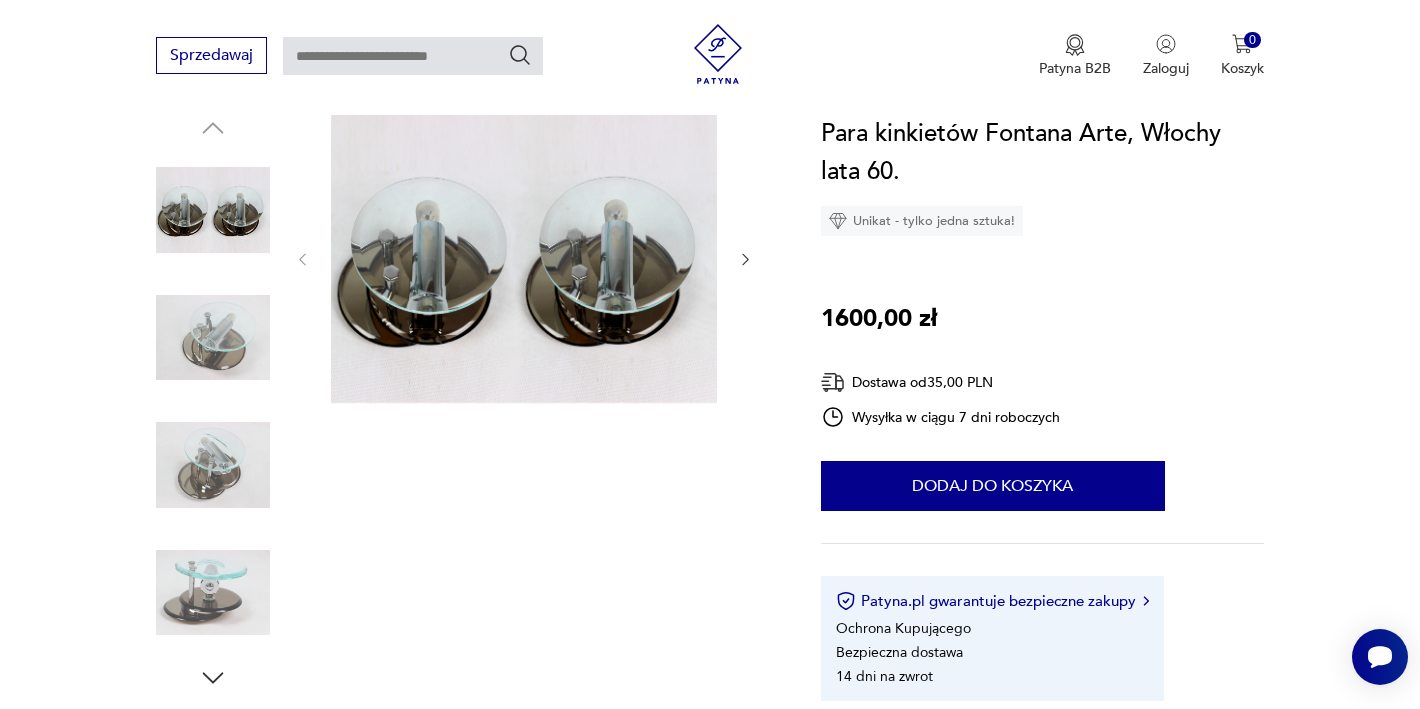 click at bounding box center [213, 338] 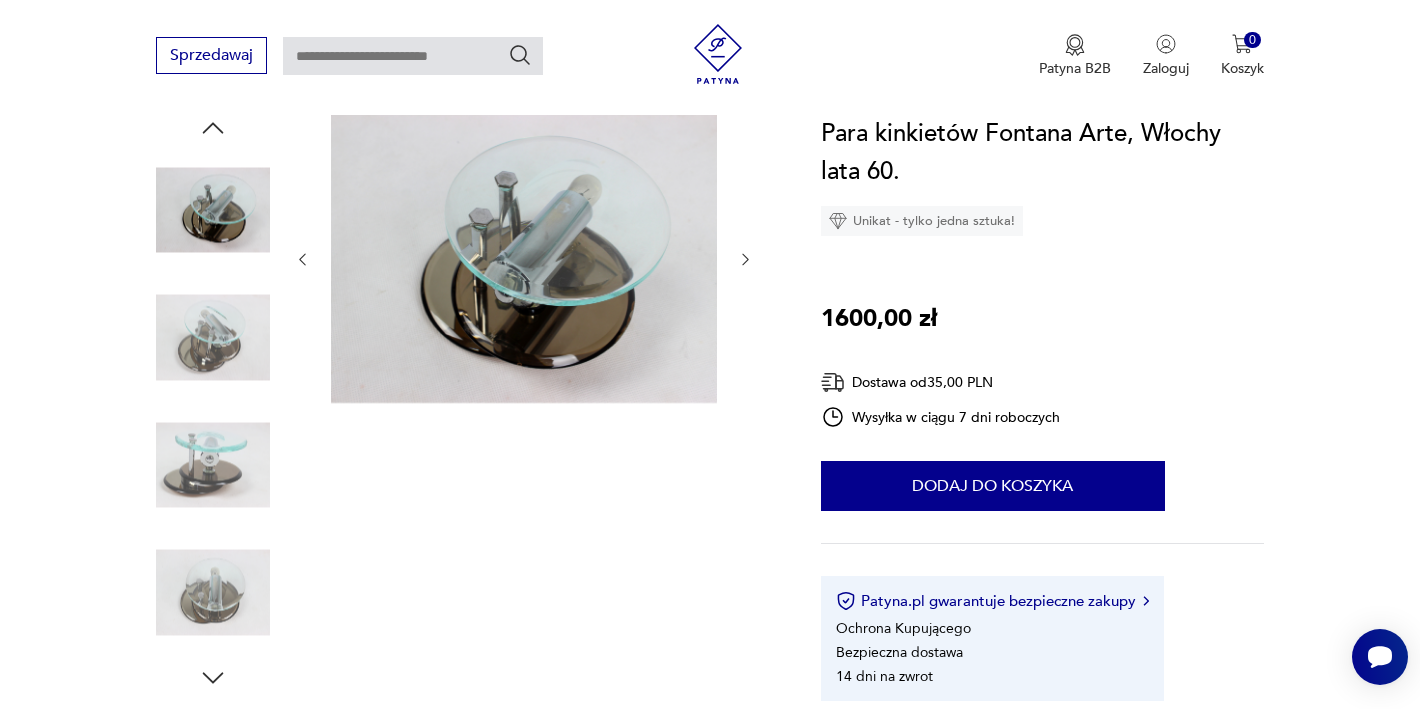 click at bounding box center (213, 338) 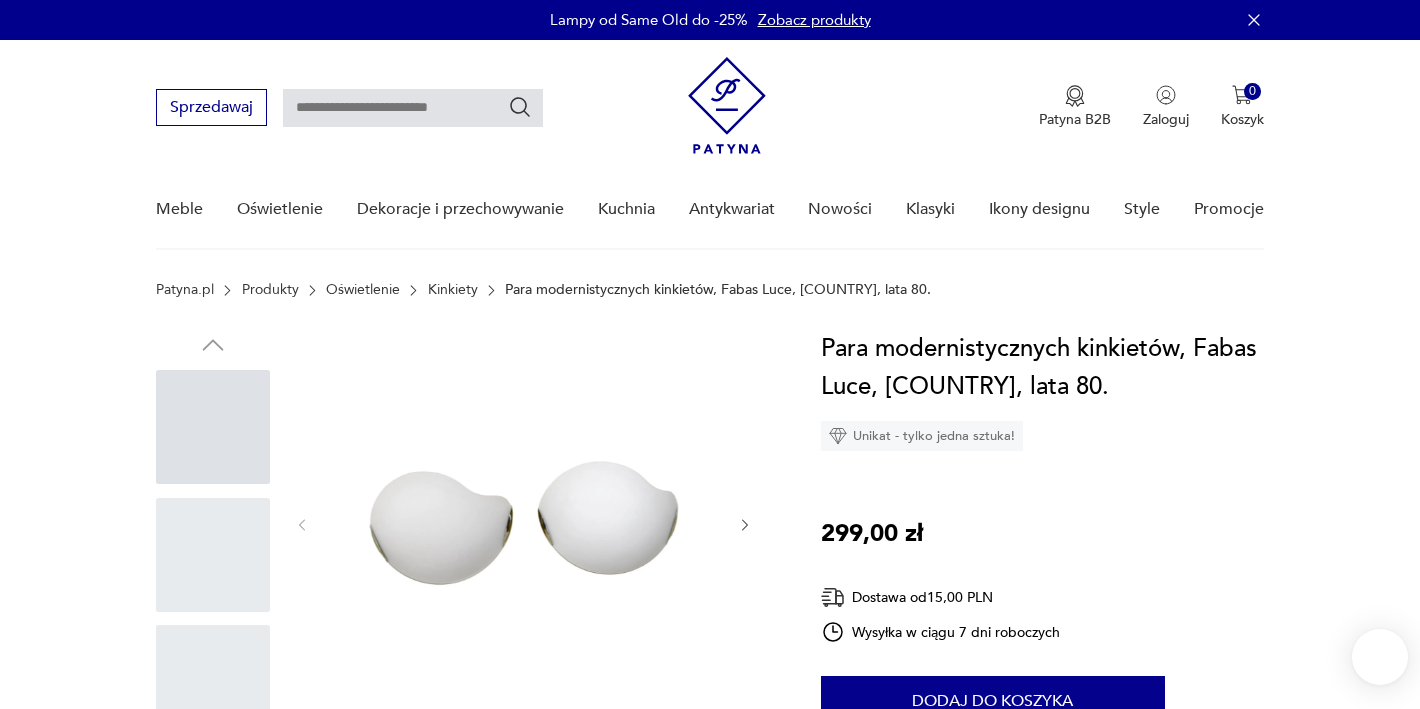 scroll, scrollTop: 0, scrollLeft: 0, axis: both 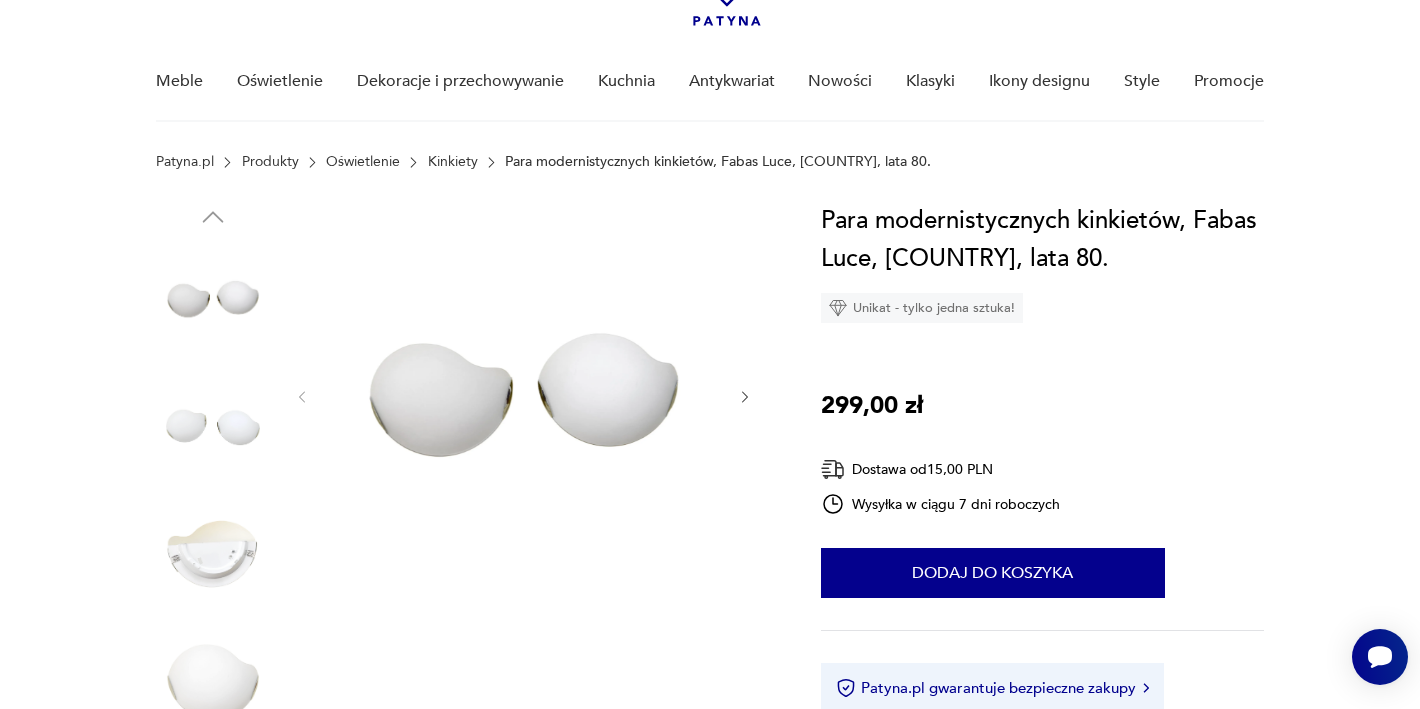 click at bounding box center [213, 427] 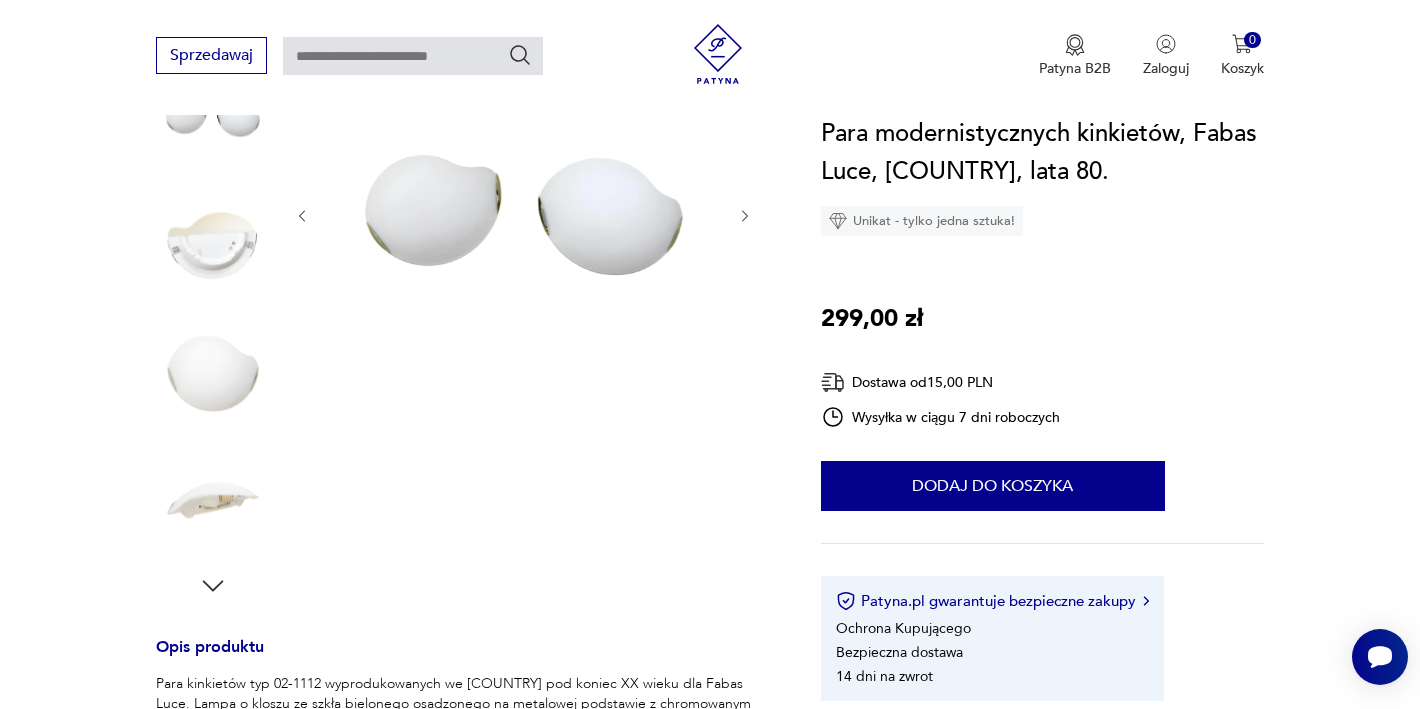 scroll, scrollTop: 387, scrollLeft: 0, axis: vertical 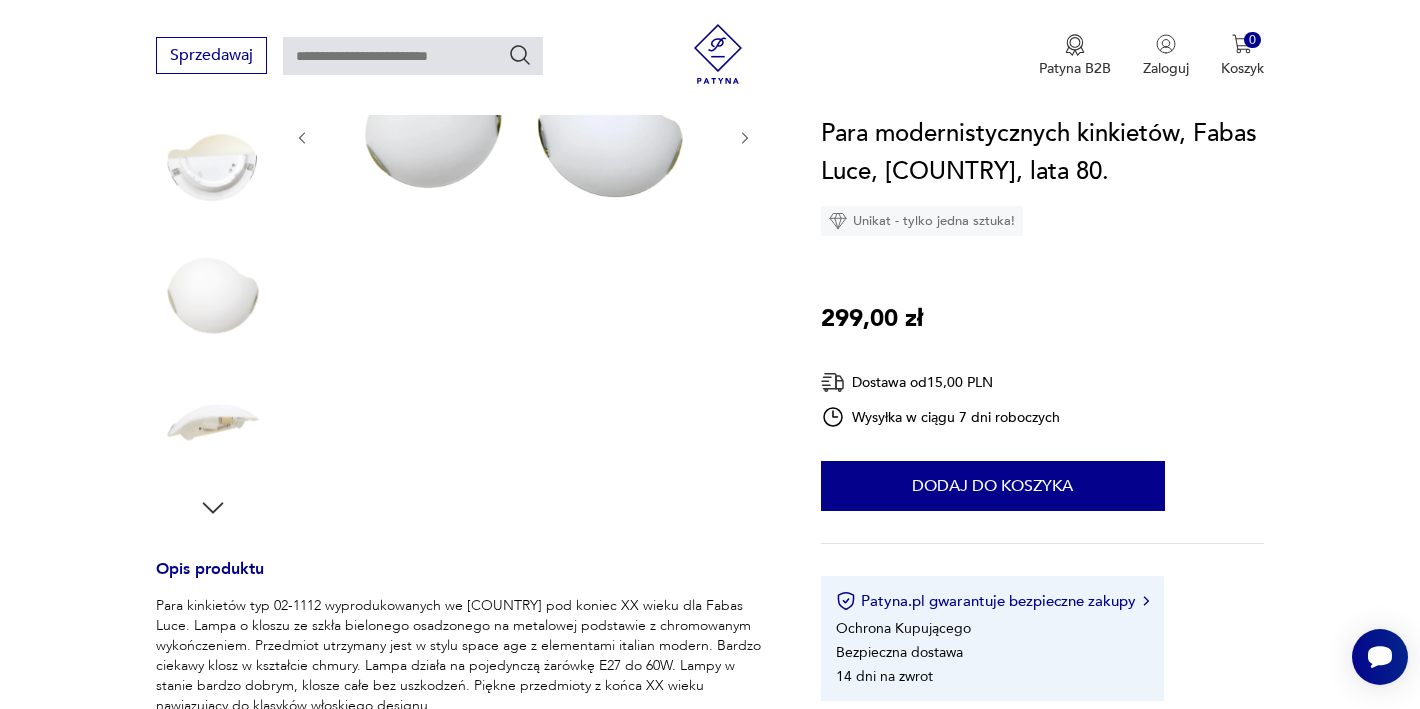 click at bounding box center (0, 0) 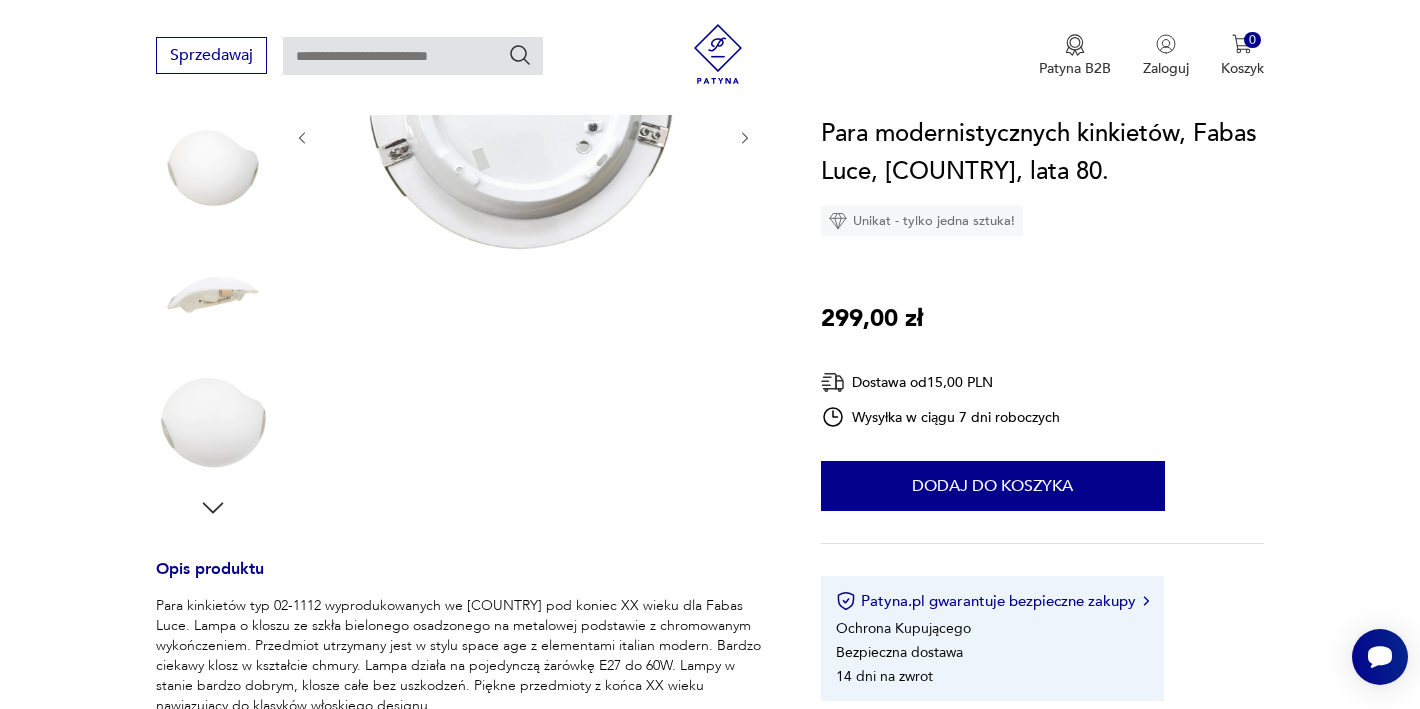 click at bounding box center (0, 0) 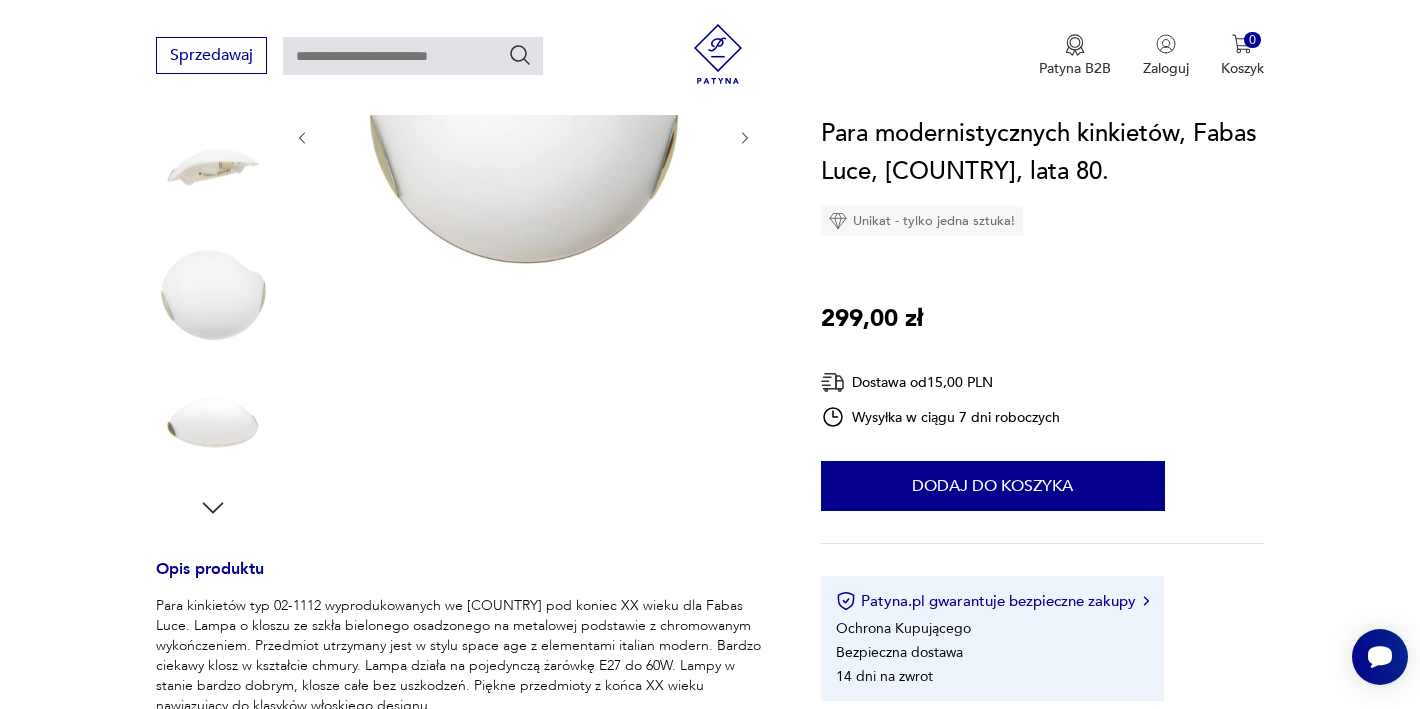 click at bounding box center [0, 0] 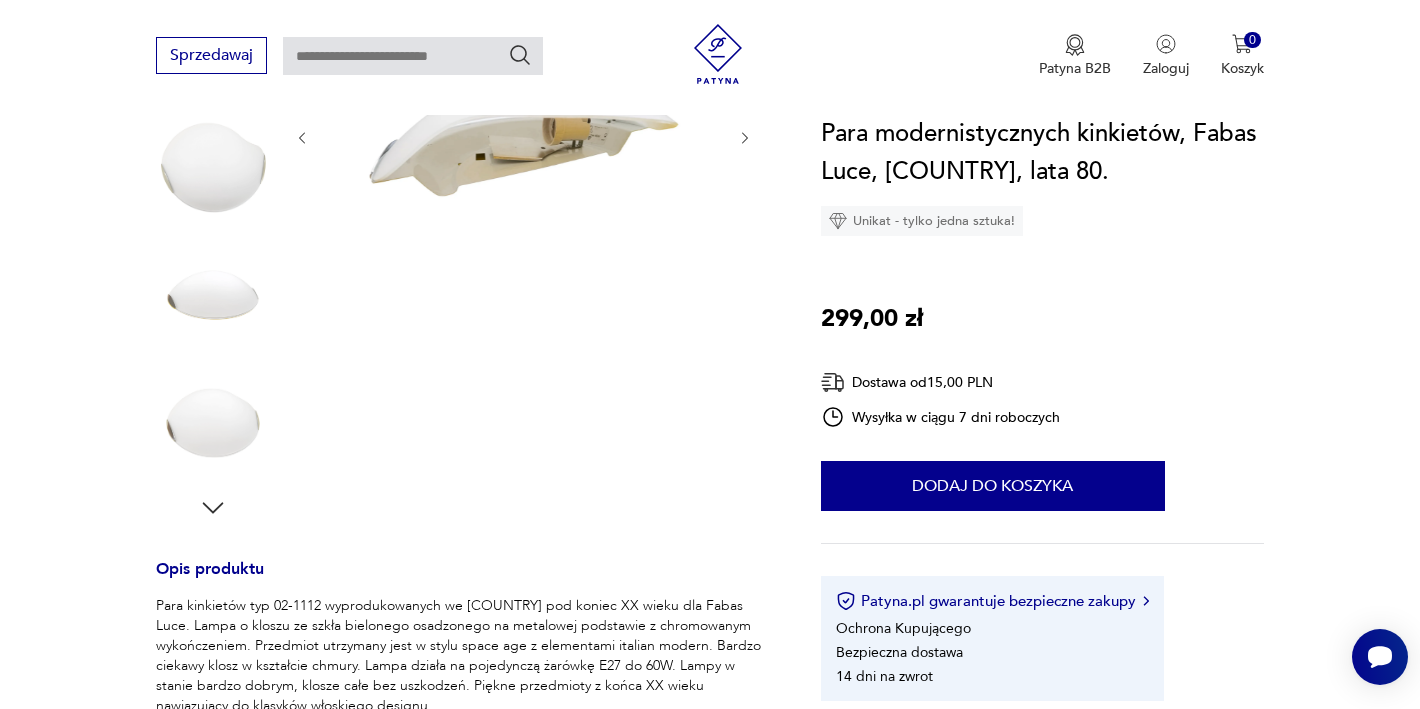 click at bounding box center (0, 0) 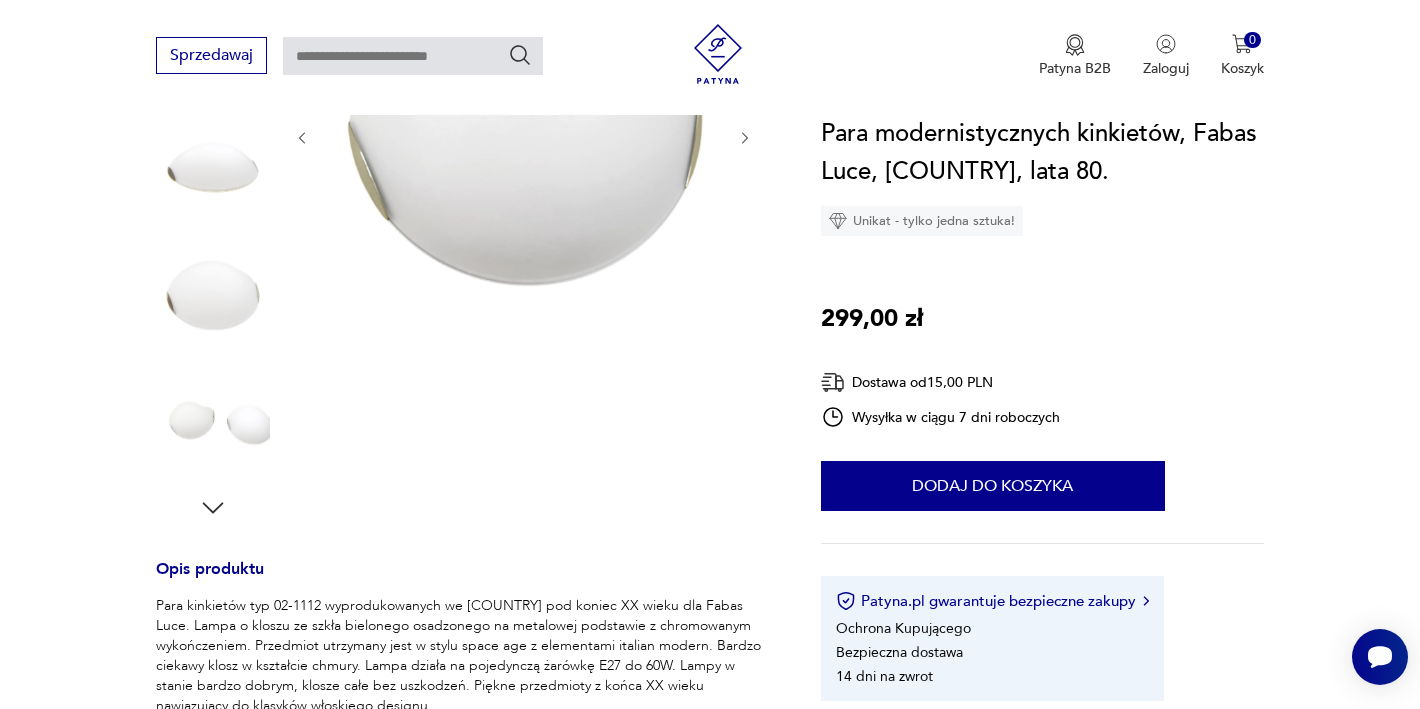 click at bounding box center [0, 0] 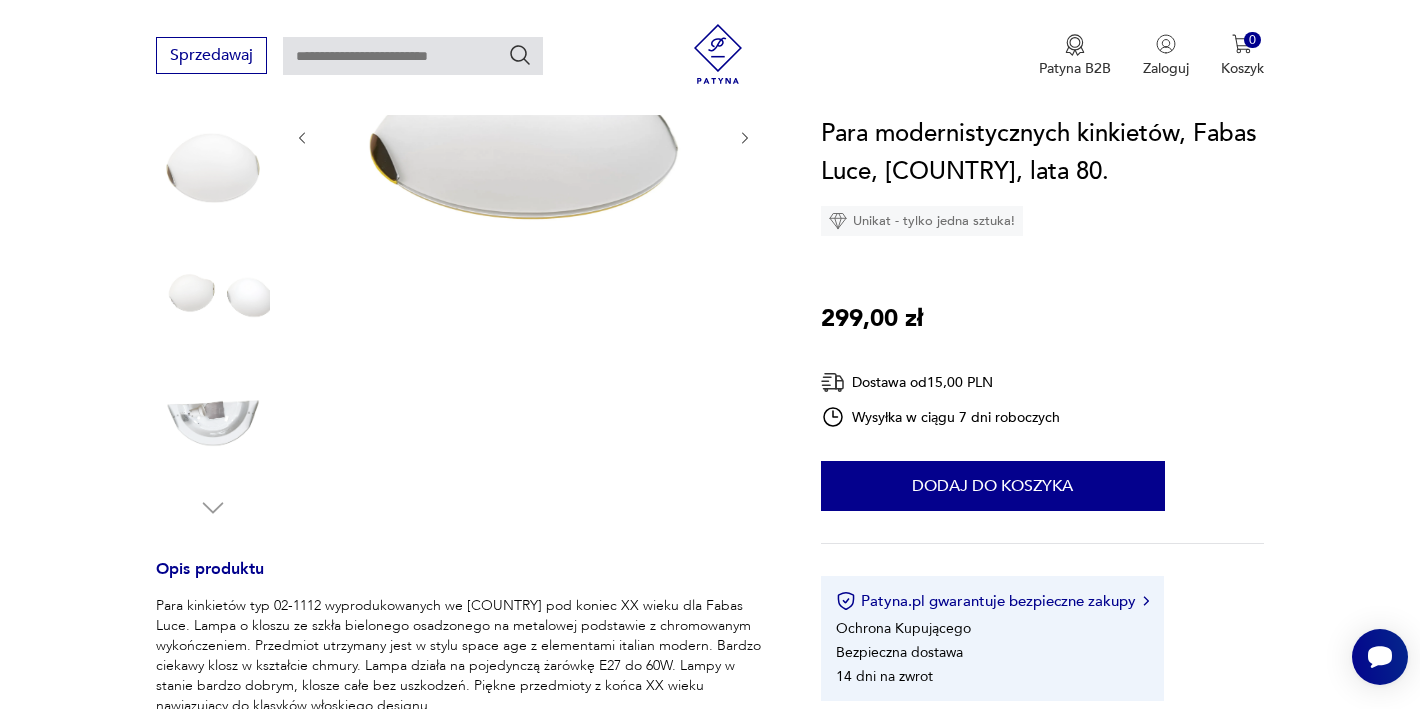 click at bounding box center [0, 0] 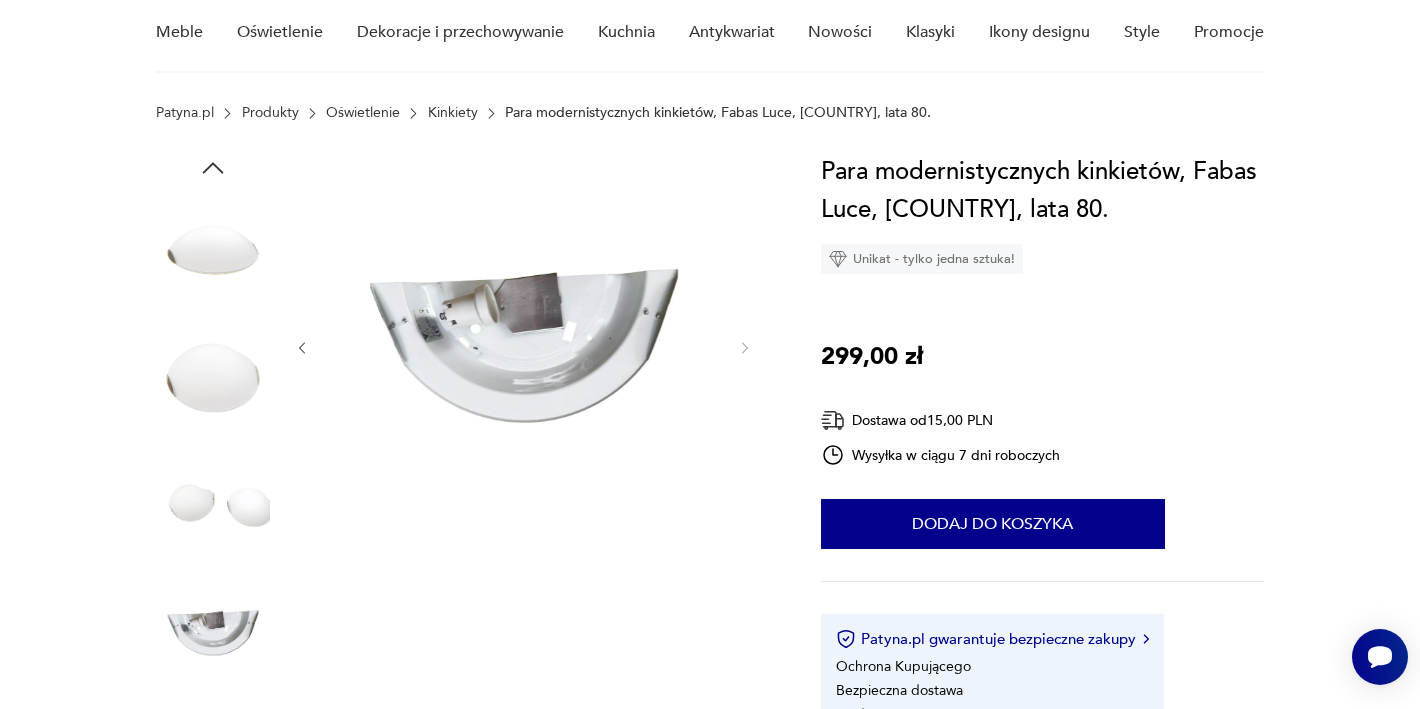scroll, scrollTop: 175, scrollLeft: 0, axis: vertical 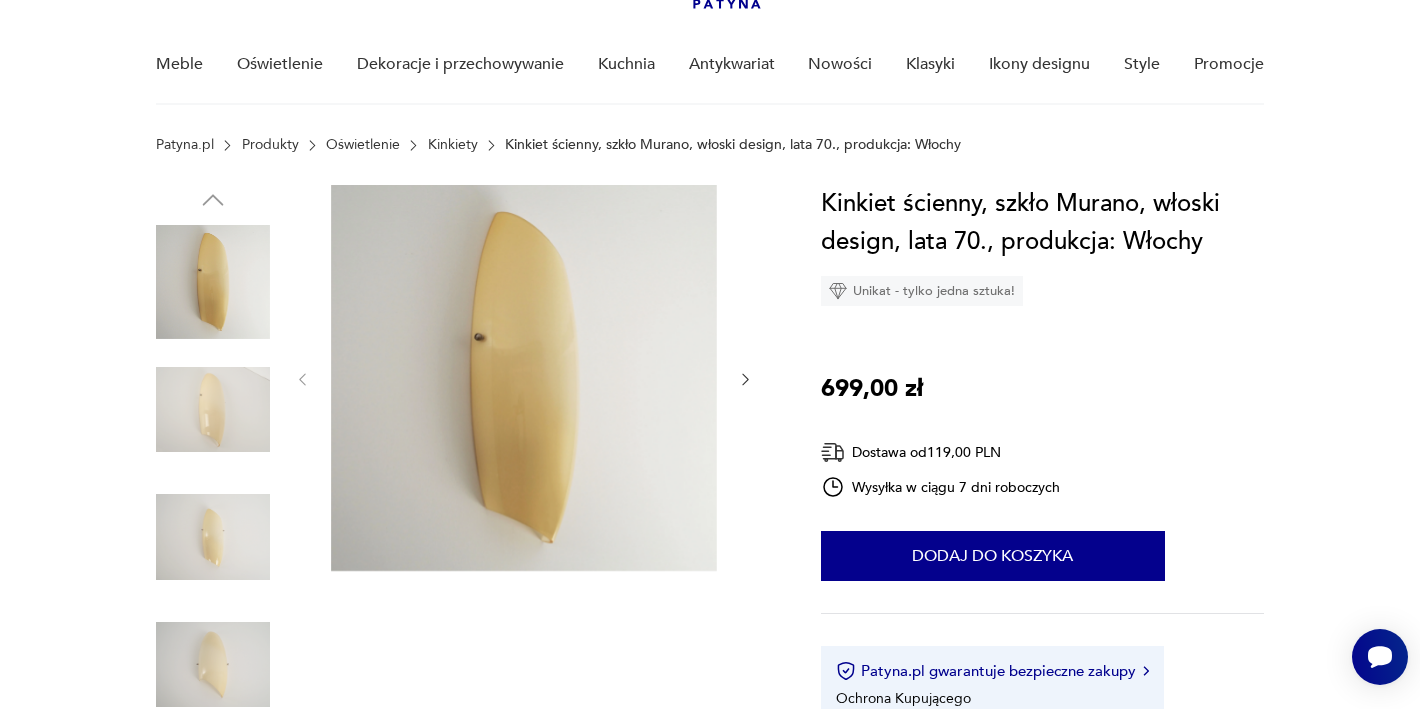 click at bounding box center [745, 379] 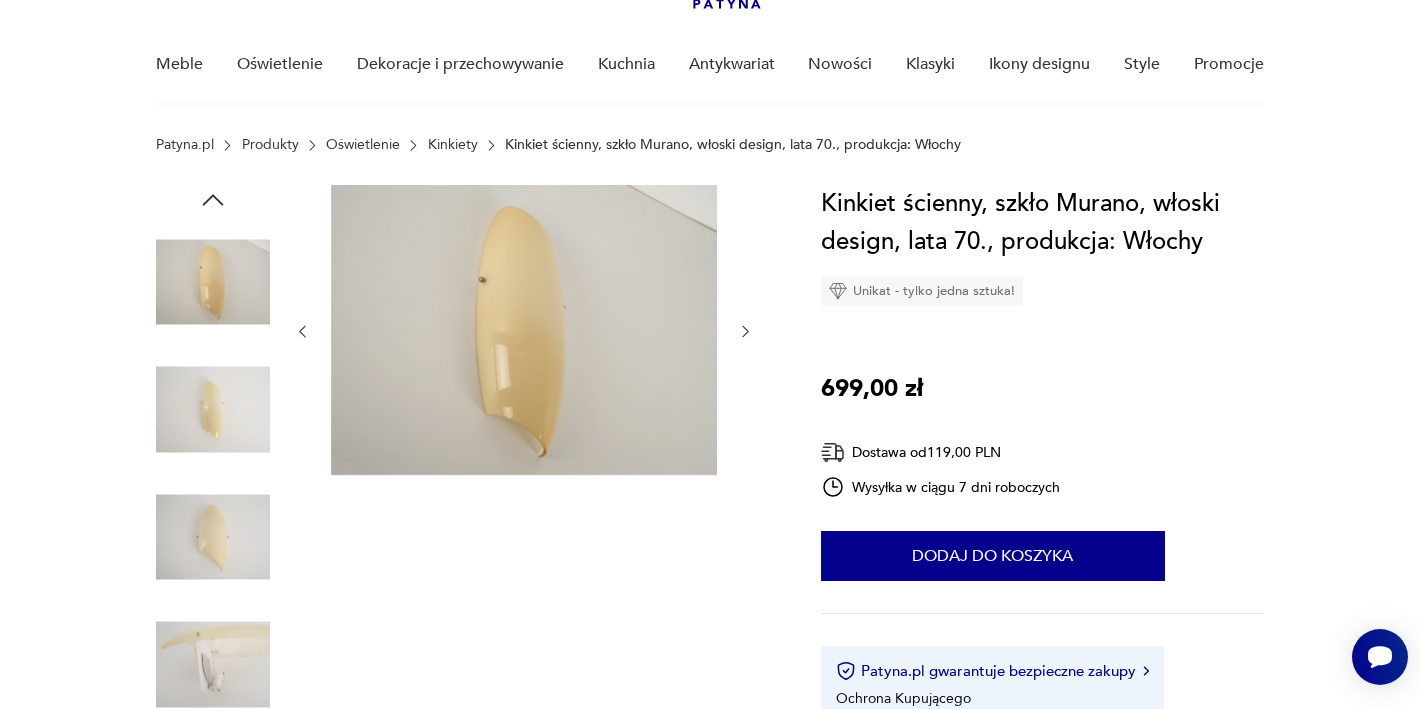 click at bounding box center (524, 331) 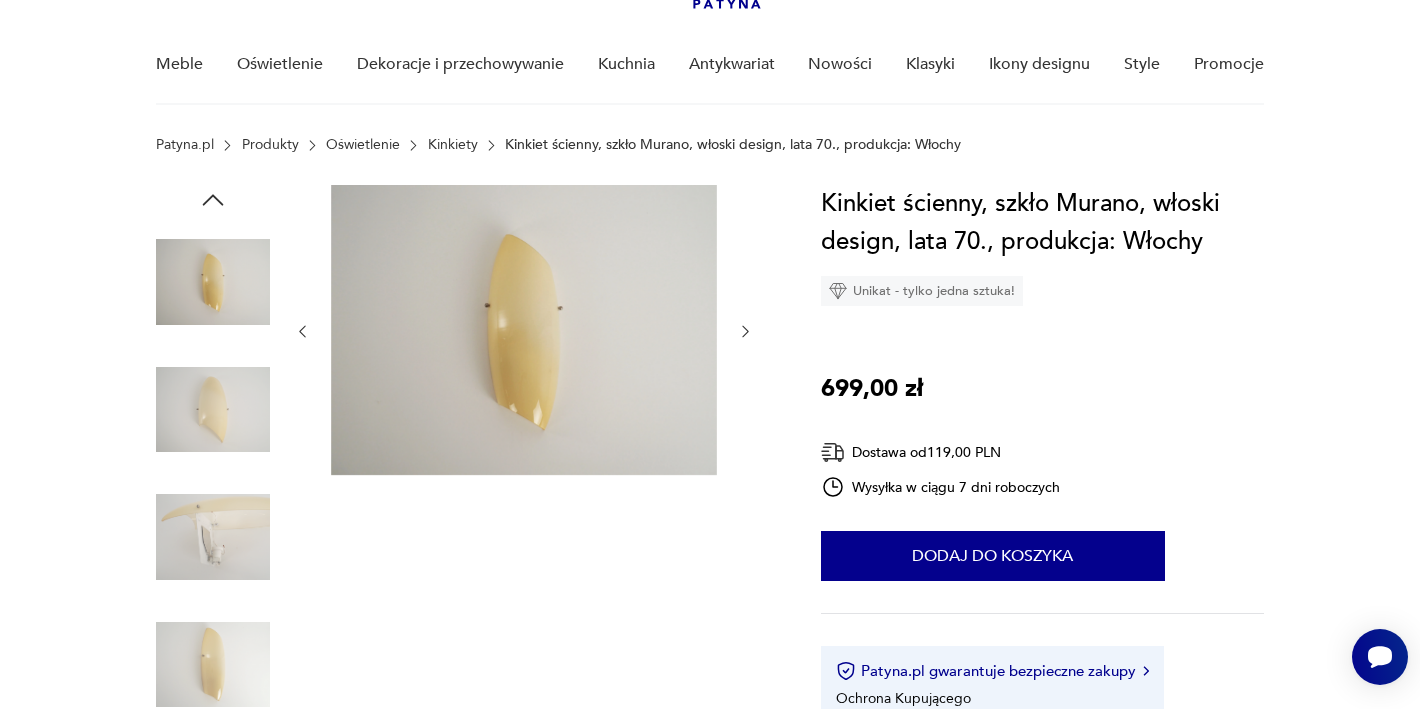 click at bounding box center (524, 331) 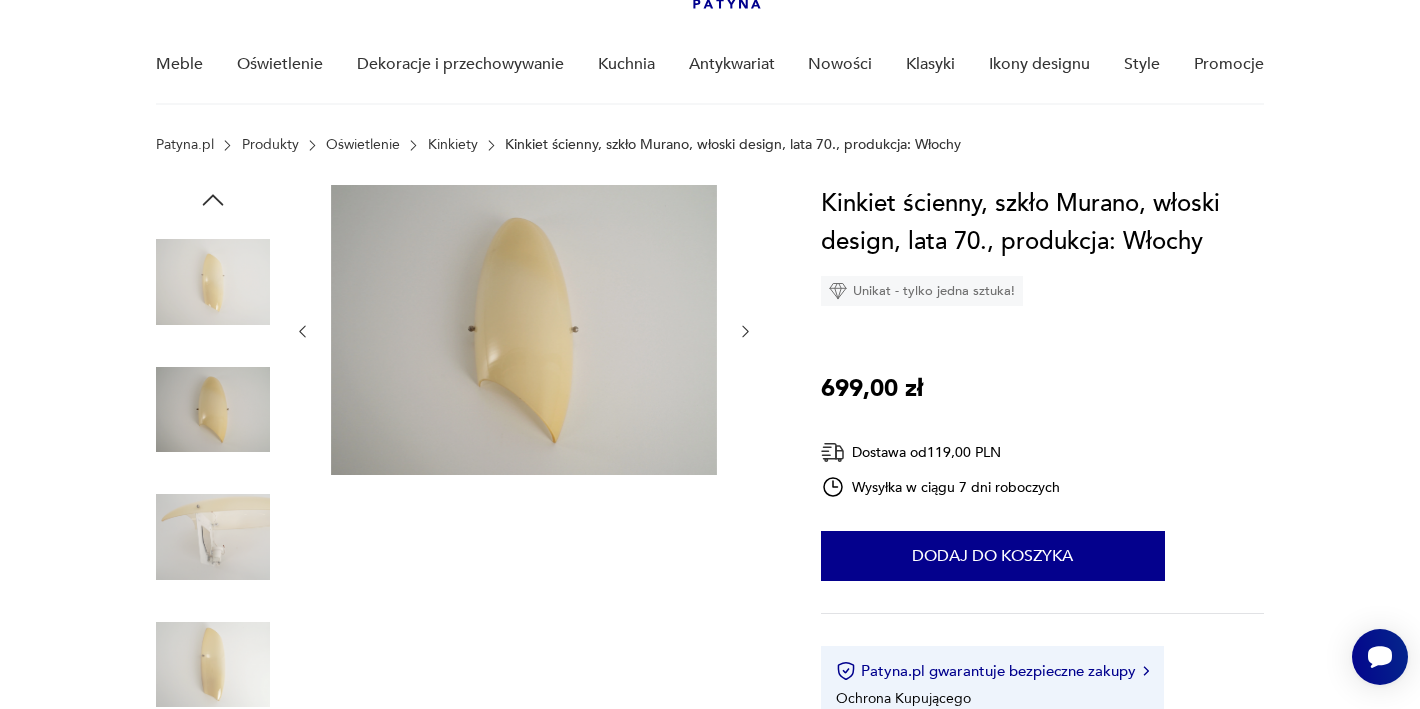 click at bounding box center [745, 331] 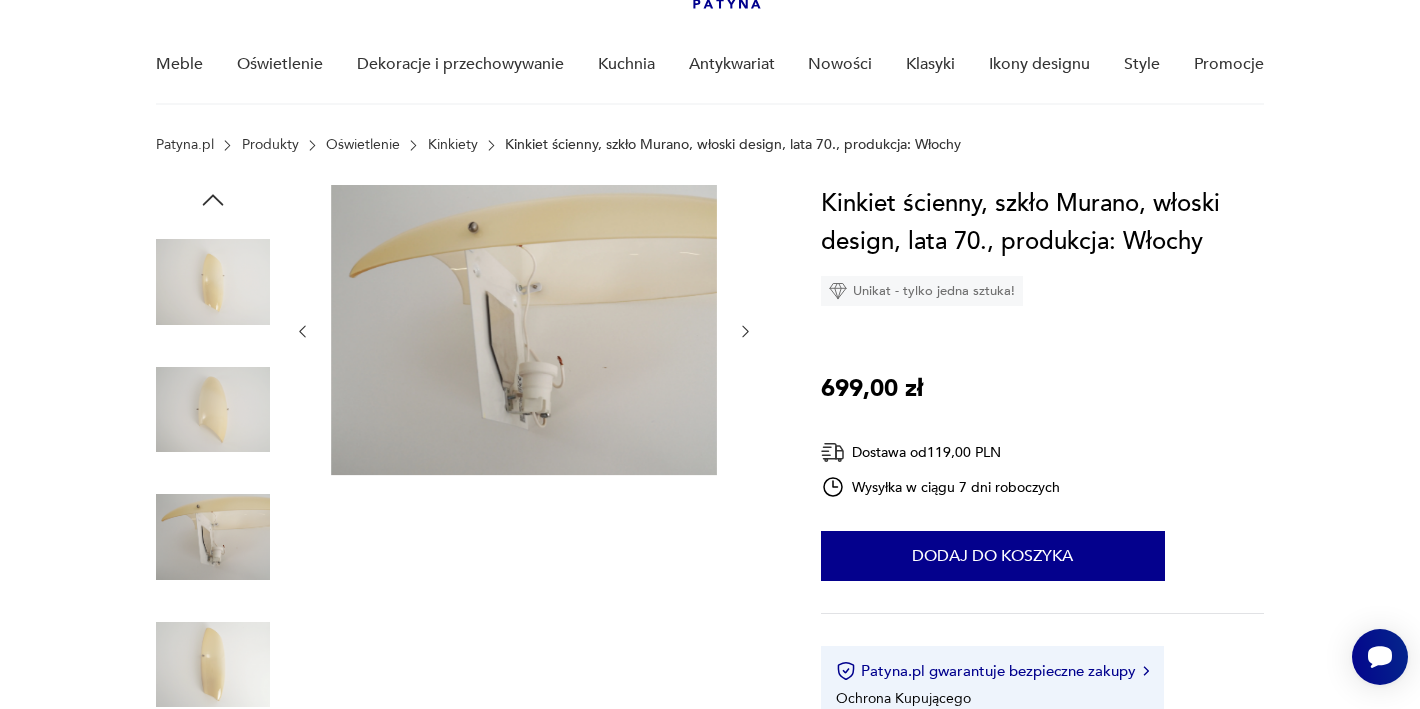 click at bounding box center (745, 331) 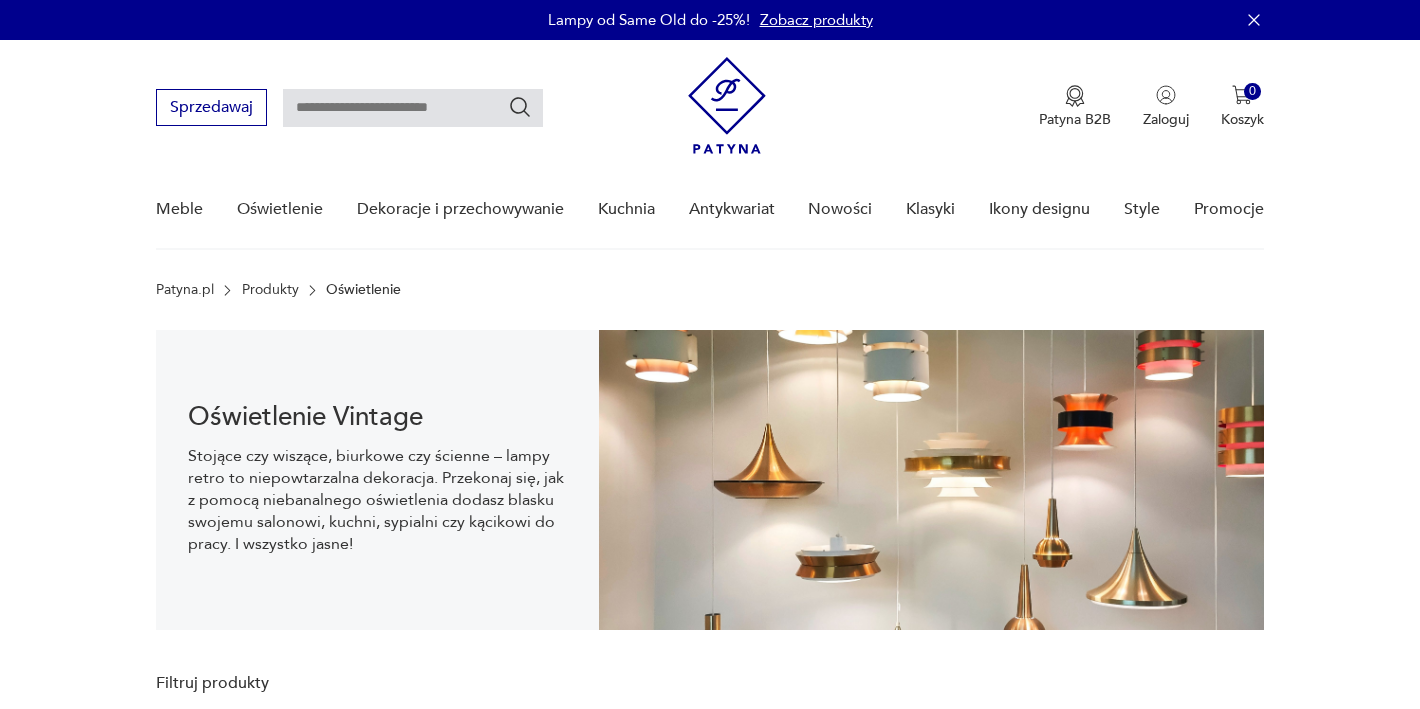 scroll, scrollTop: 29, scrollLeft: 0, axis: vertical 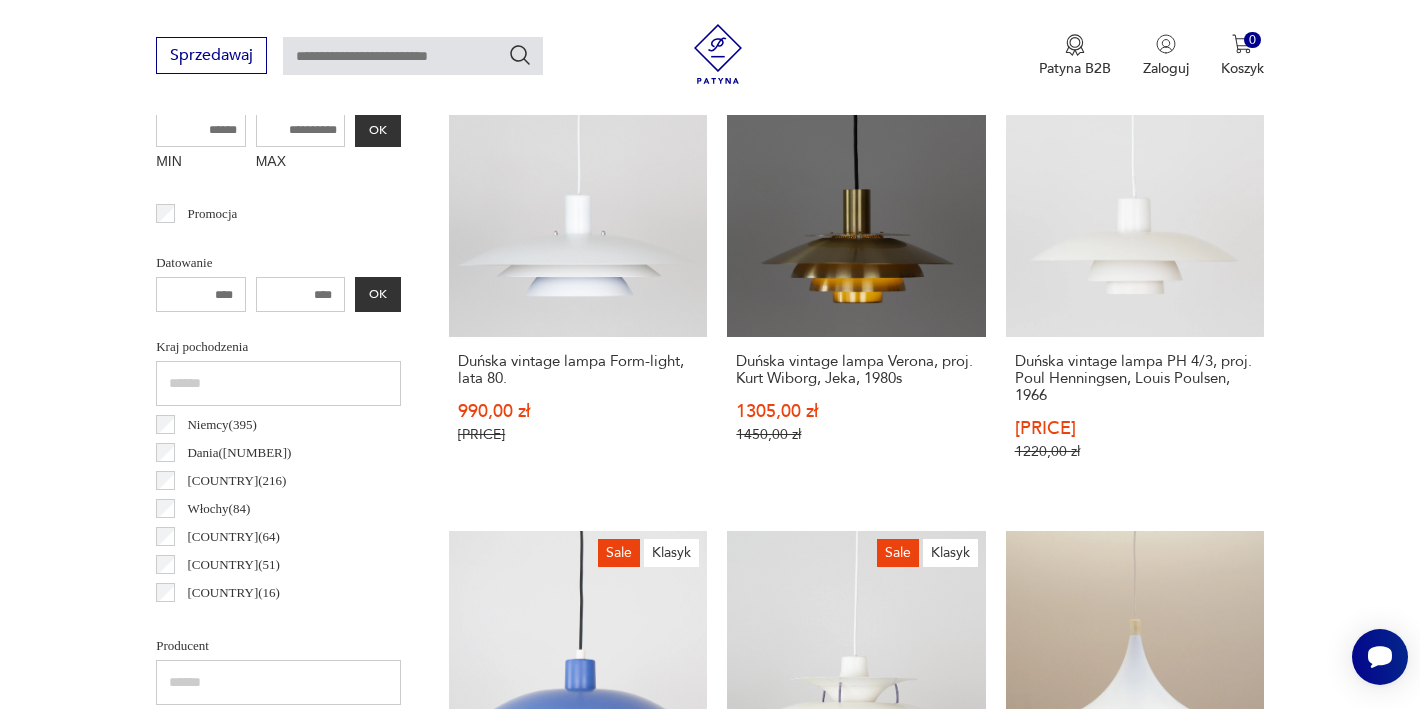 click on "Włochy  ( 84 )" at bounding box center [218, 509] 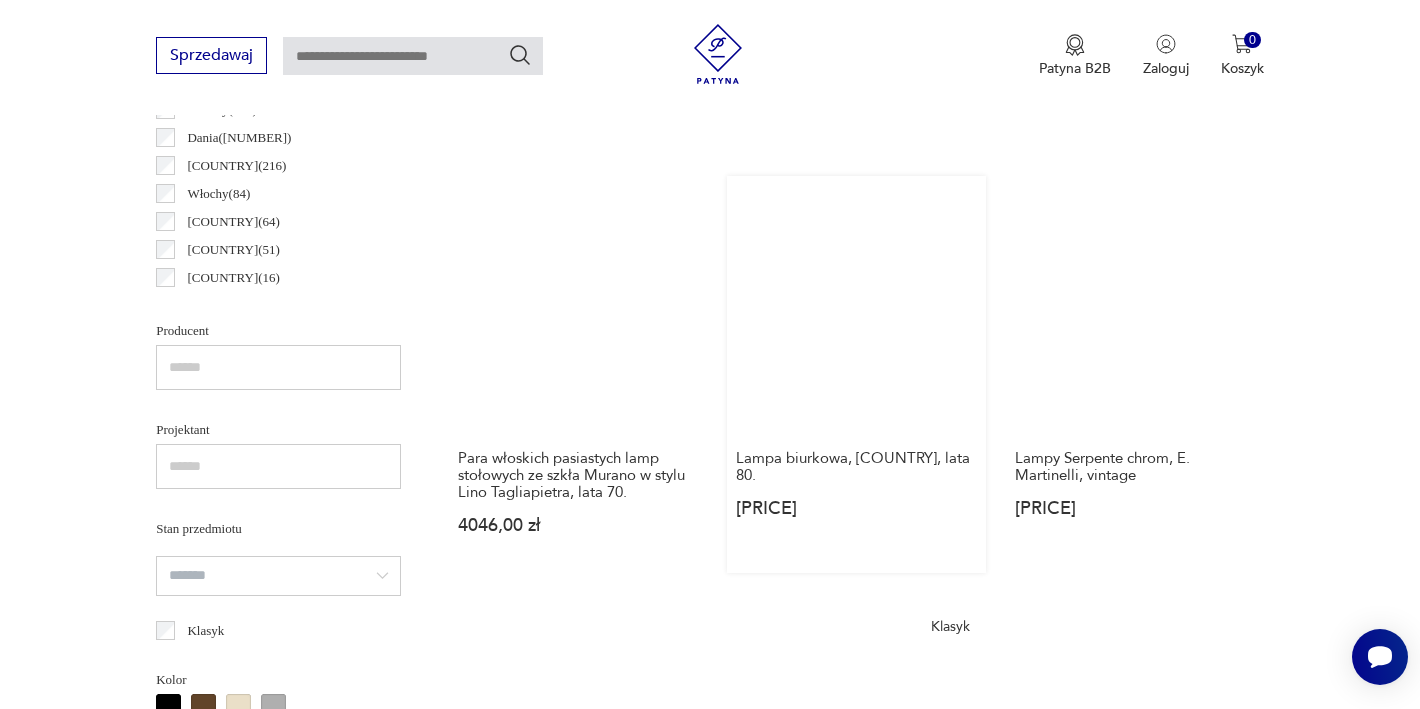 scroll, scrollTop: 1437, scrollLeft: 0, axis: vertical 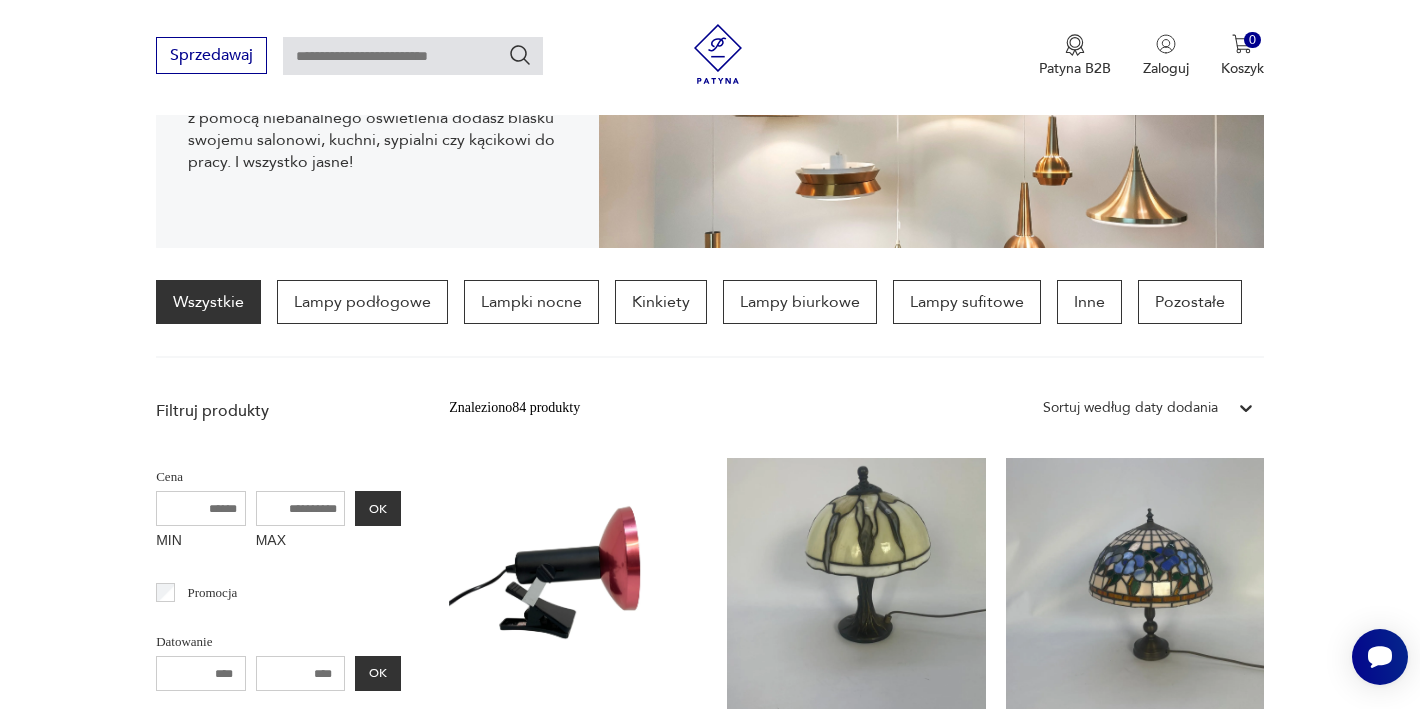 click on "Sortuj według daty dodania" at bounding box center (1130, 408) 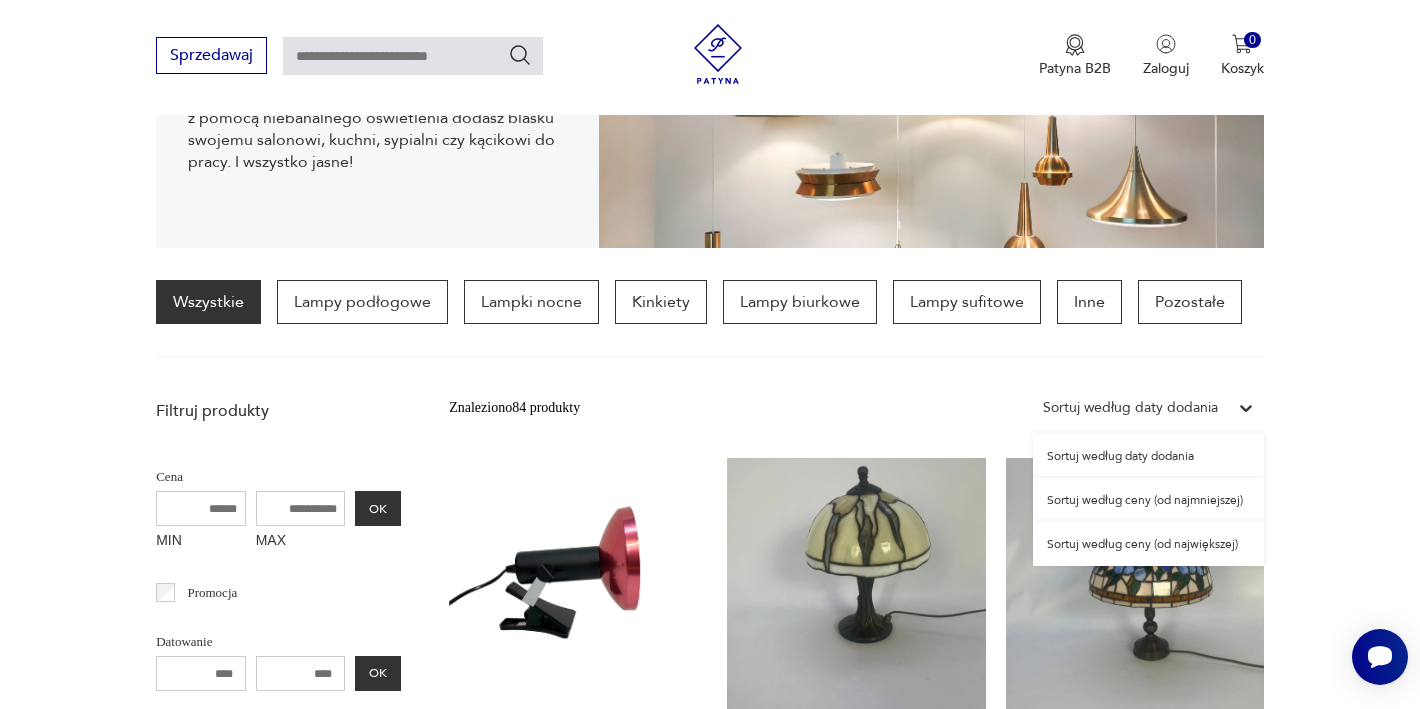 click on "Sortuj według ceny (od największej)" at bounding box center [1148, 544] 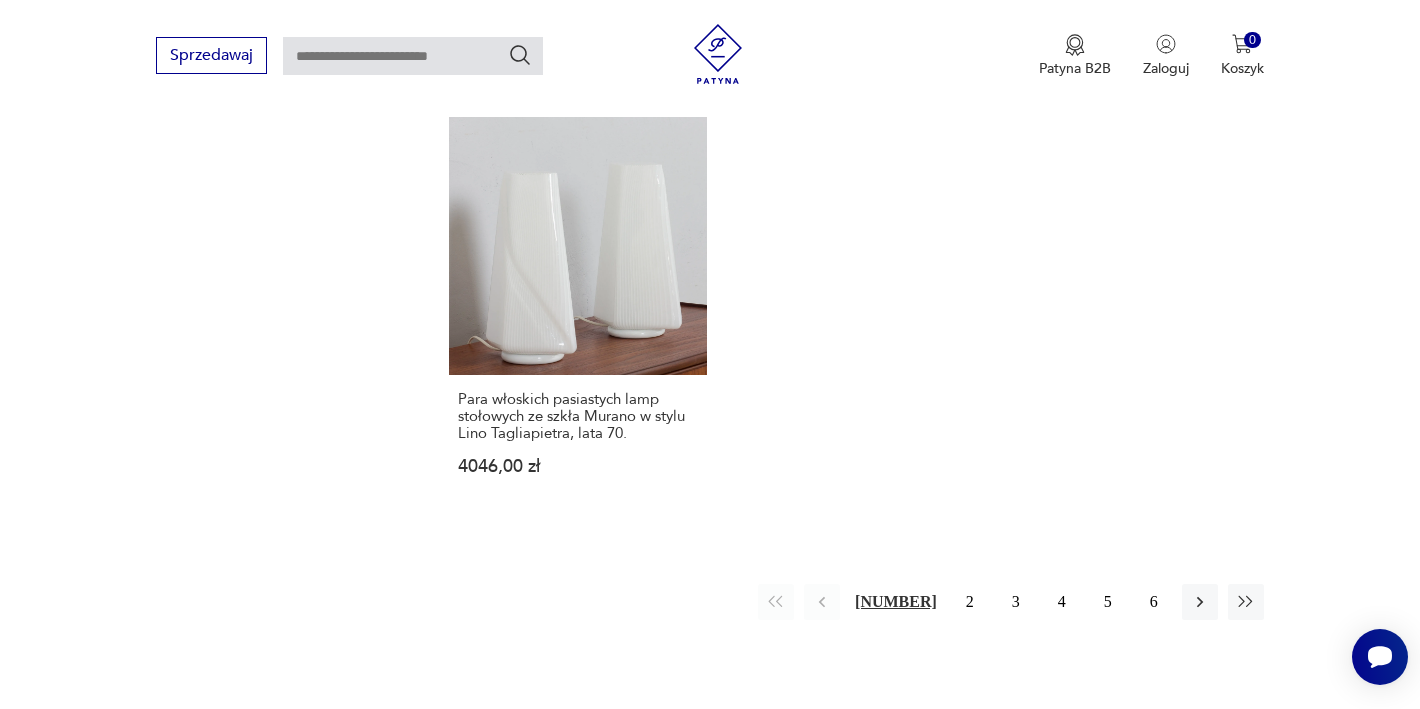 scroll, scrollTop: 2919, scrollLeft: 0, axis: vertical 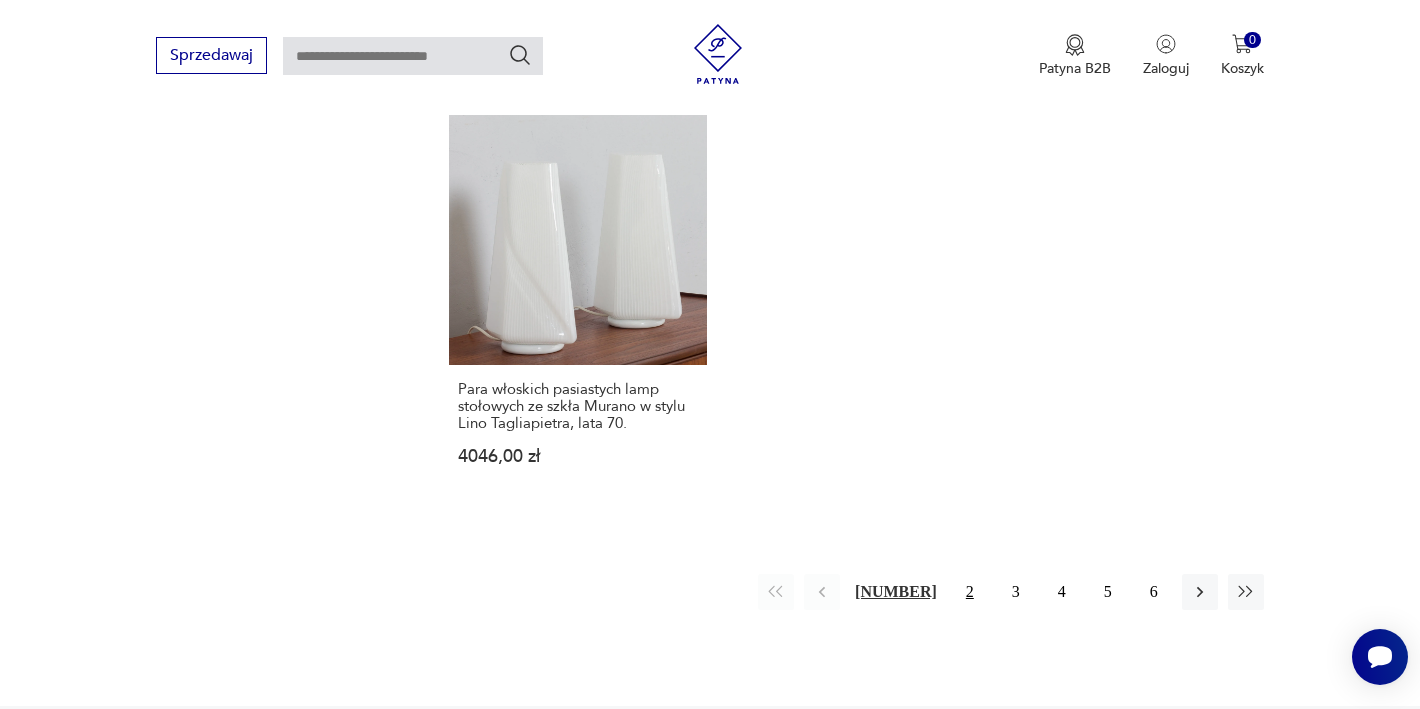 click on "2" at bounding box center (970, 592) 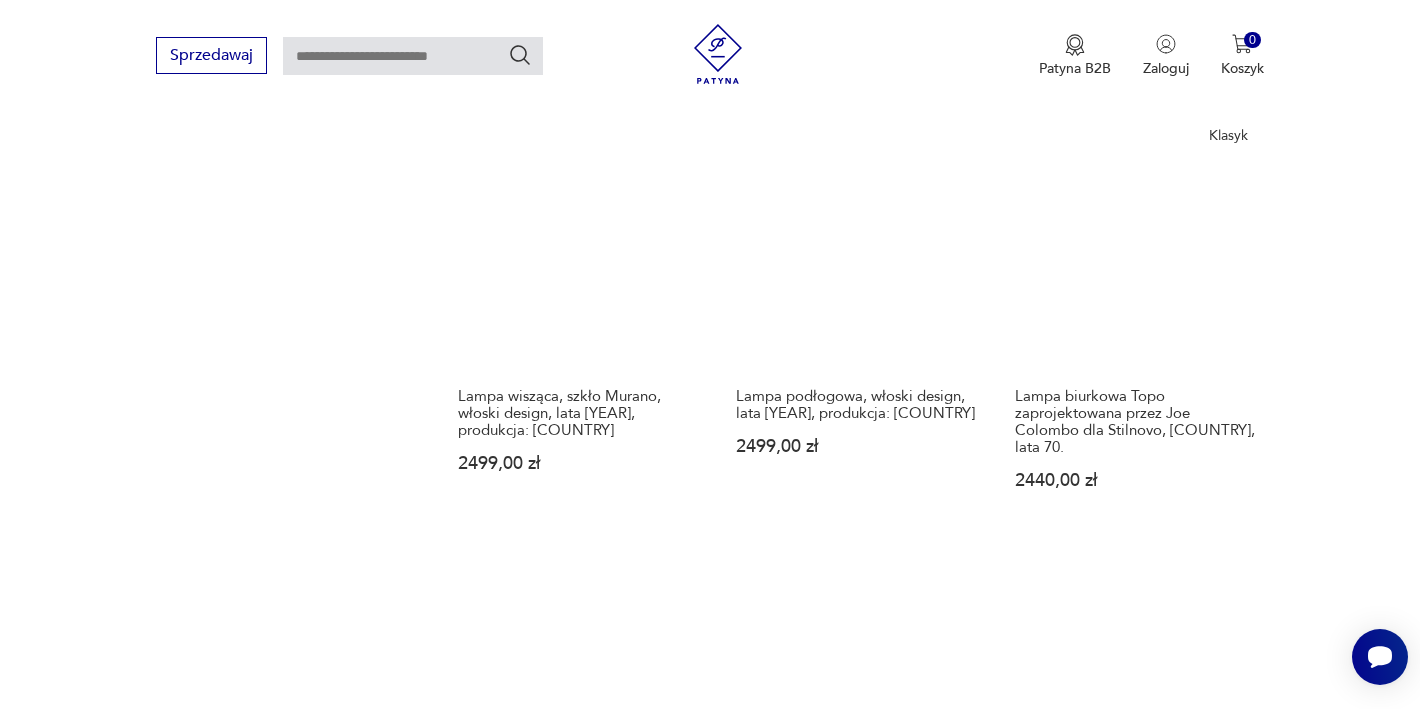 scroll, scrollTop: 2465, scrollLeft: 0, axis: vertical 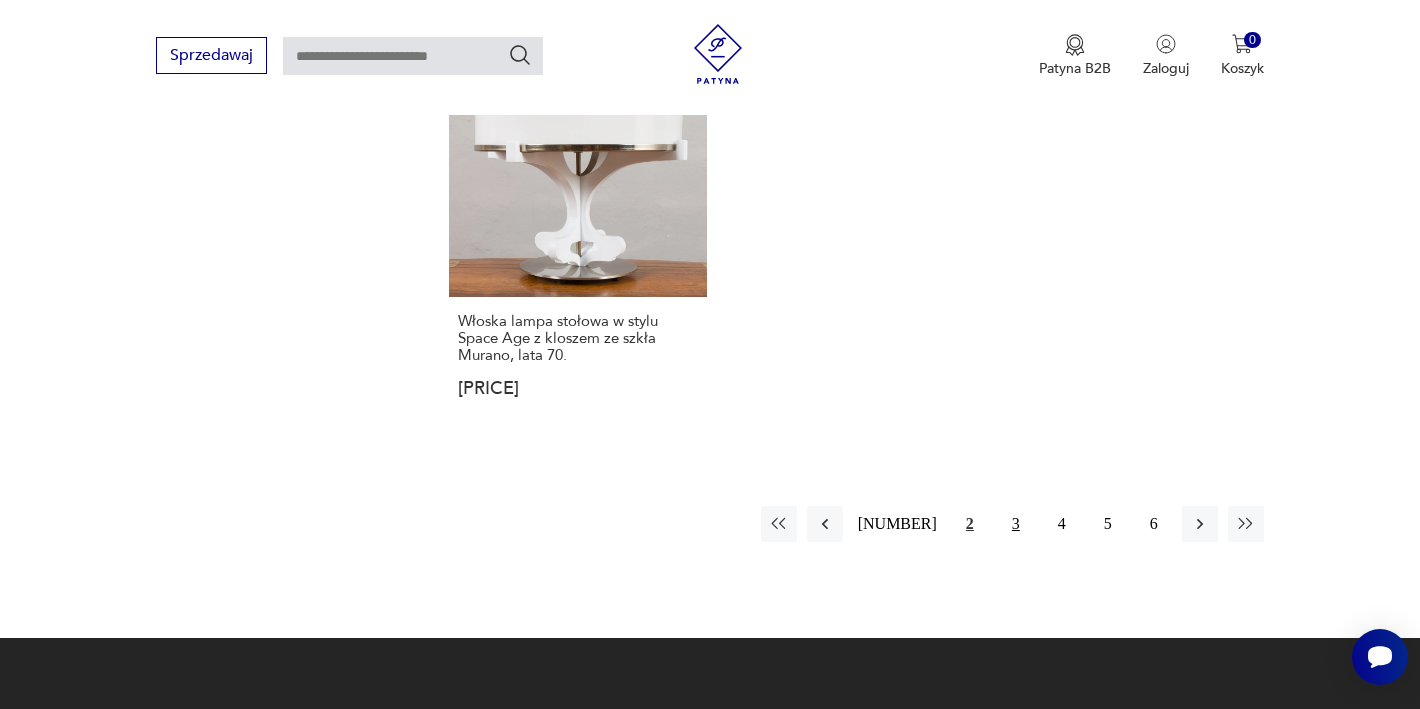 click on "3" at bounding box center [1016, 524] 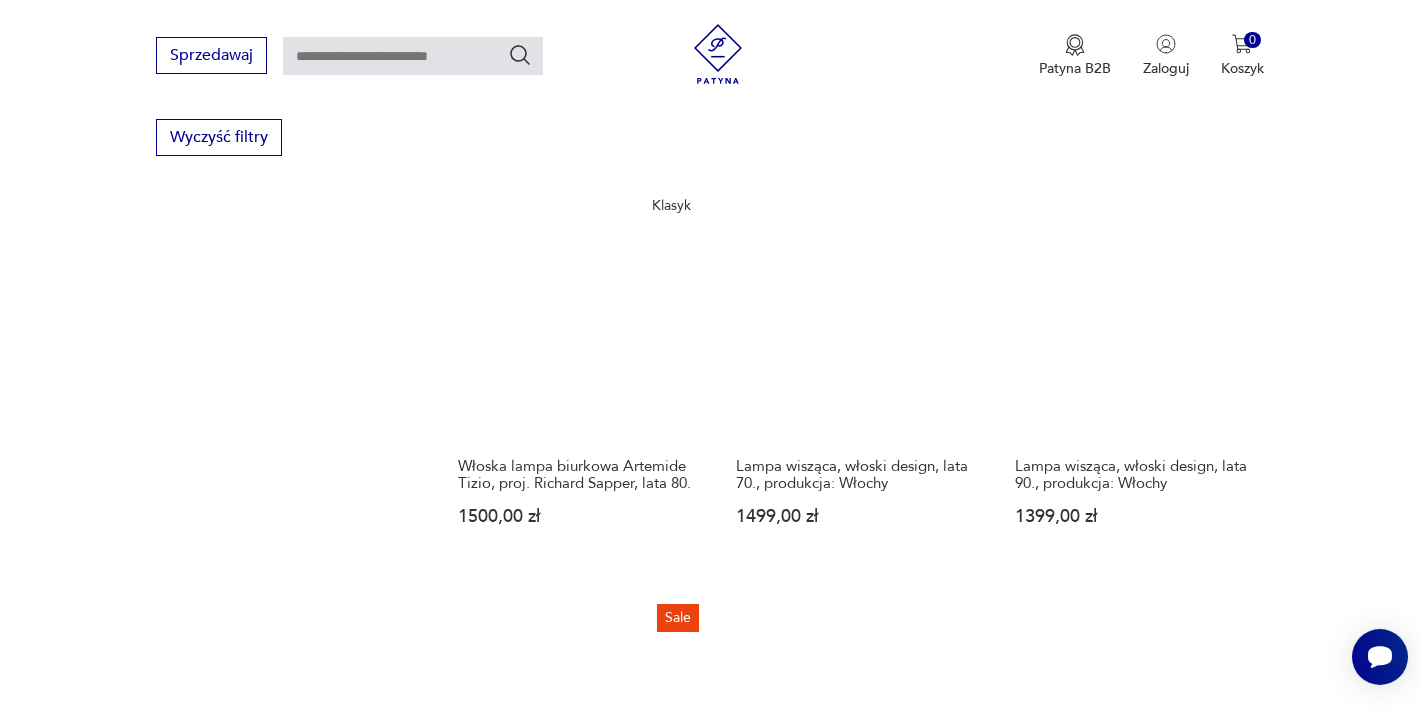 scroll, scrollTop: 2340, scrollLeft: 0, axis: vertical 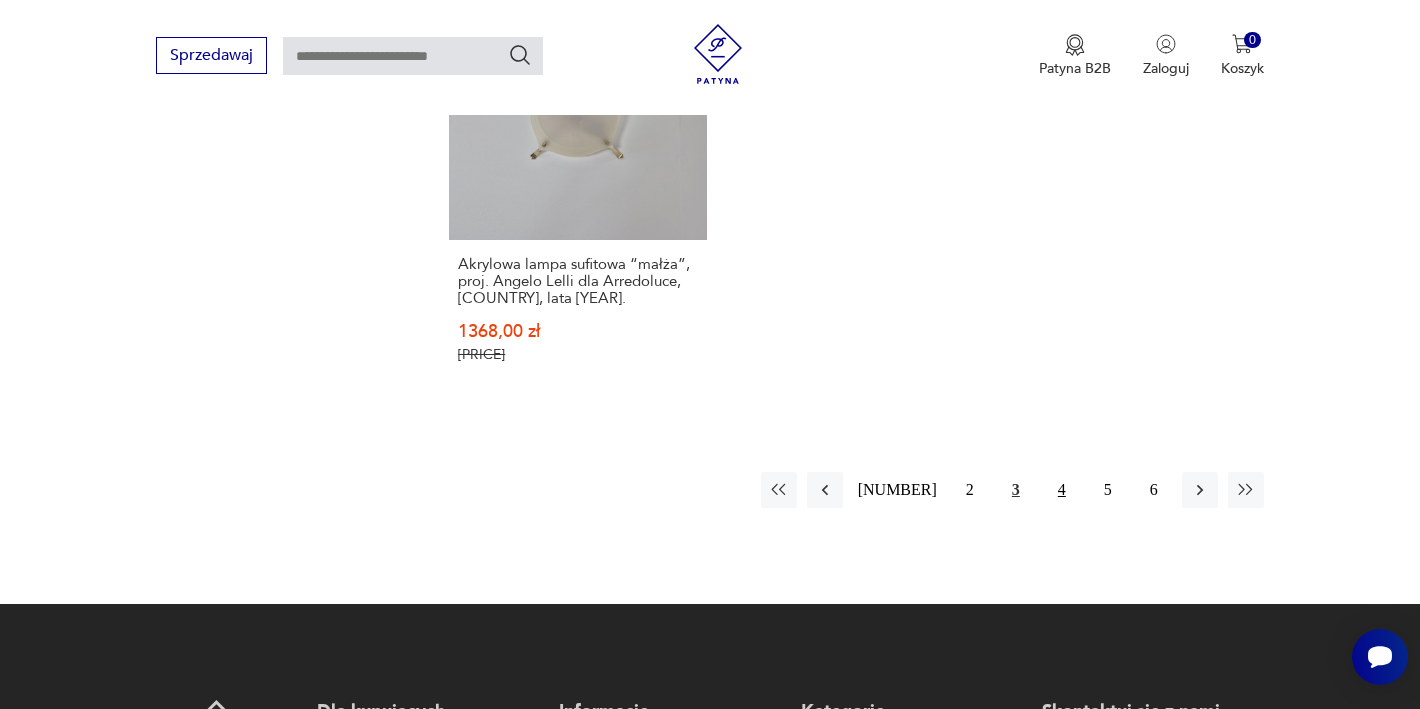 click on "4" at bounding box center (1062, 490) 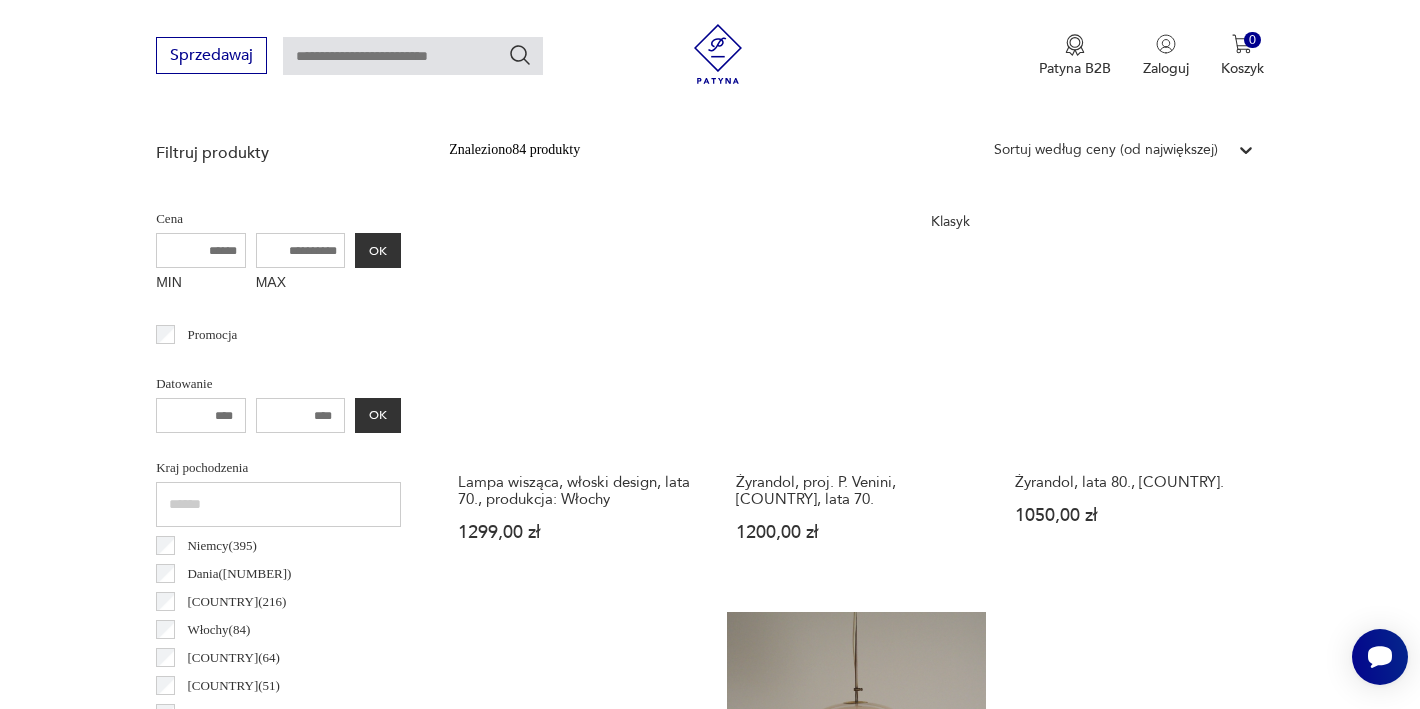 scroll, scrollTop: 681, scrollLeft: 0, axis: vertical 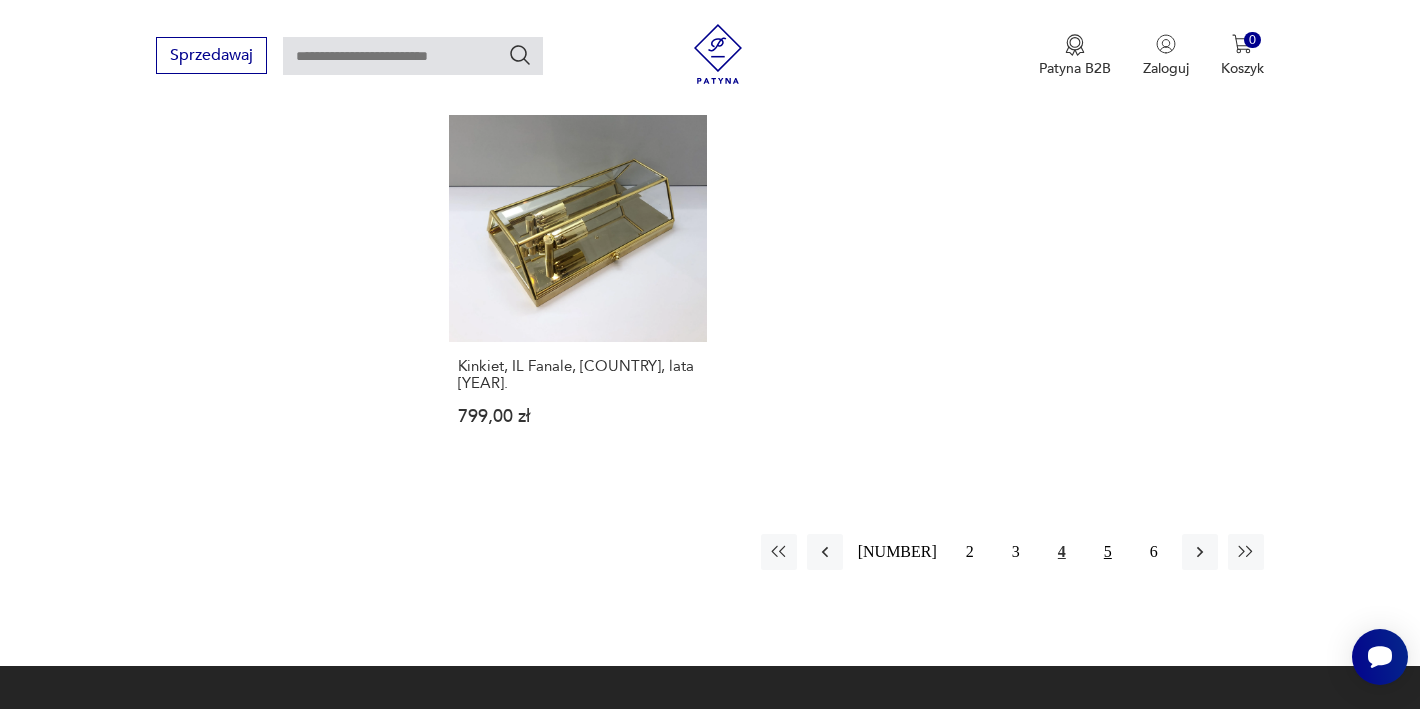 click on "5" at bounding box center (1108, 552) 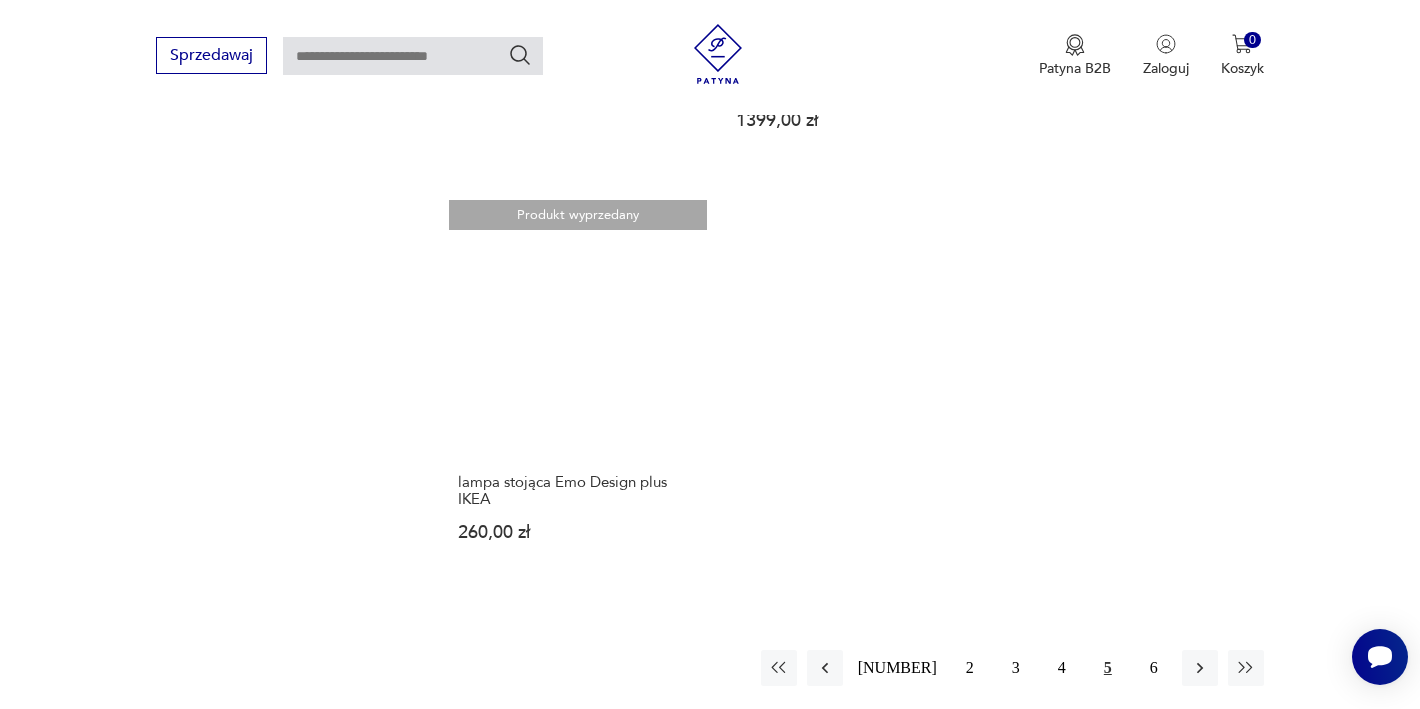 scroll, scrollTop: 2776, scrollLeft: 0, axis: vertical 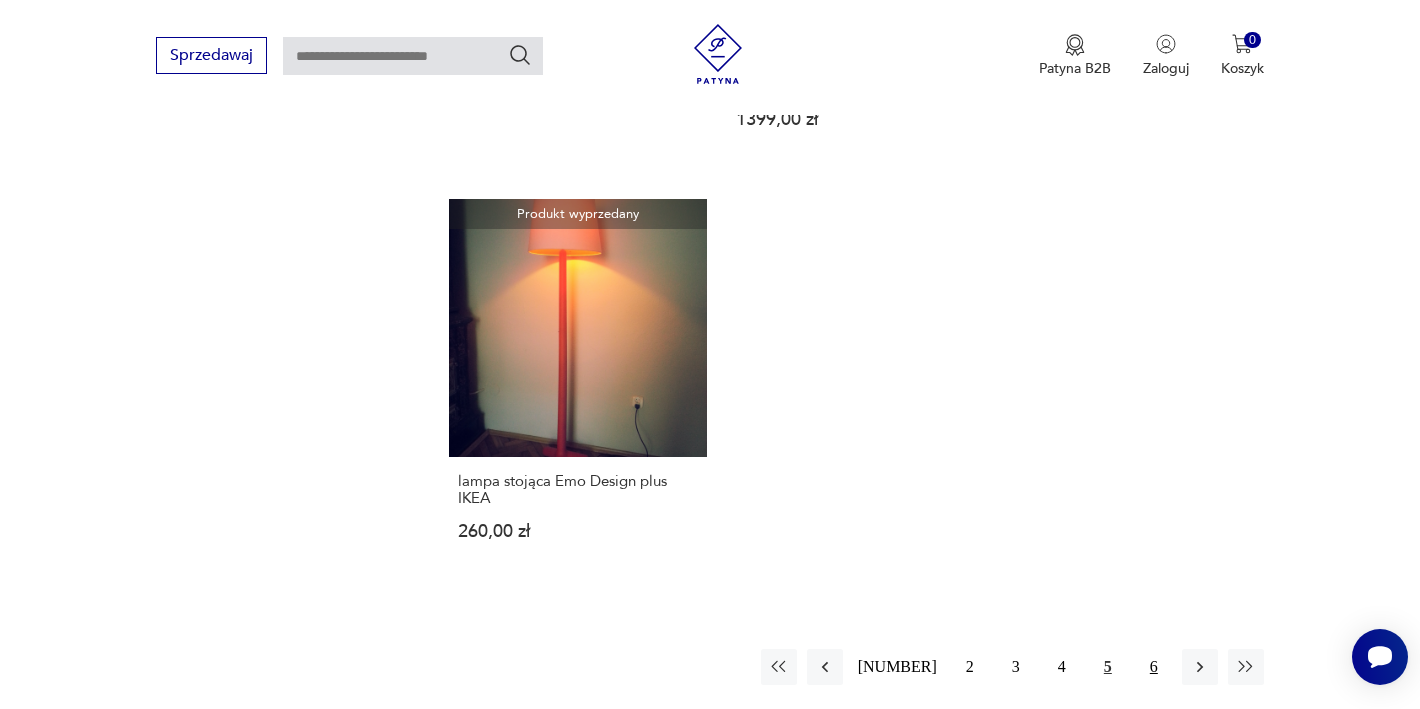 click on "6" at bounding box center (1154, 667) 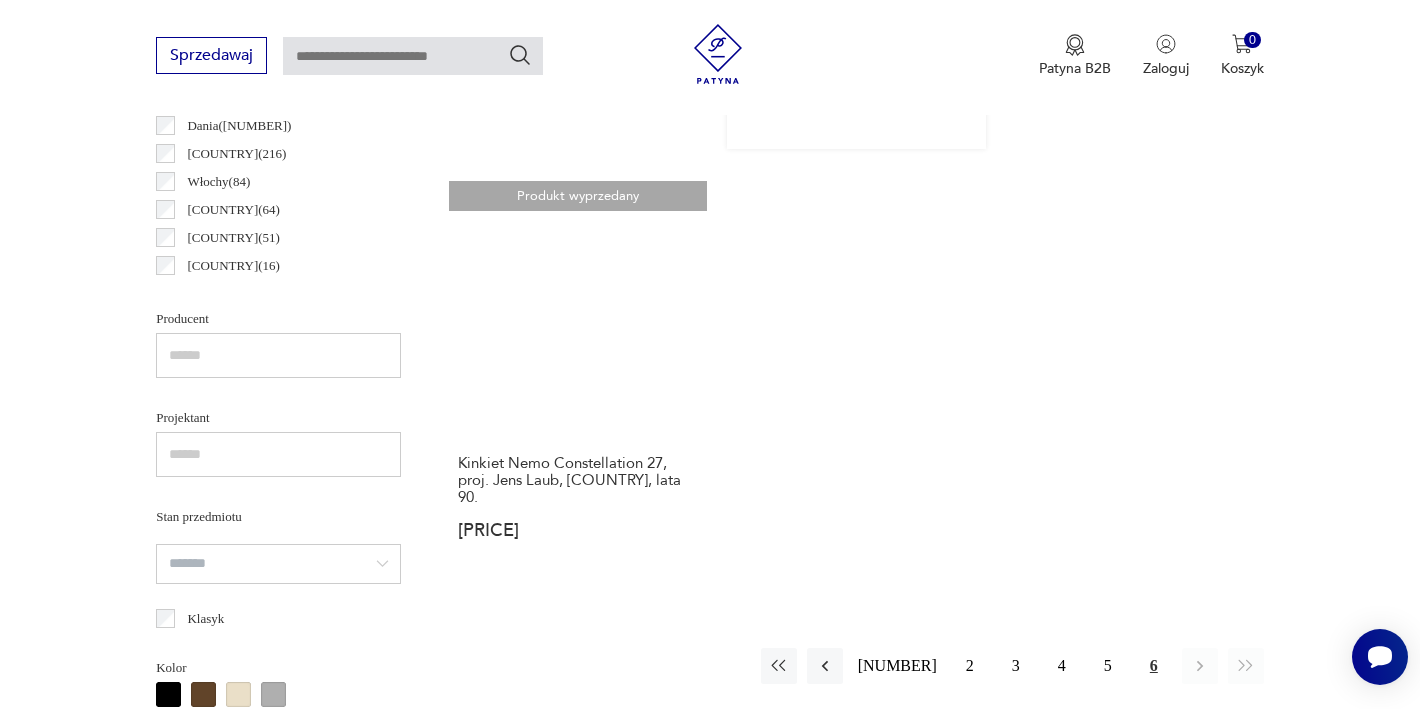 scroll, scrollTop: 0, scrollLeft: 0, axis: both 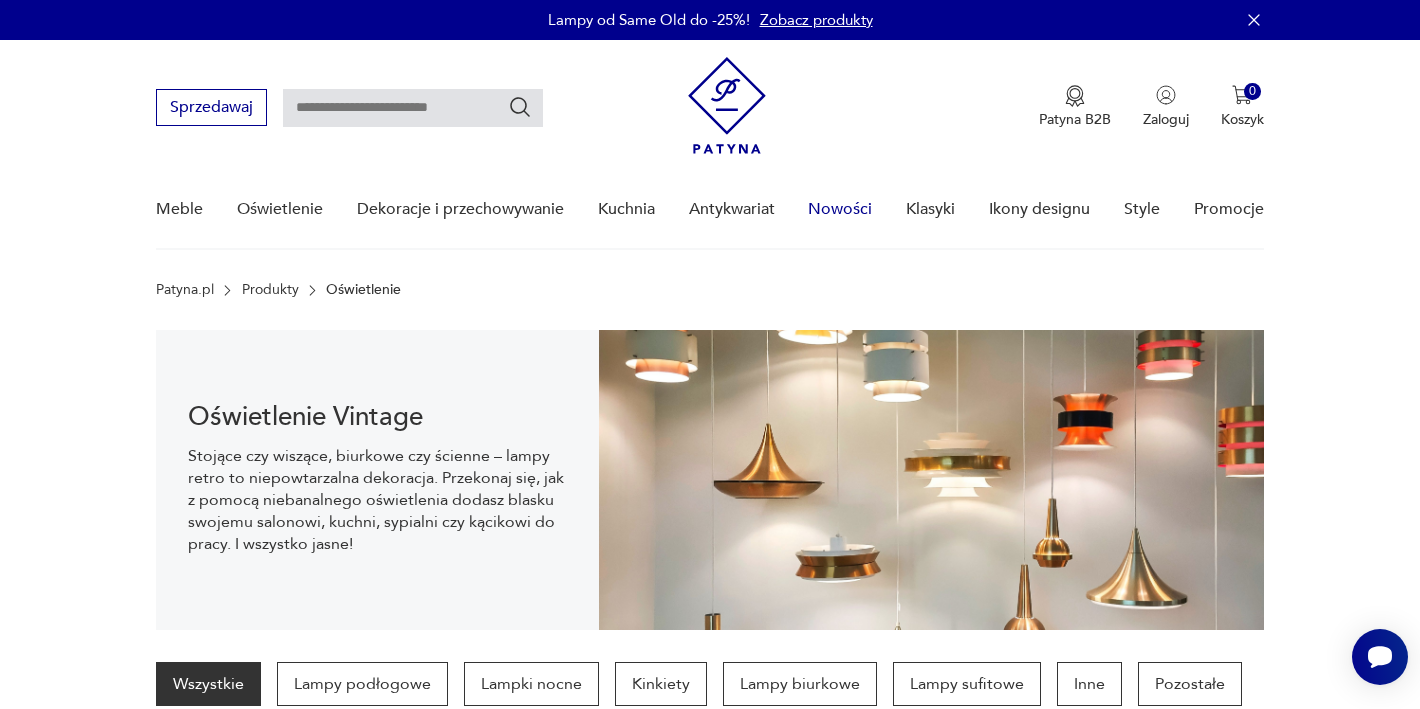 click on "Nowości" at bounding box center [840, 209] 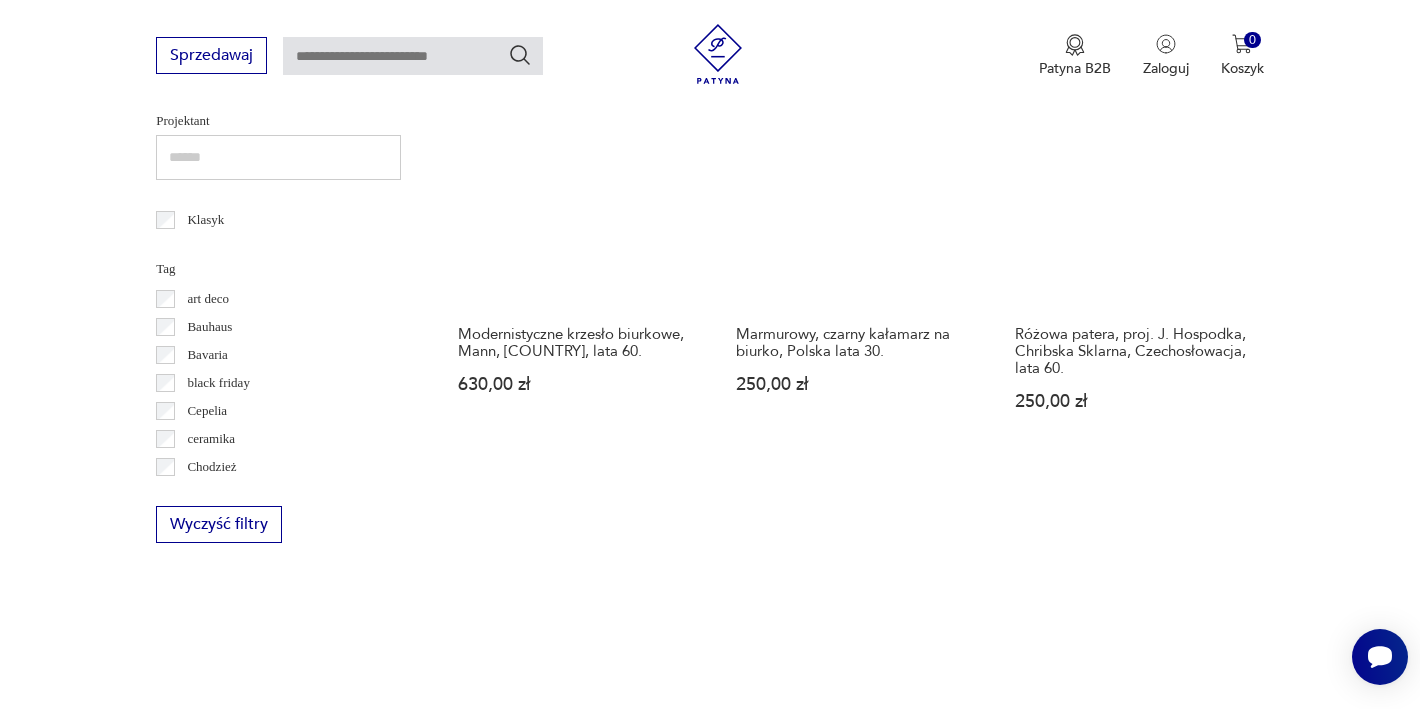 scroll, scrollTop: 925, scrollLeft: 0, axis: vertical 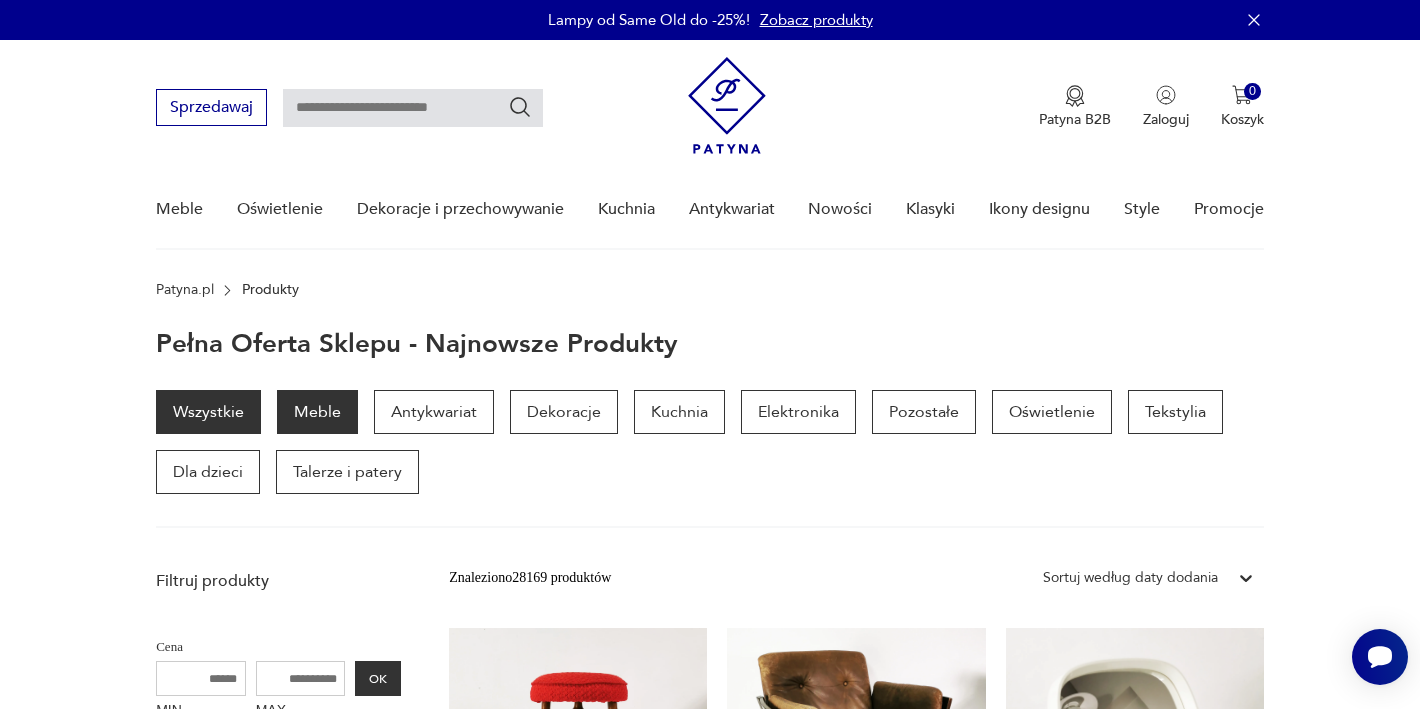 click on "Meble" at bounding box center (317, 412) 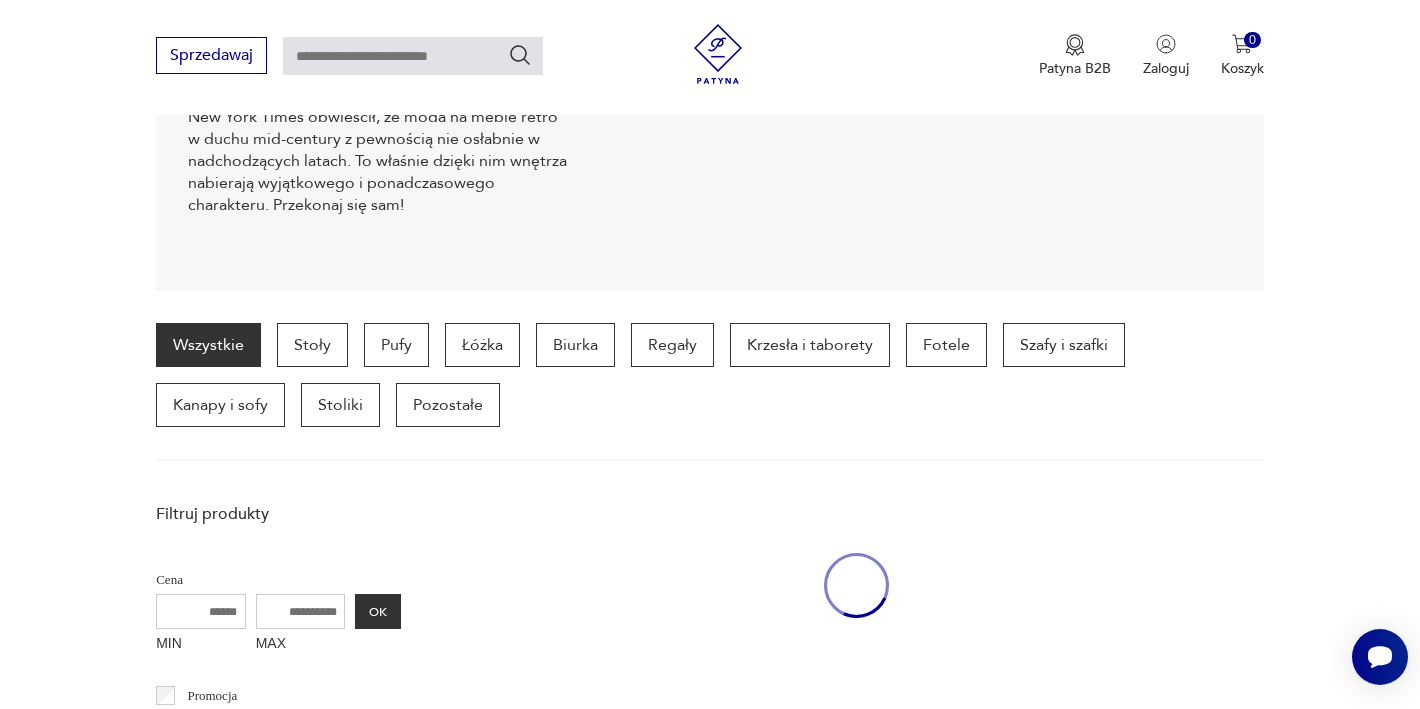 scroll, scrollTop: 340, scrollLeft: 0, axis: vertical 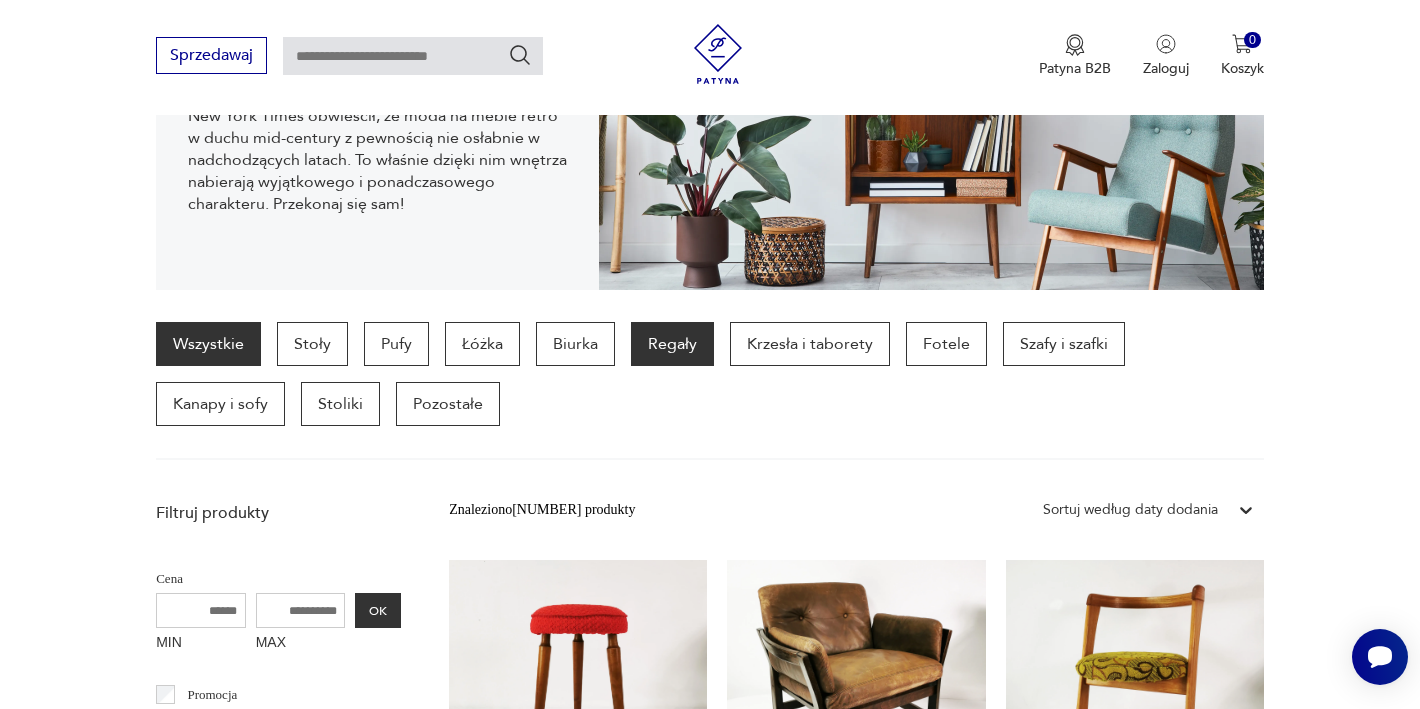 click on "Regały" at bounding box center [672, 344] 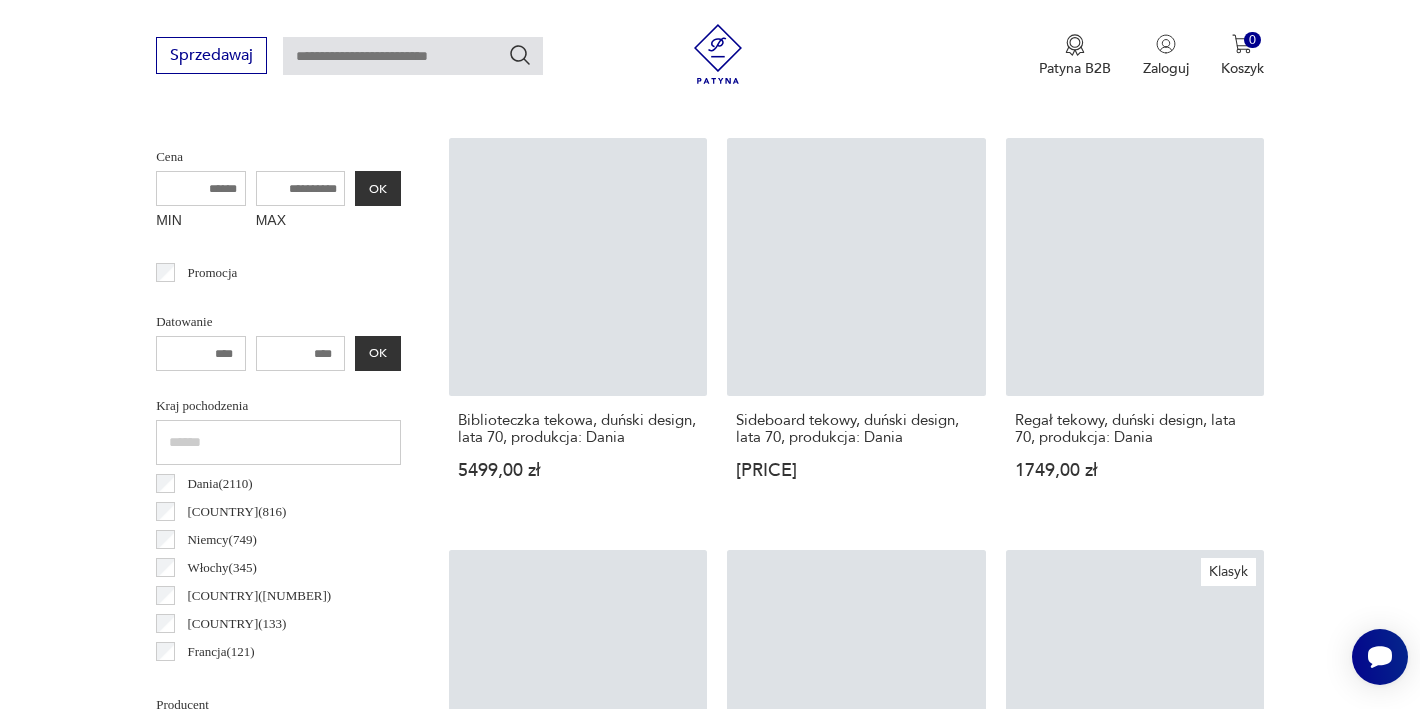scroll, scrollTop: 812, scrollLeft: 0, axis: vertical 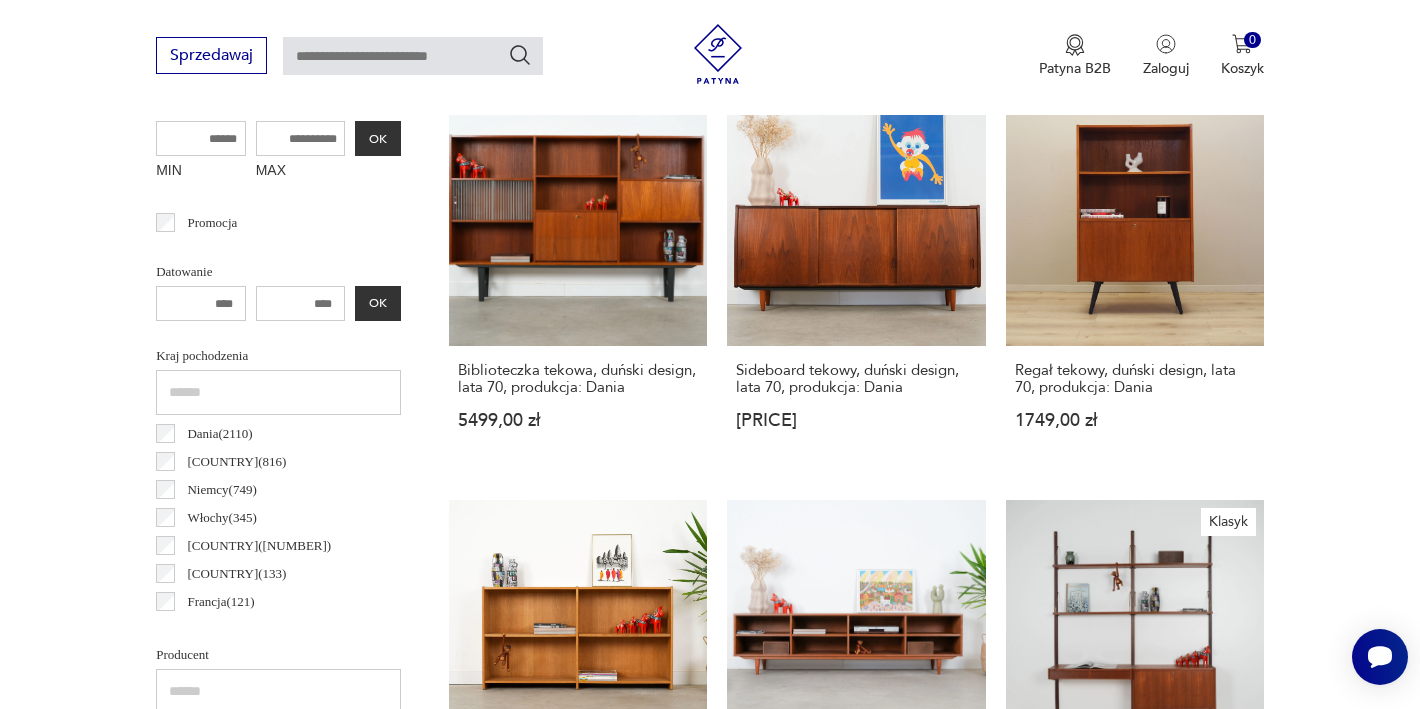 click on "Włochy  ( 345 )" at bounding box center (221, 518) 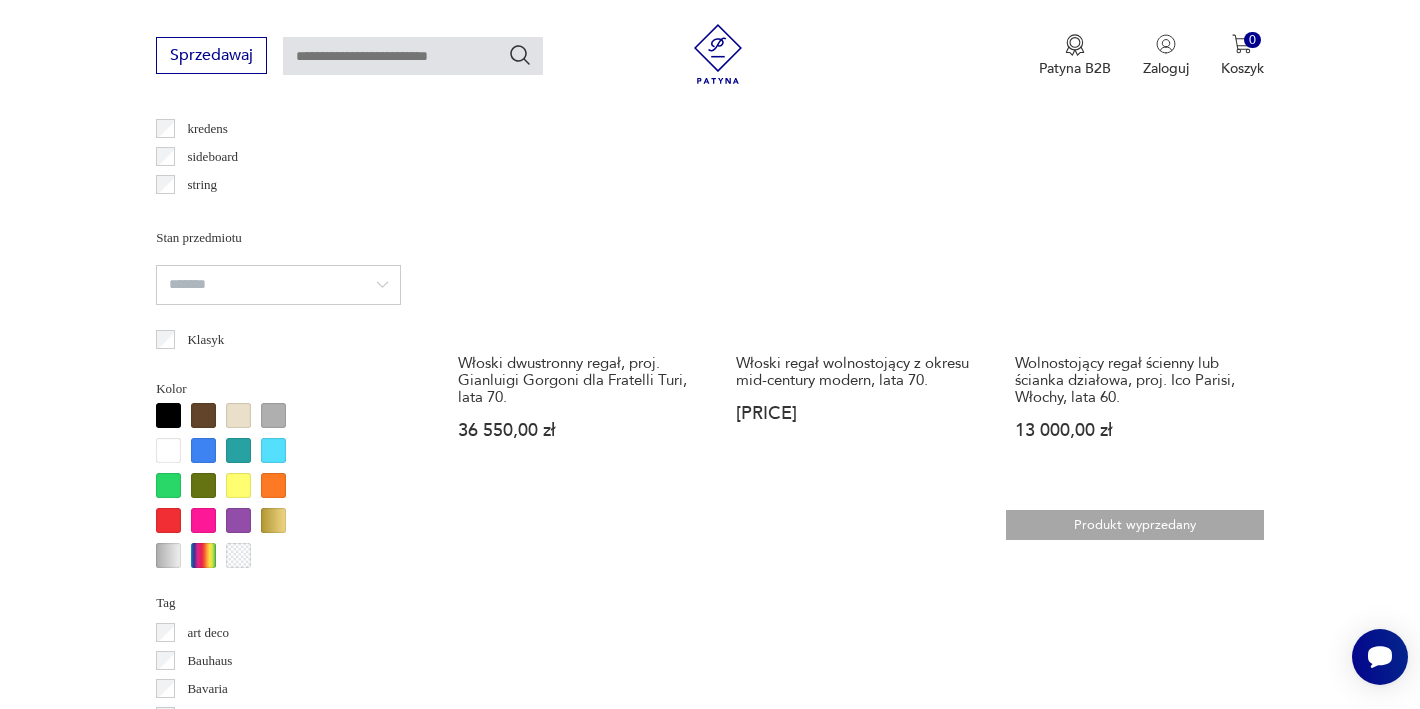 scroll, scrollTop: 979, scrollLeft: 0, axis: vertical 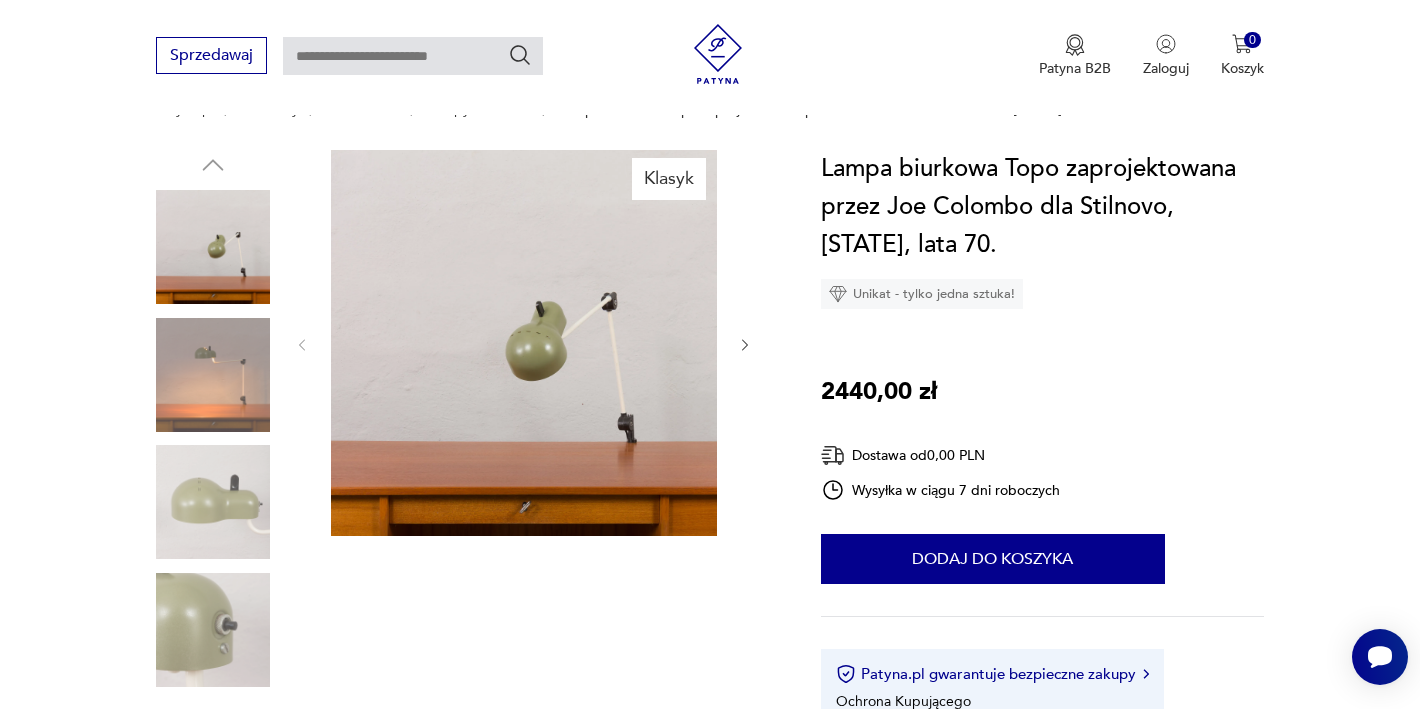 click at bounding box center (0, 0) 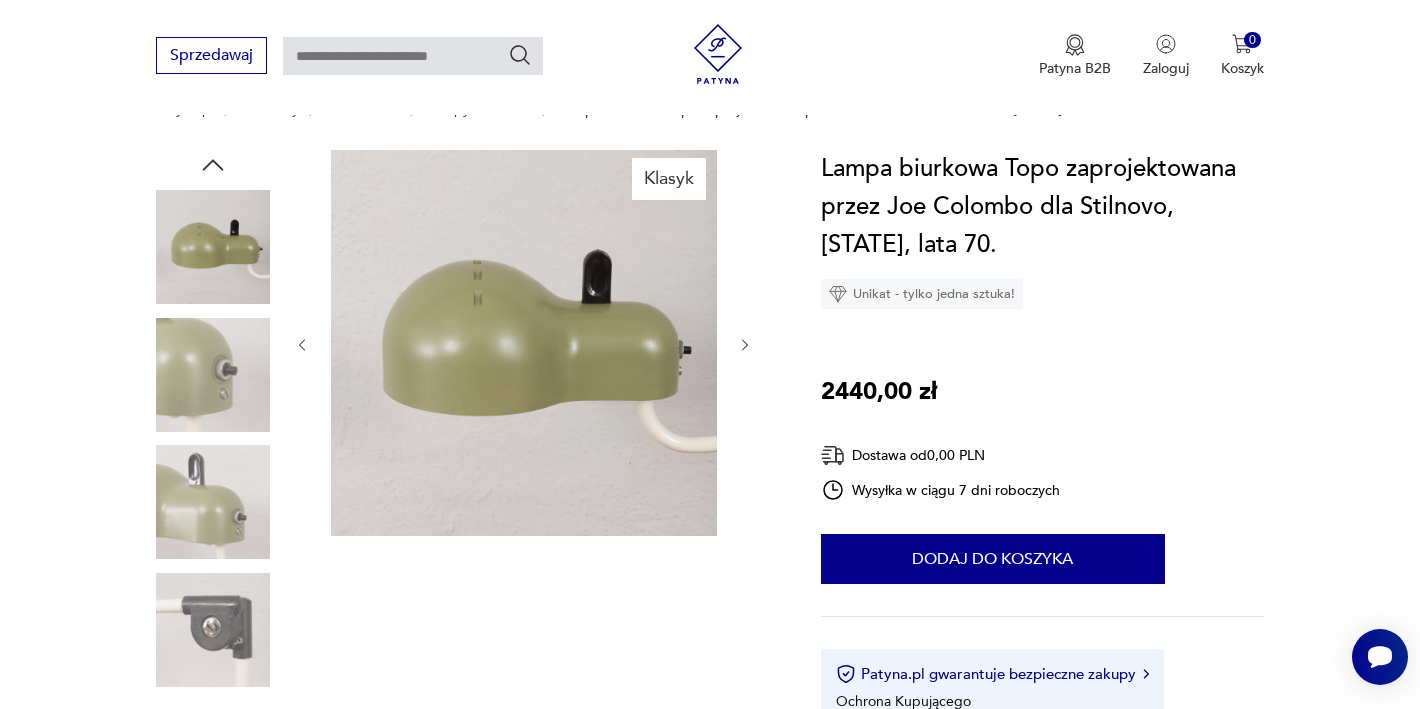 click at bounding box center (213, 375) 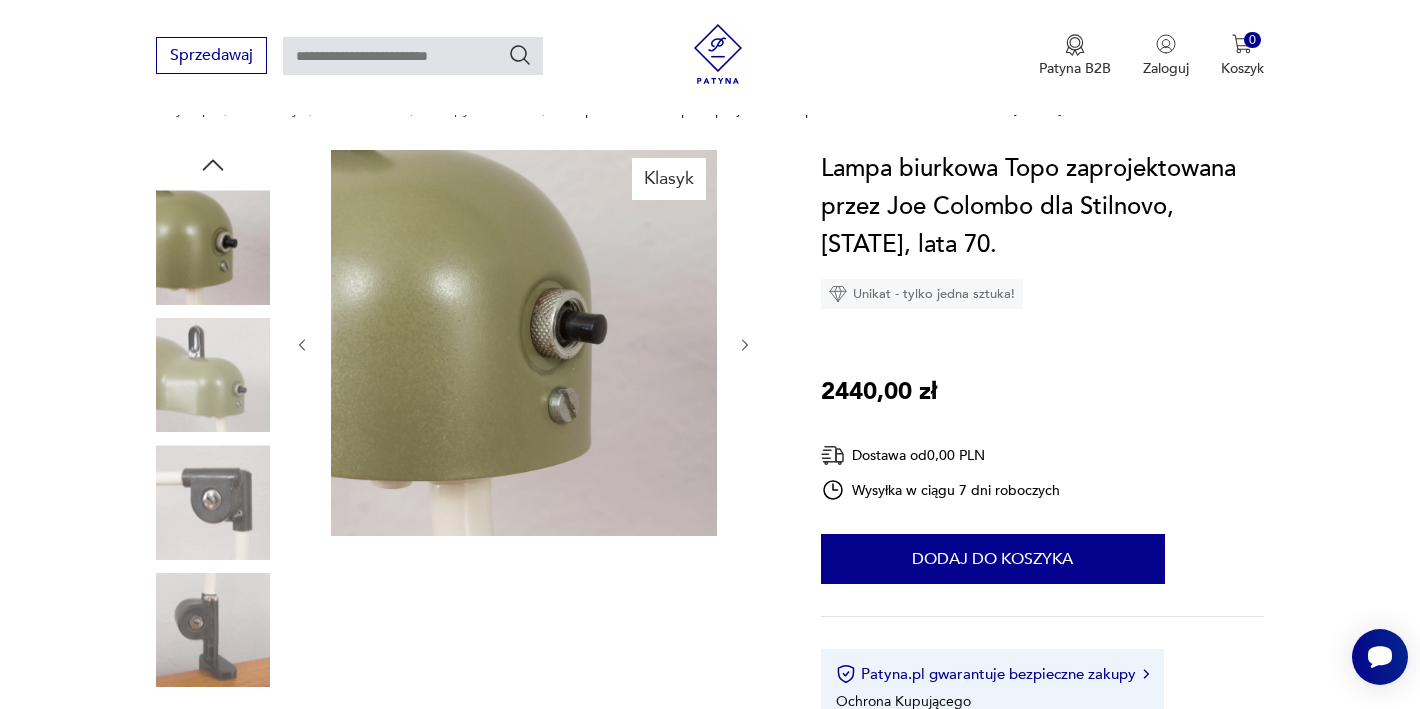 click at bounding box center (213, 375) 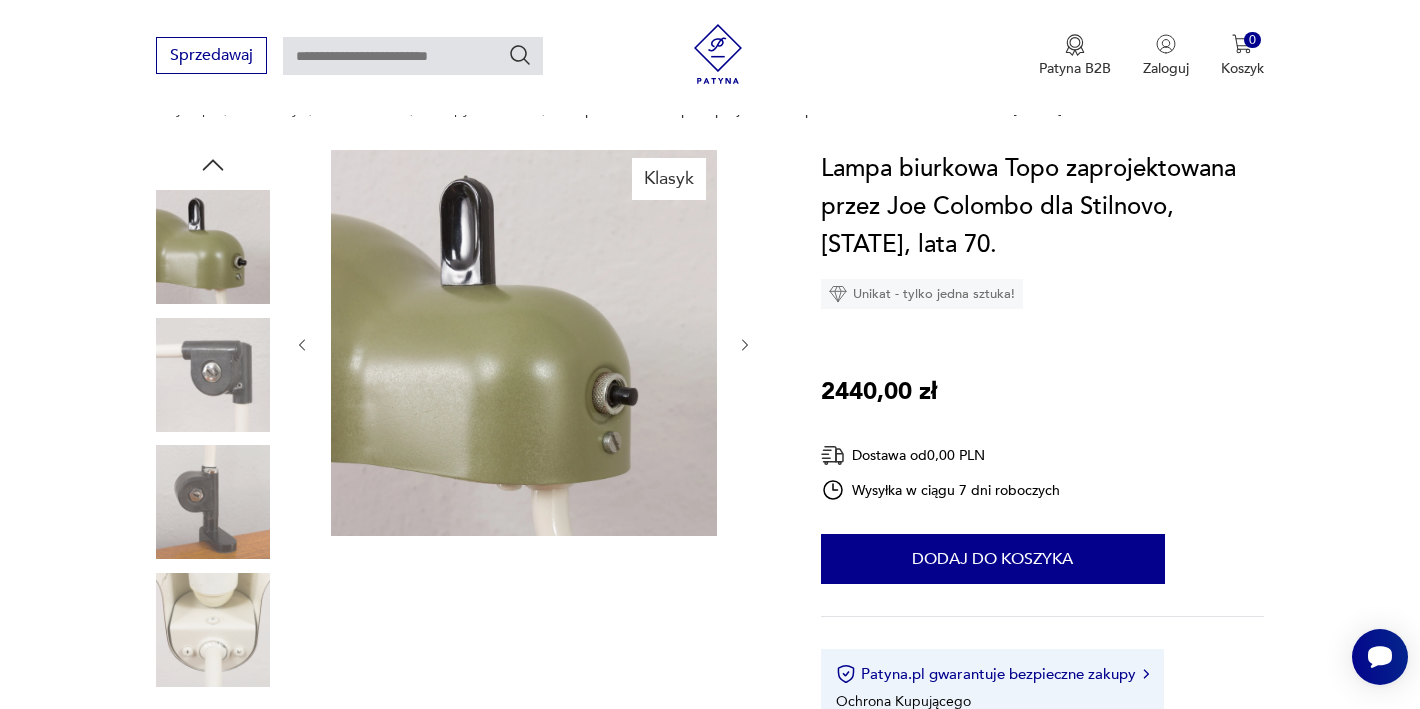 click at bounding box center [213, 375] 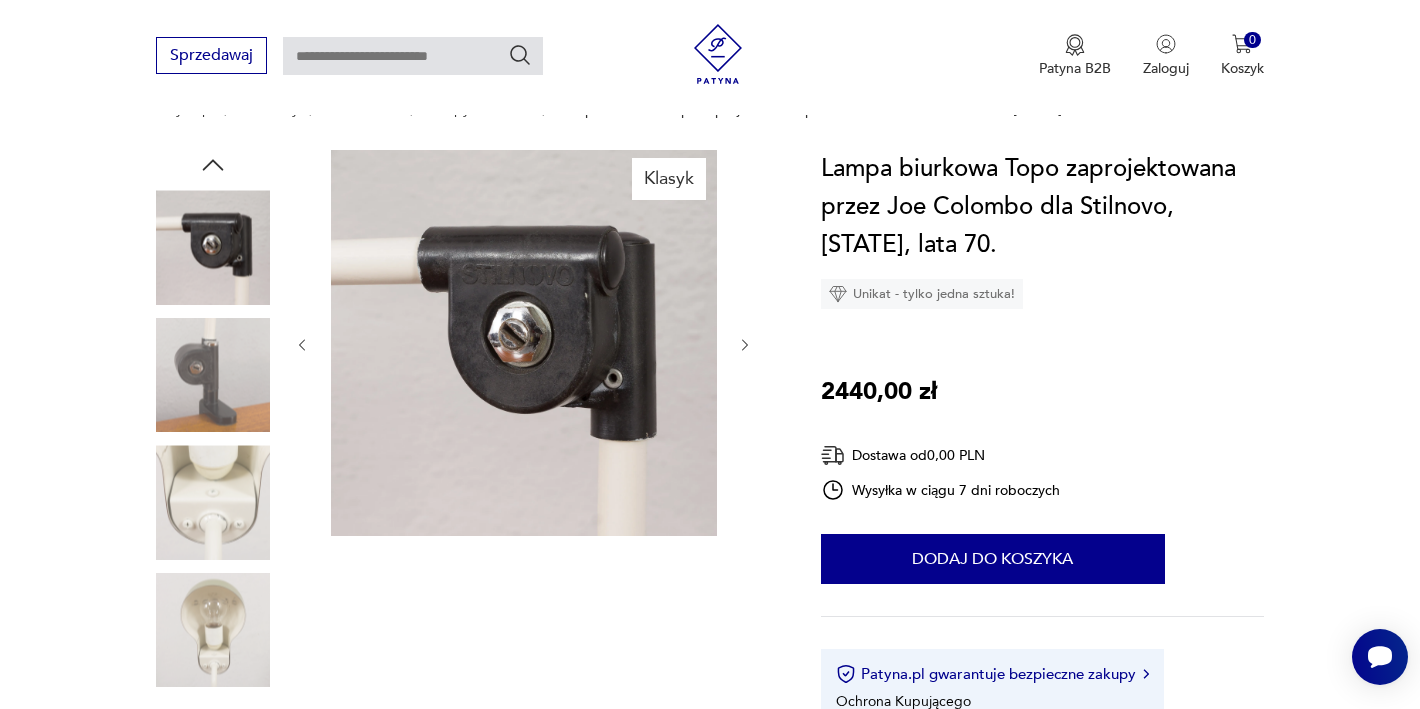 click at bounding box center [213, 375] 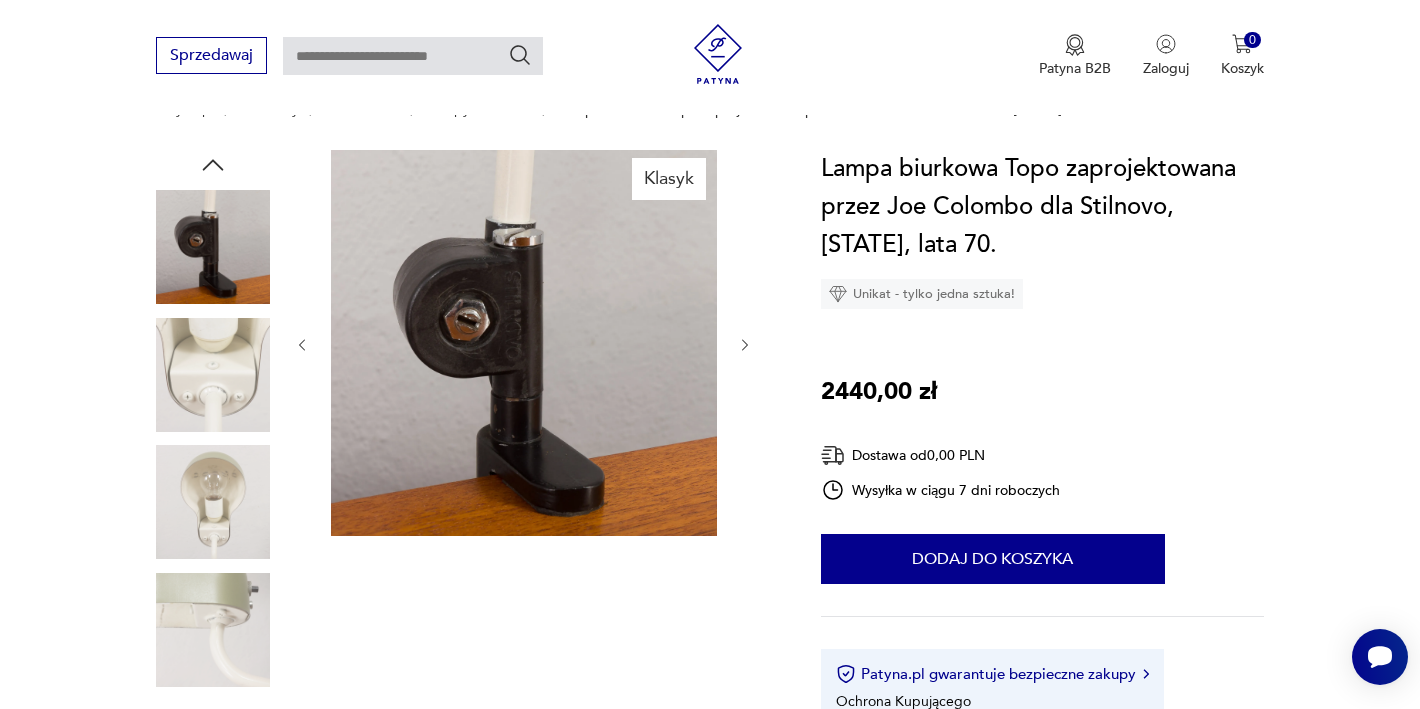 click at bounding box center (213, 375) 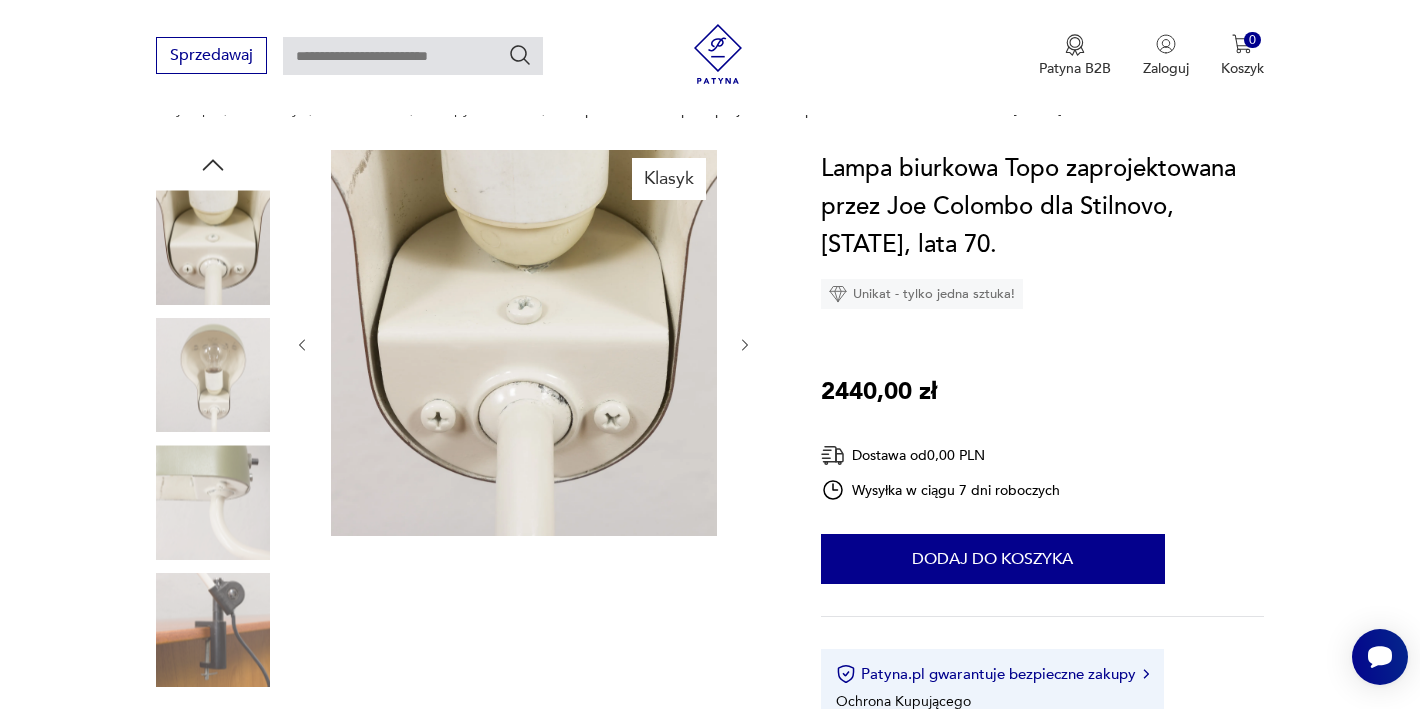click at bounding box center [213, 375] 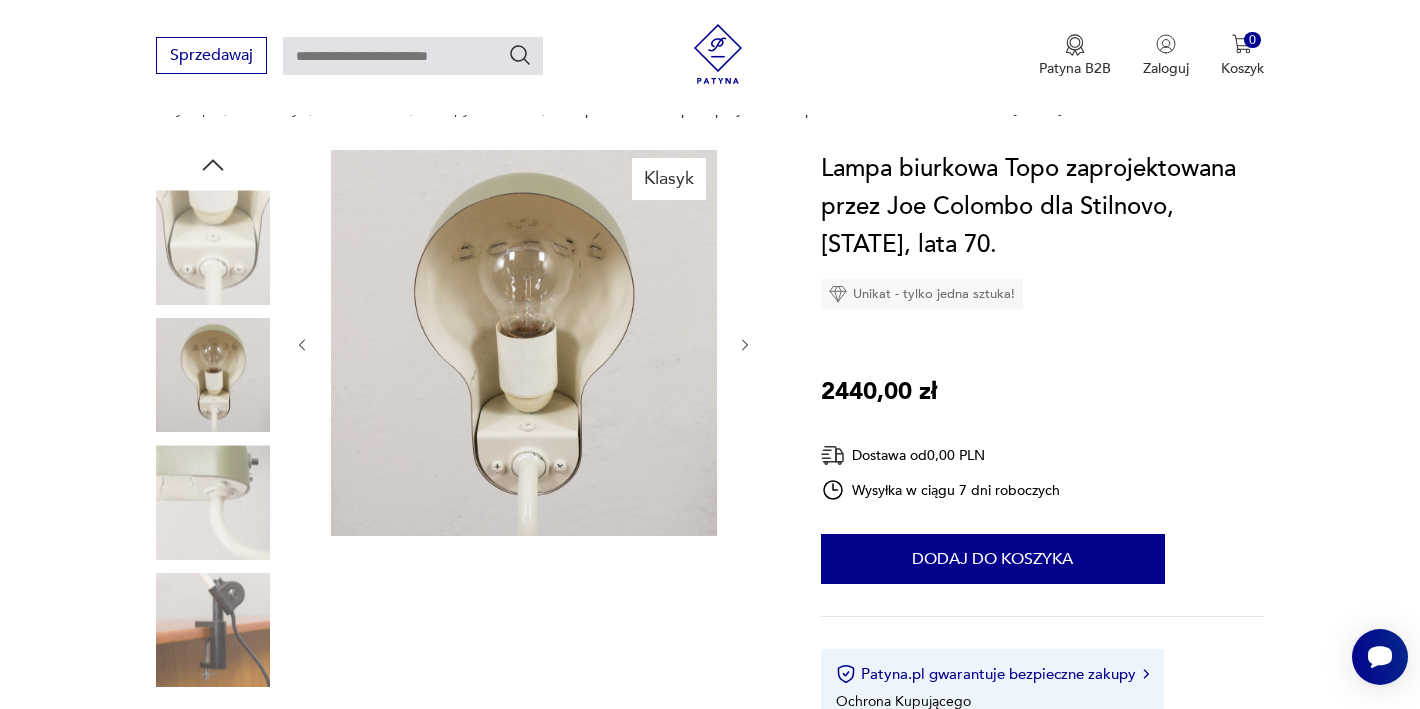click at bounding box center [0, 0] 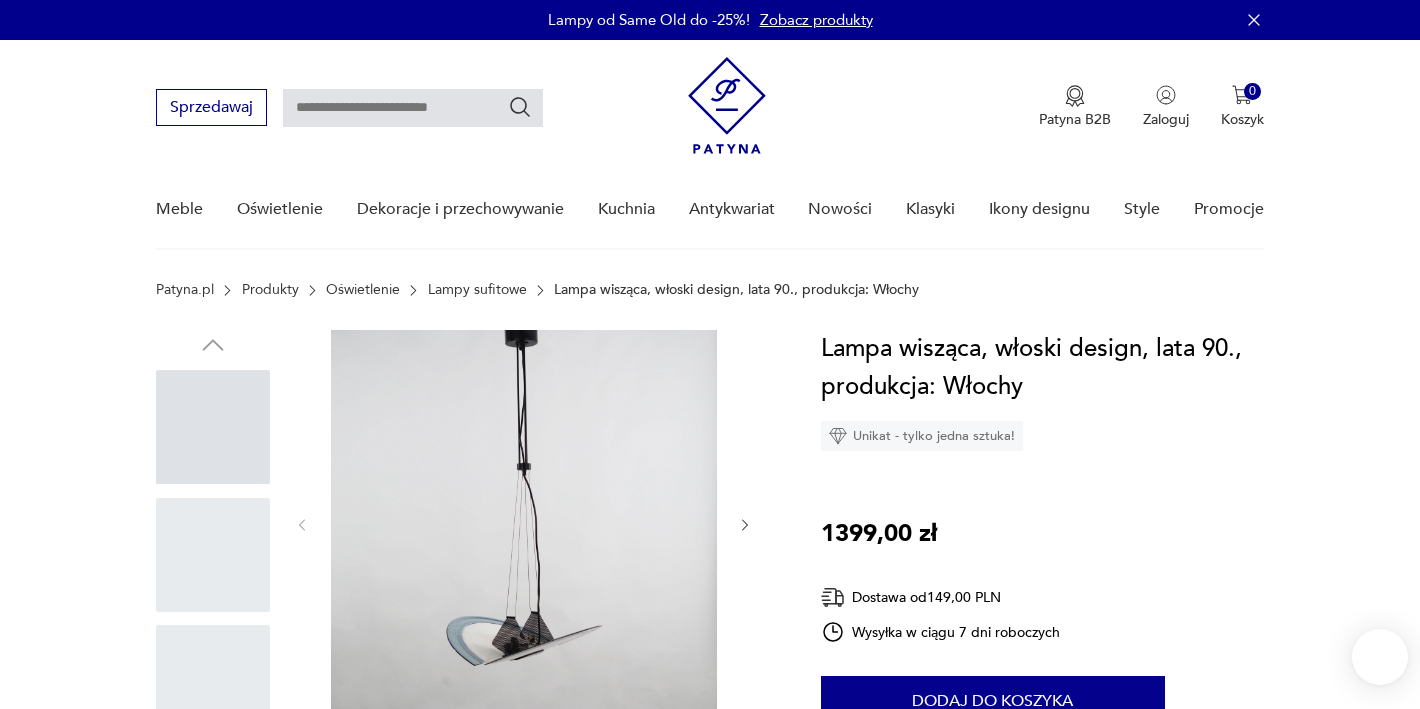 scroll, scrollTop: 0, scrollLeft: 0, axis: both 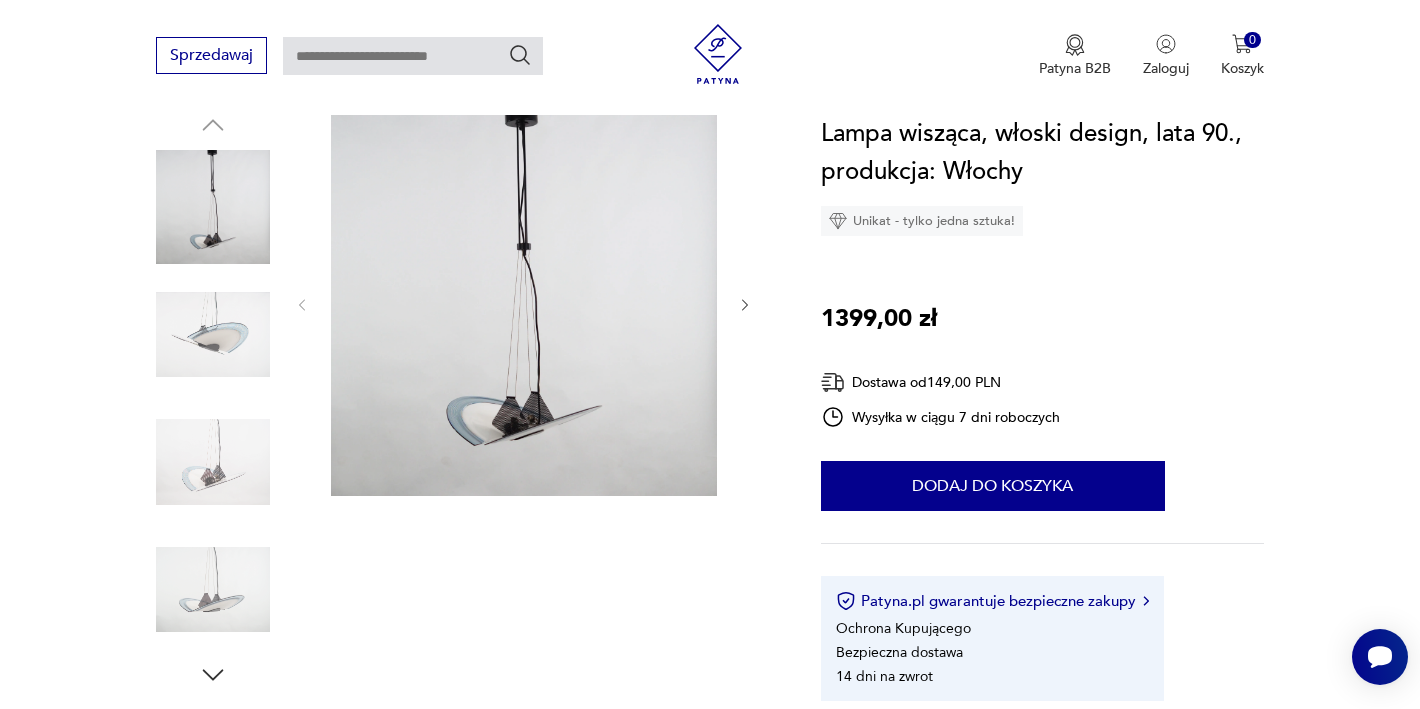 click at bounding box center (213, 335) 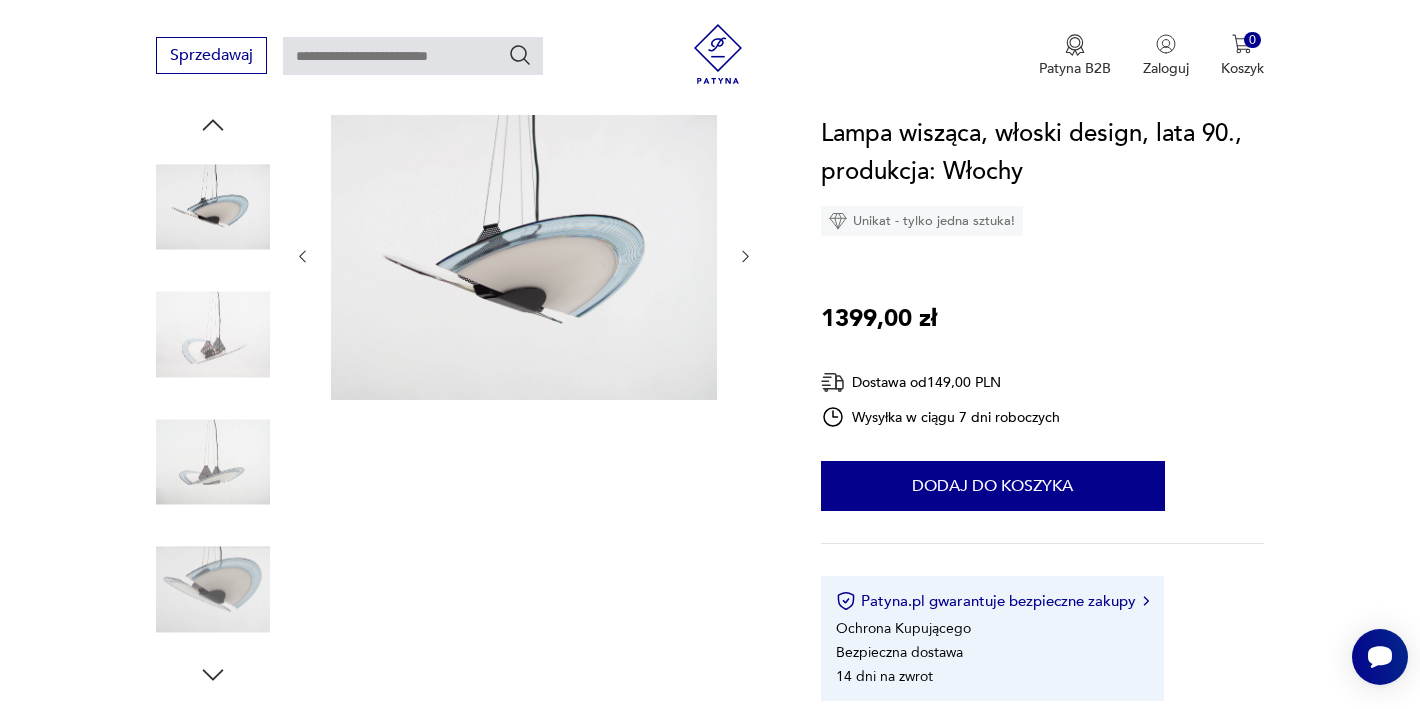 click at bounding box center [0, 0] 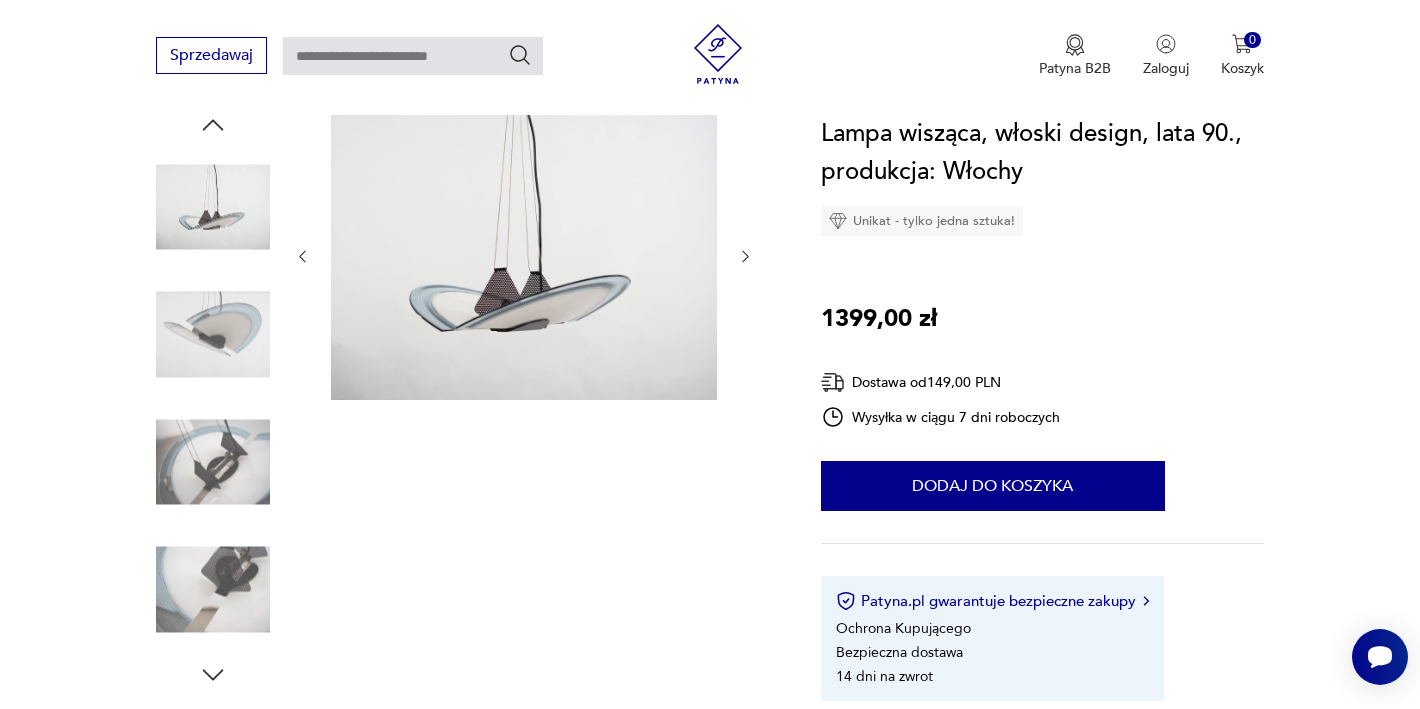 click at bounding box center (0, 0) 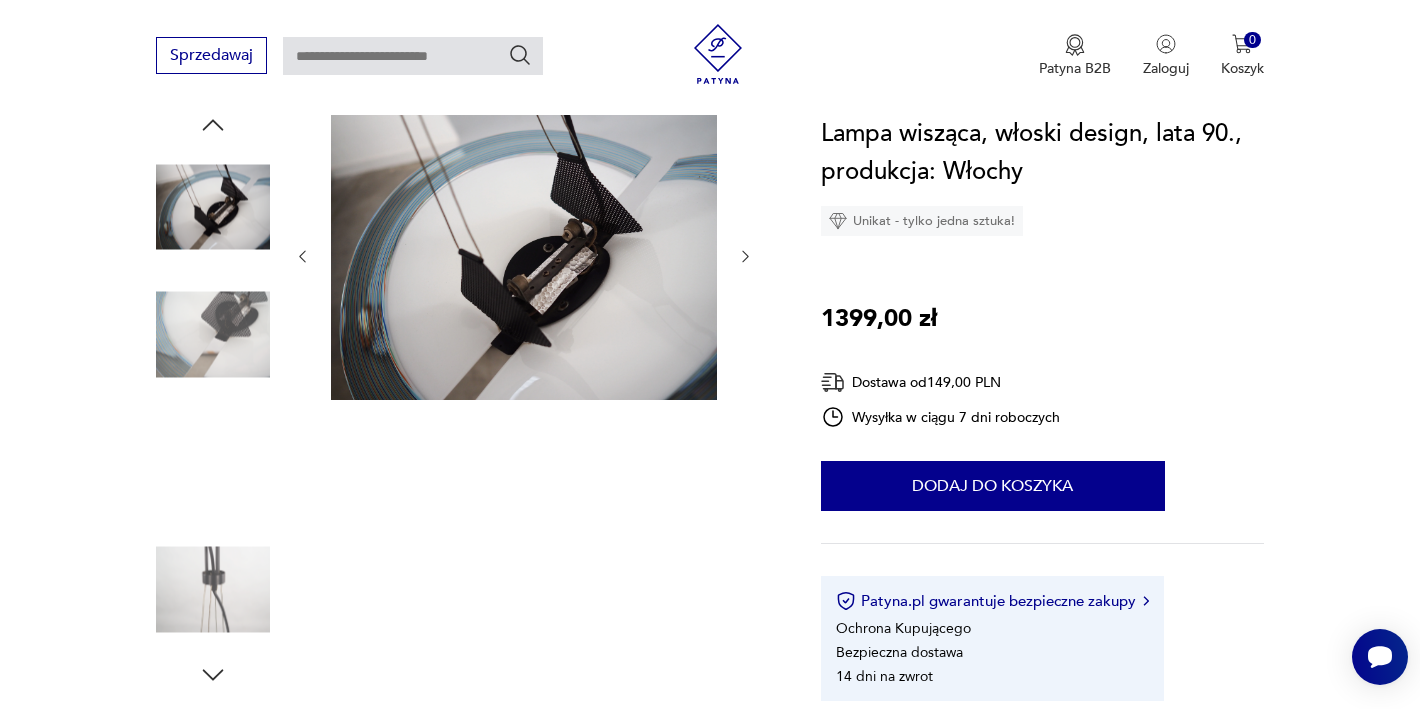 click at bounding box center (0, 0) 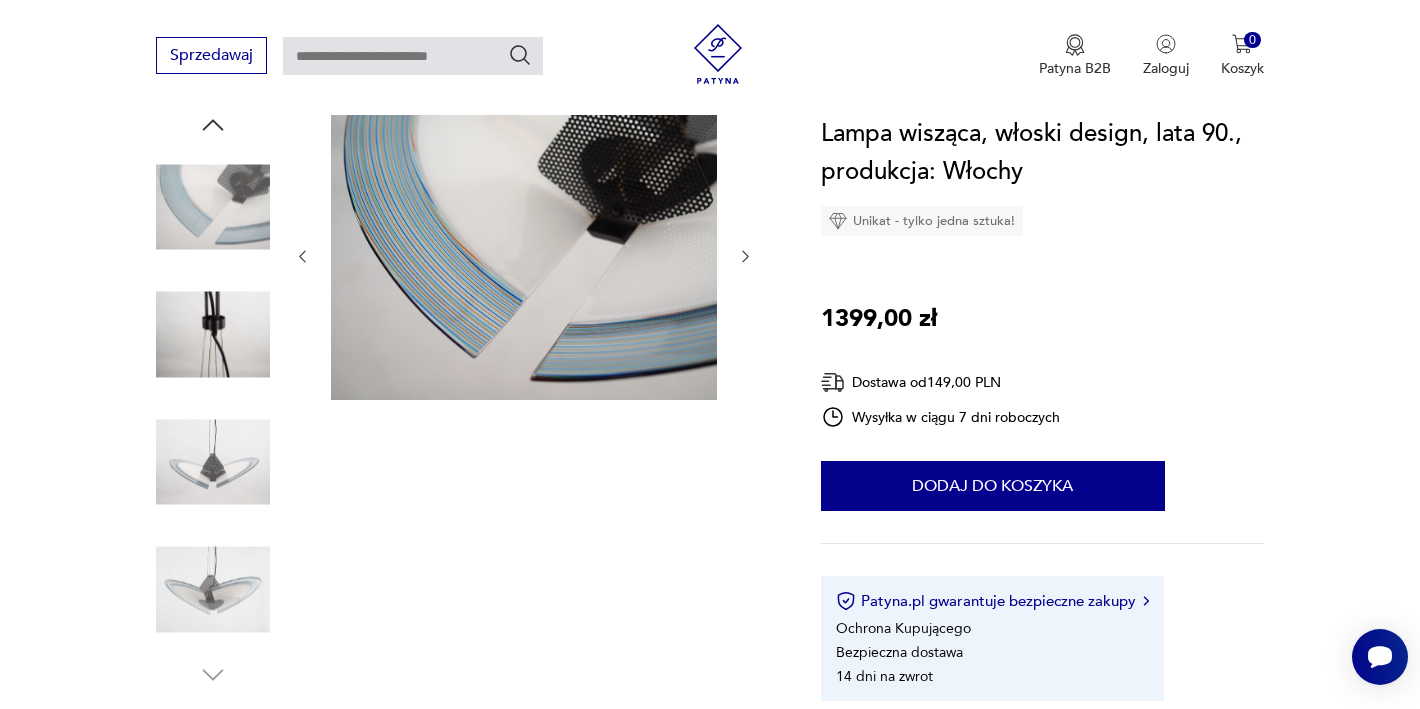 click at bounding box center [0, 0] 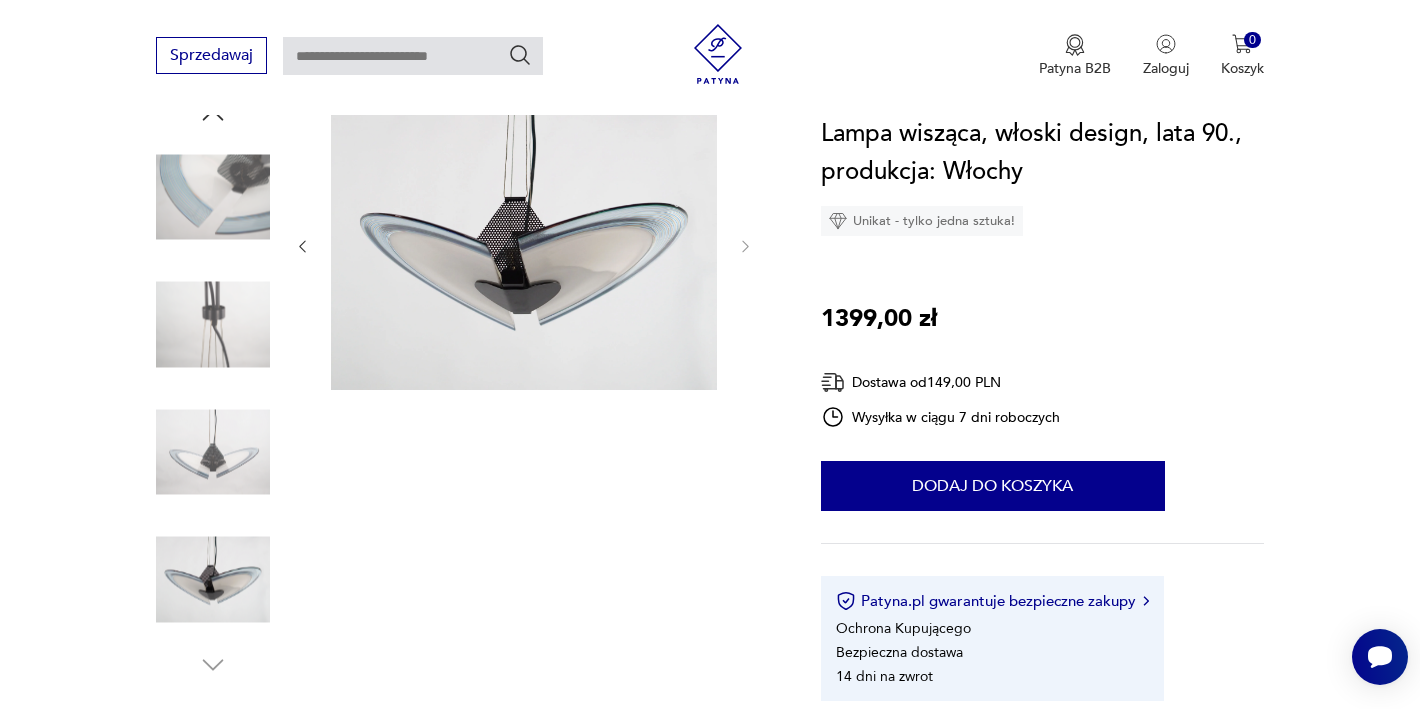 scroll, scrollTop: 231, scrollLeft: 0, axis: vertical 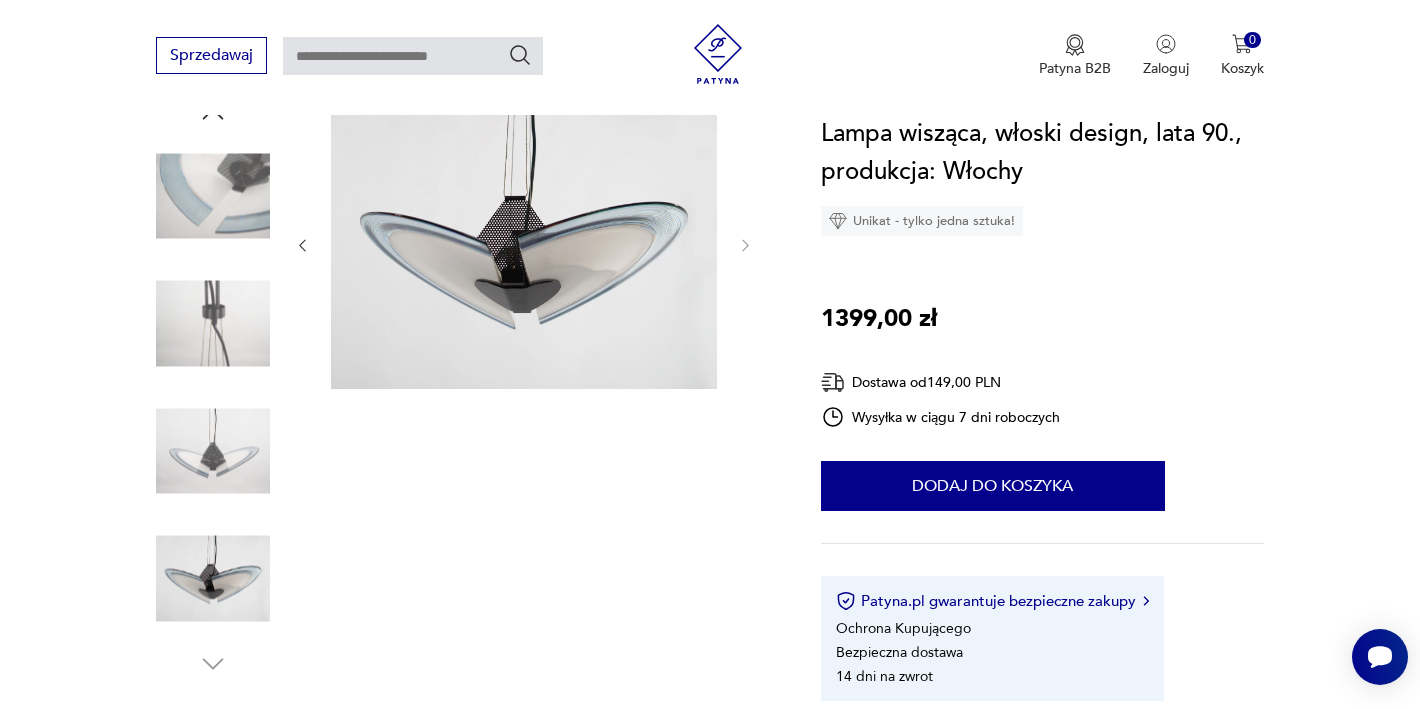 click at bounding box center (0, 0) 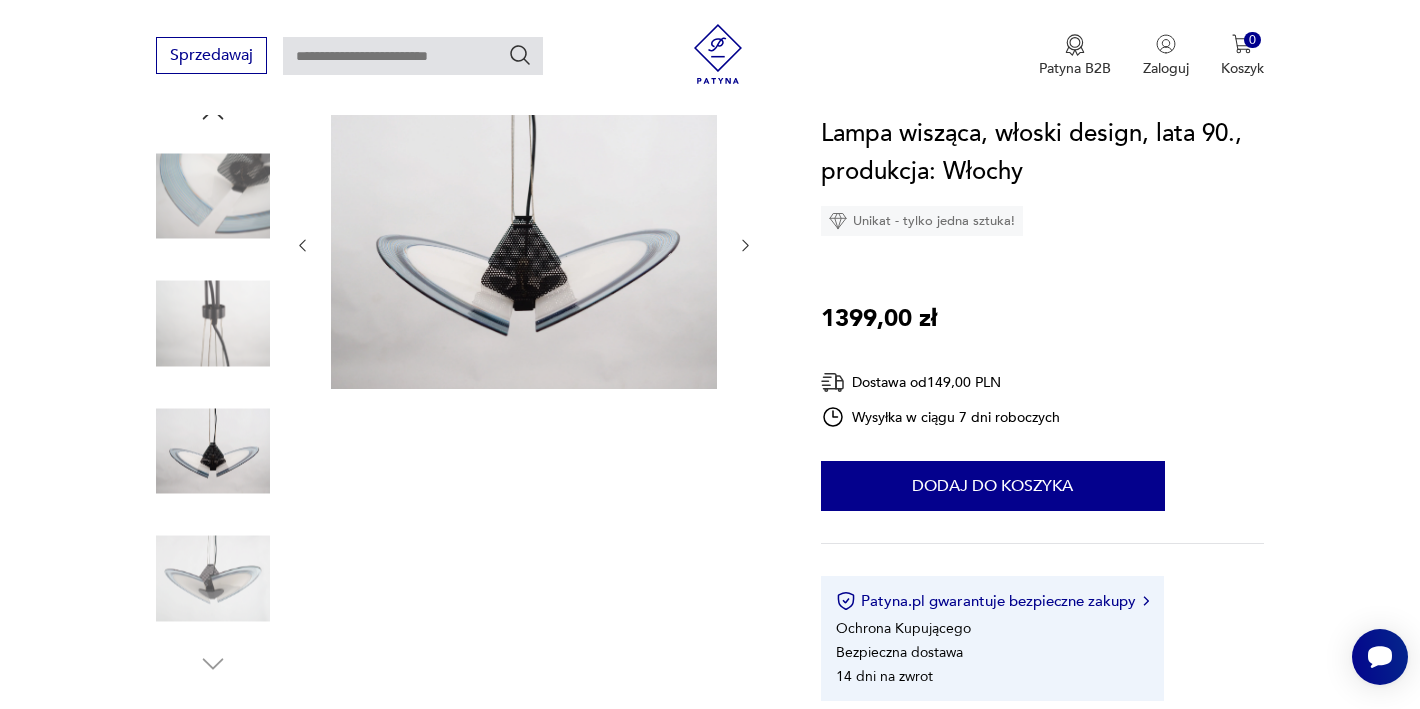 scroll, scrollTop: 225, scrollLeft: 0, axis: vertical 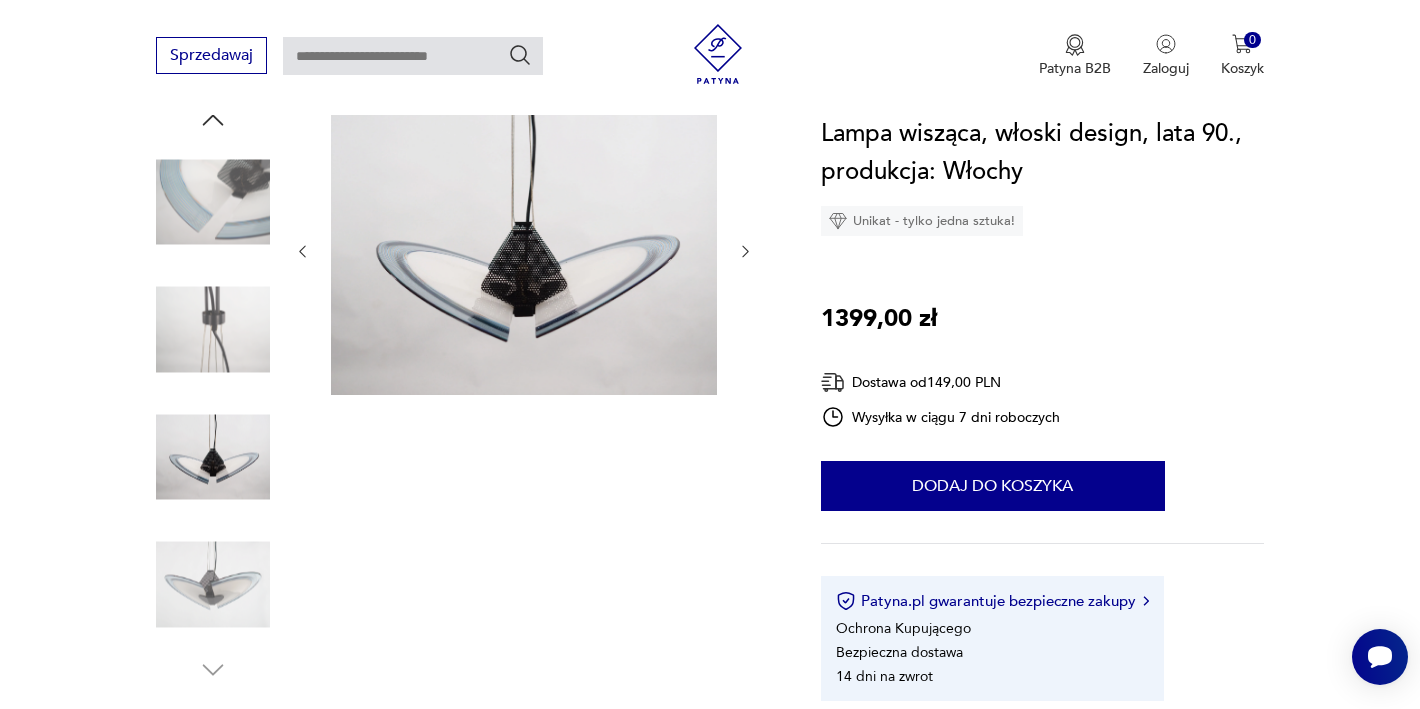 click at bounding box center [0, 0] 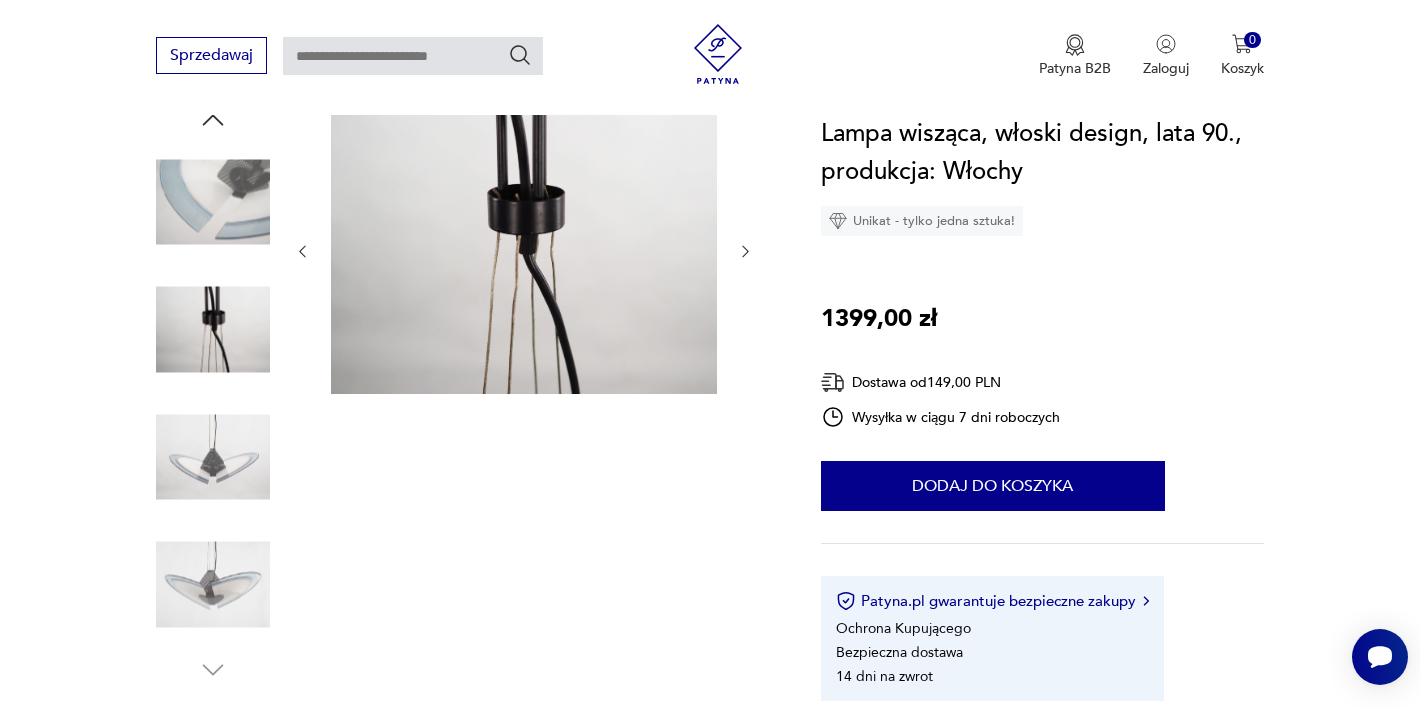 scroll, scrollTop: 103, scrollLeft: 0, axis: vertical 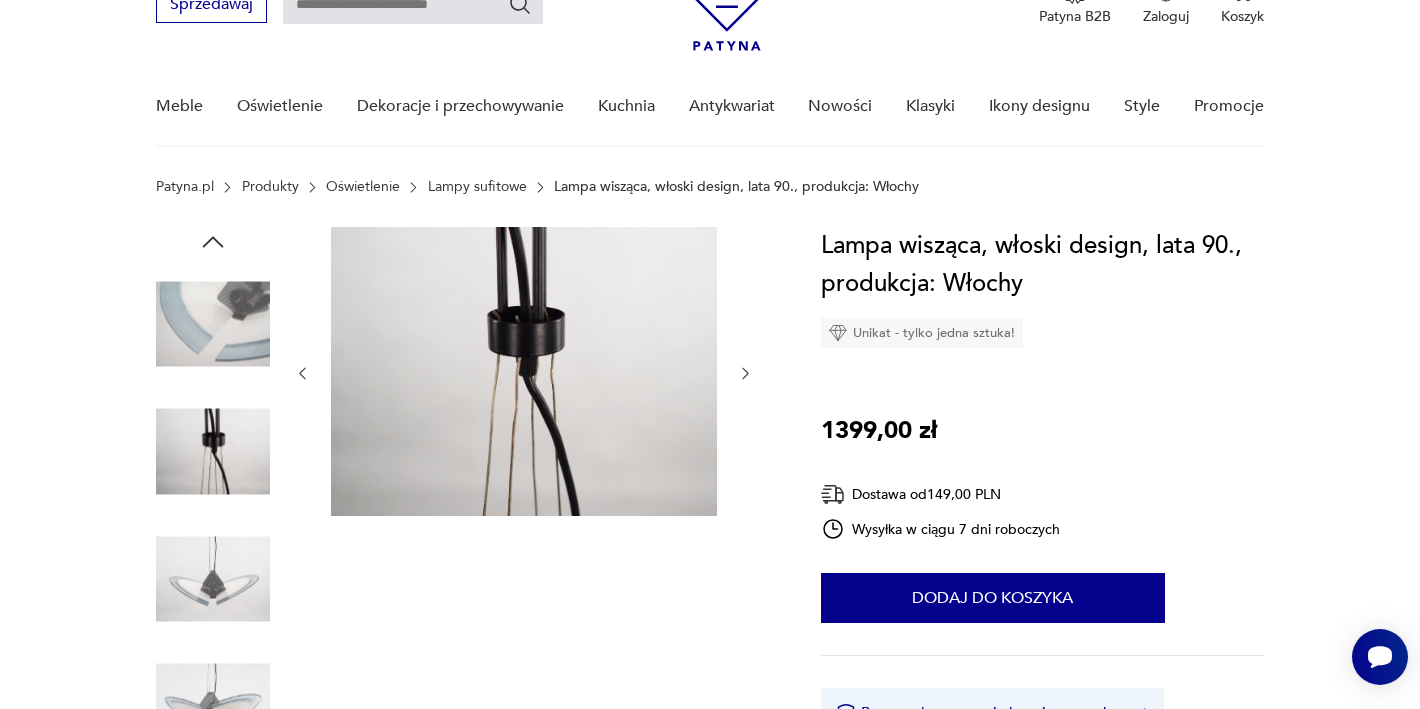 click at bounding box center [213, 324] 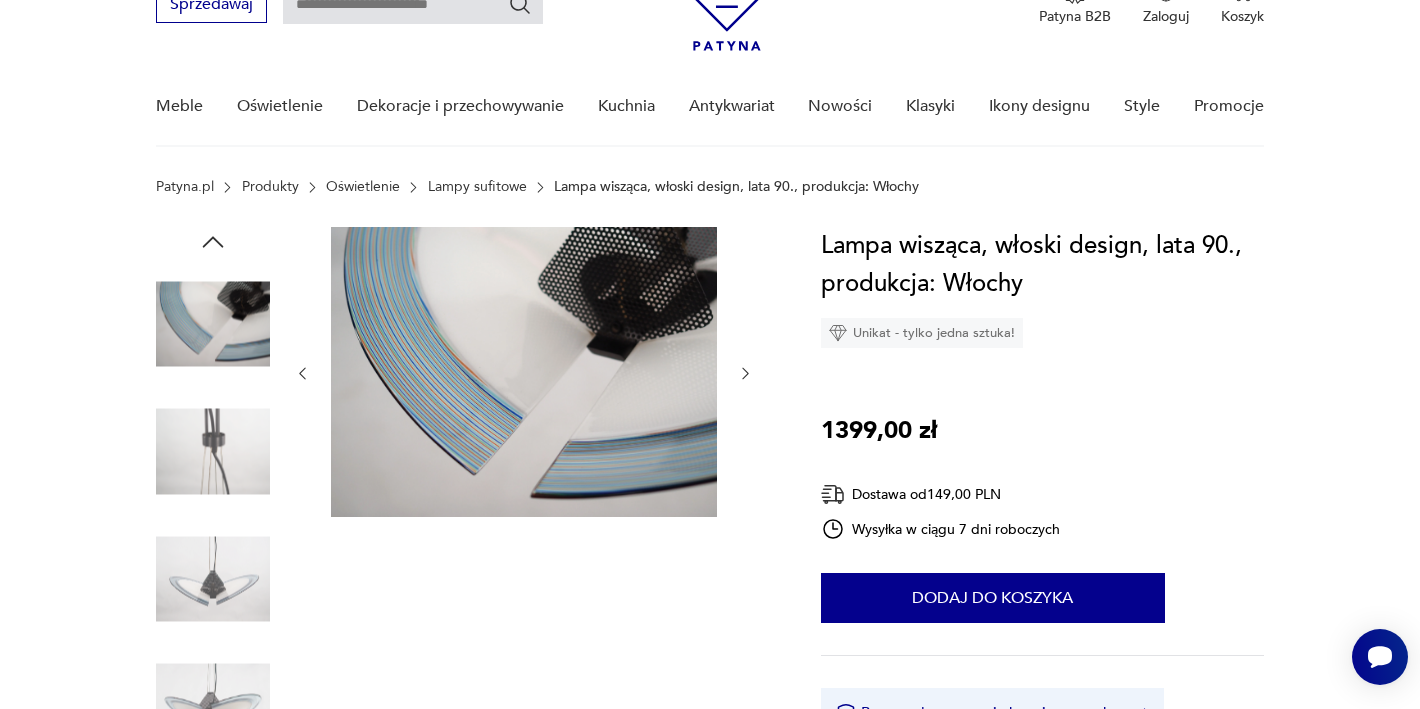 click at bounding box center [0, 0] 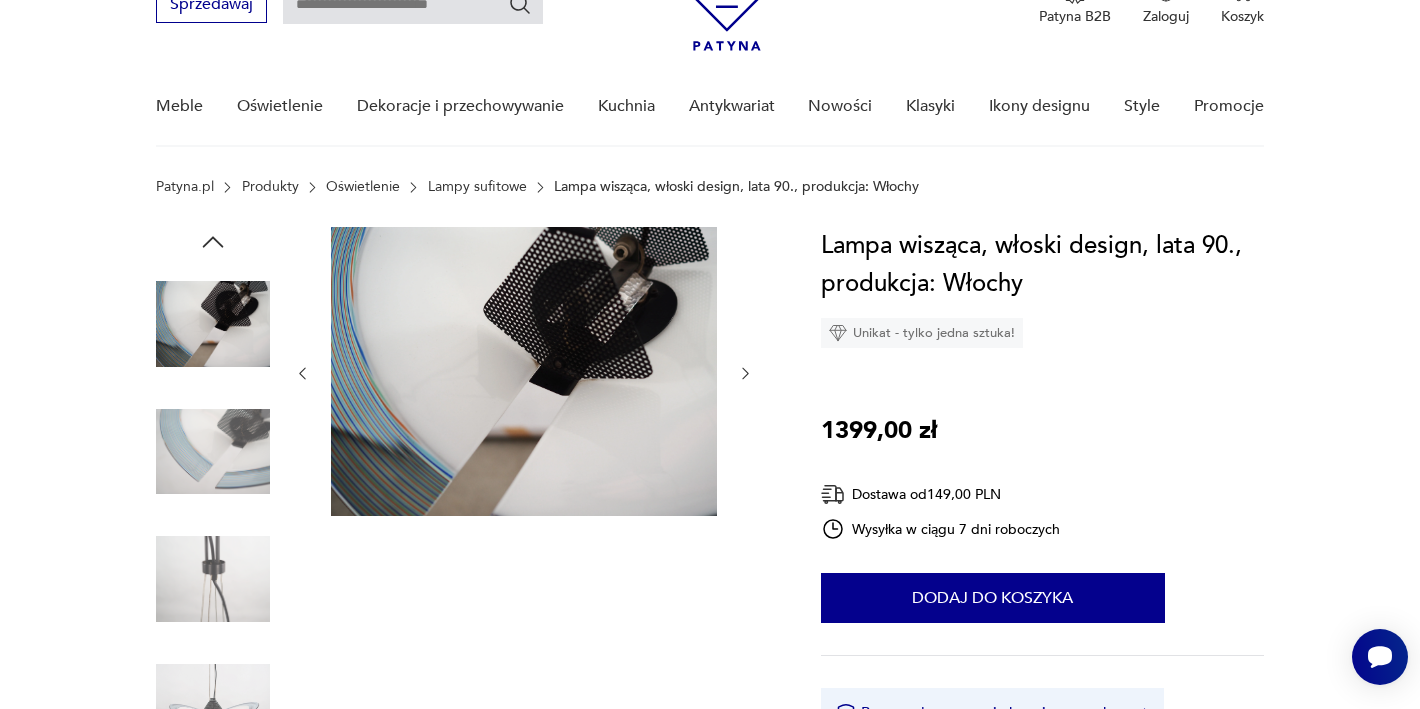 click at bounding box center (213, 324) 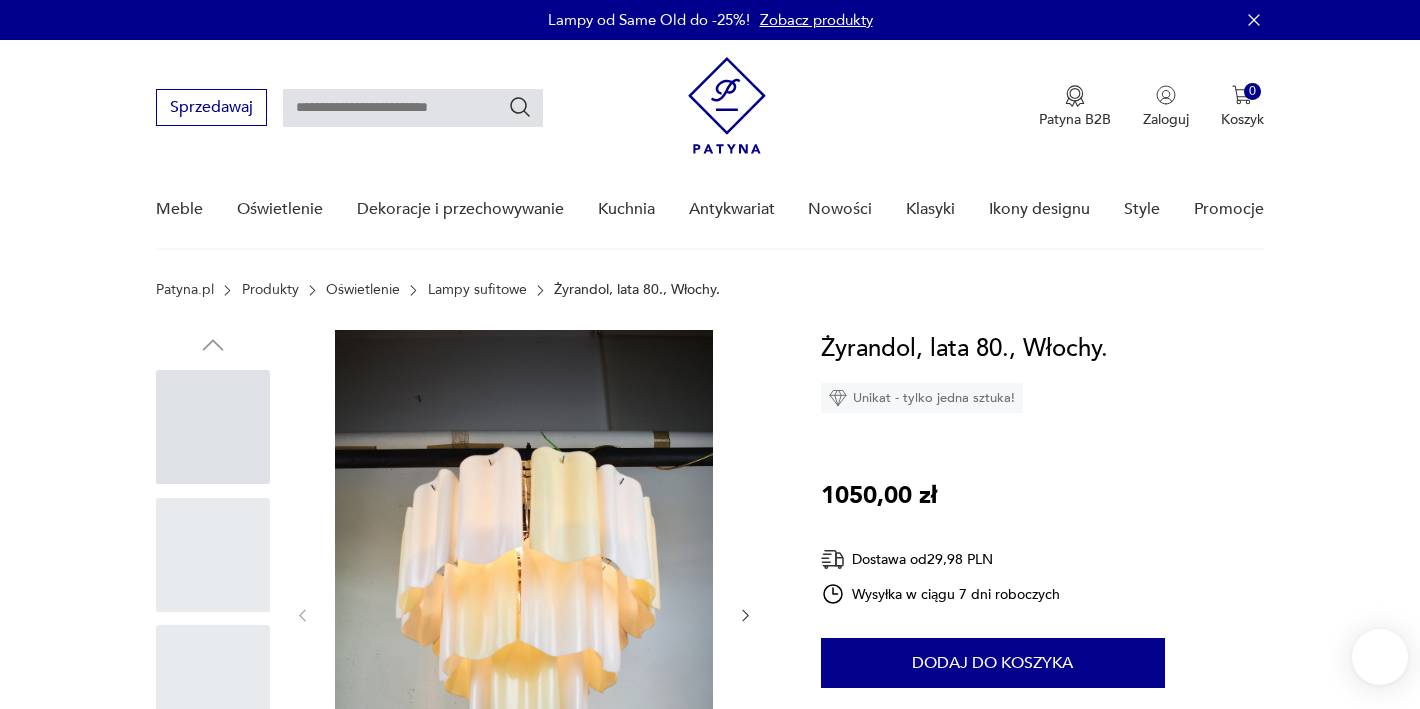 scroll, scrollTop: 0, scrollLeft: 0, axis: both 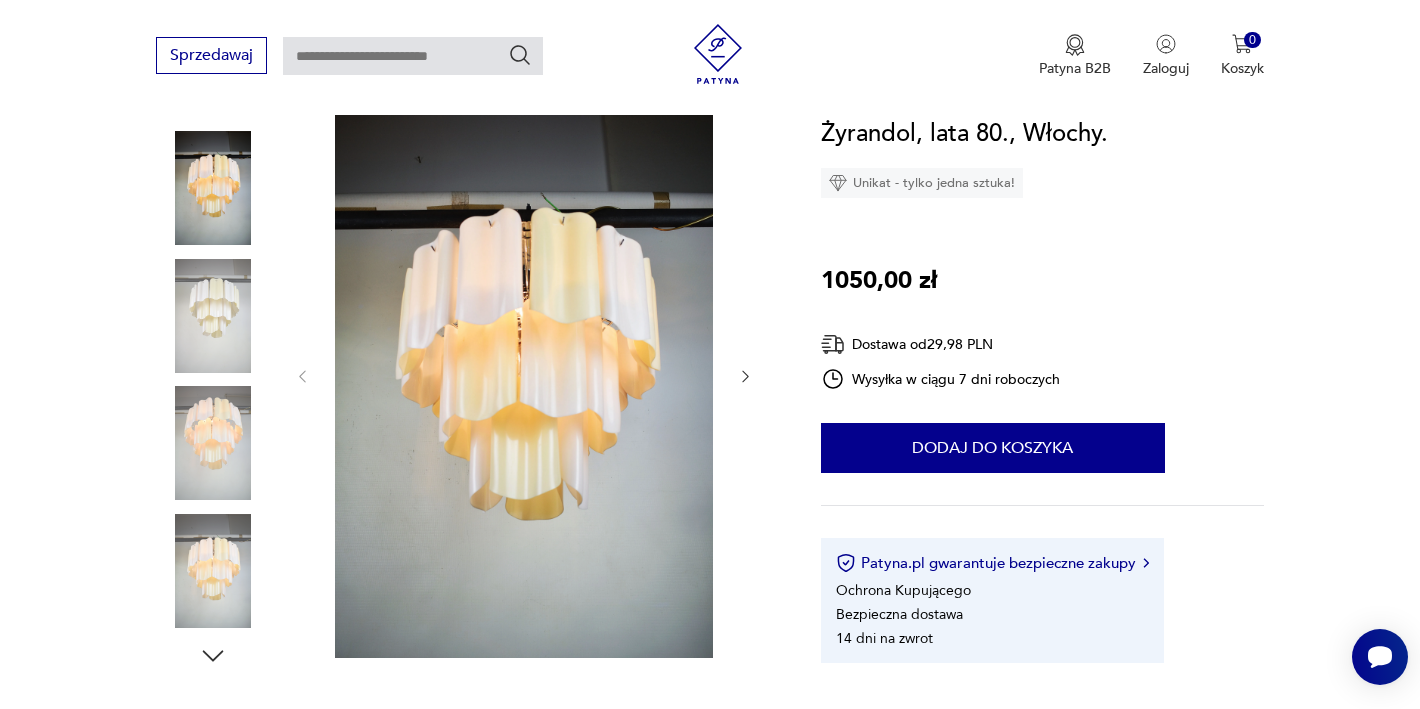 click at bounding box center [213, 316] 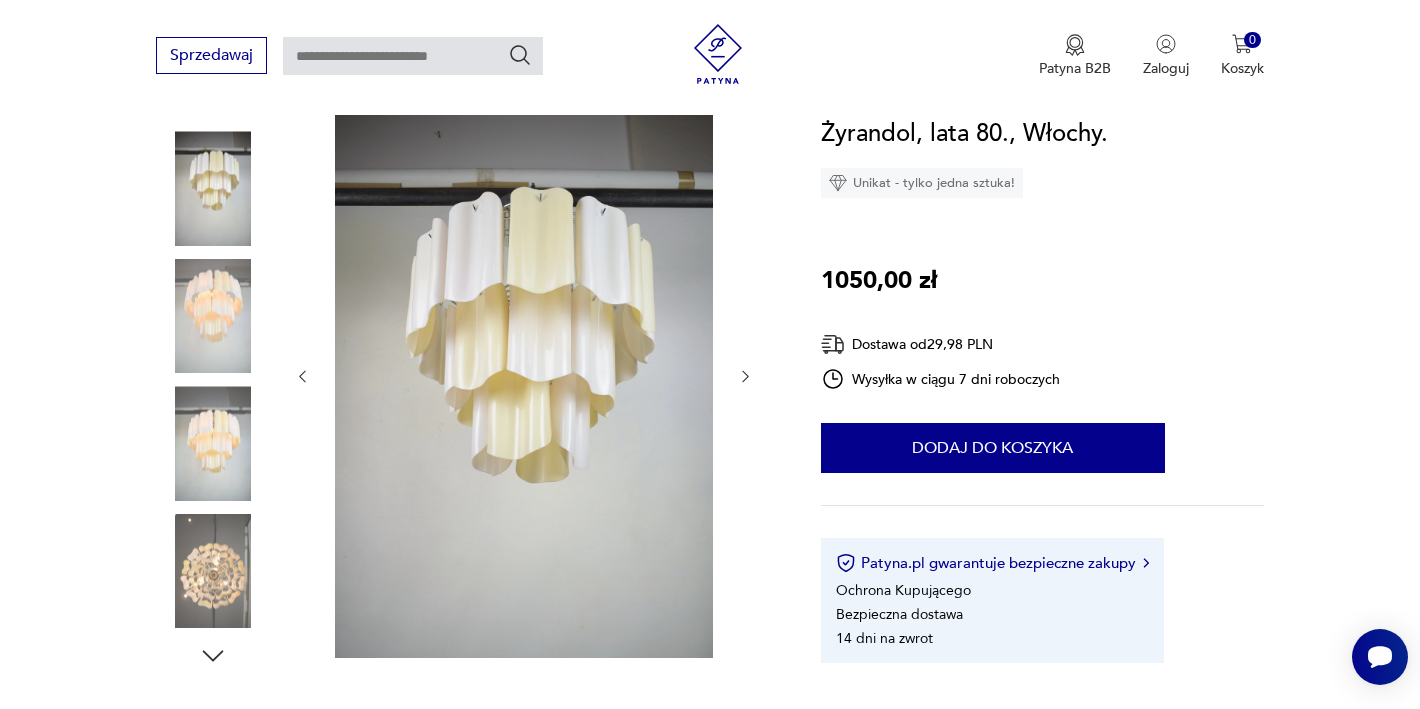 click at bounding box center (213, 316) 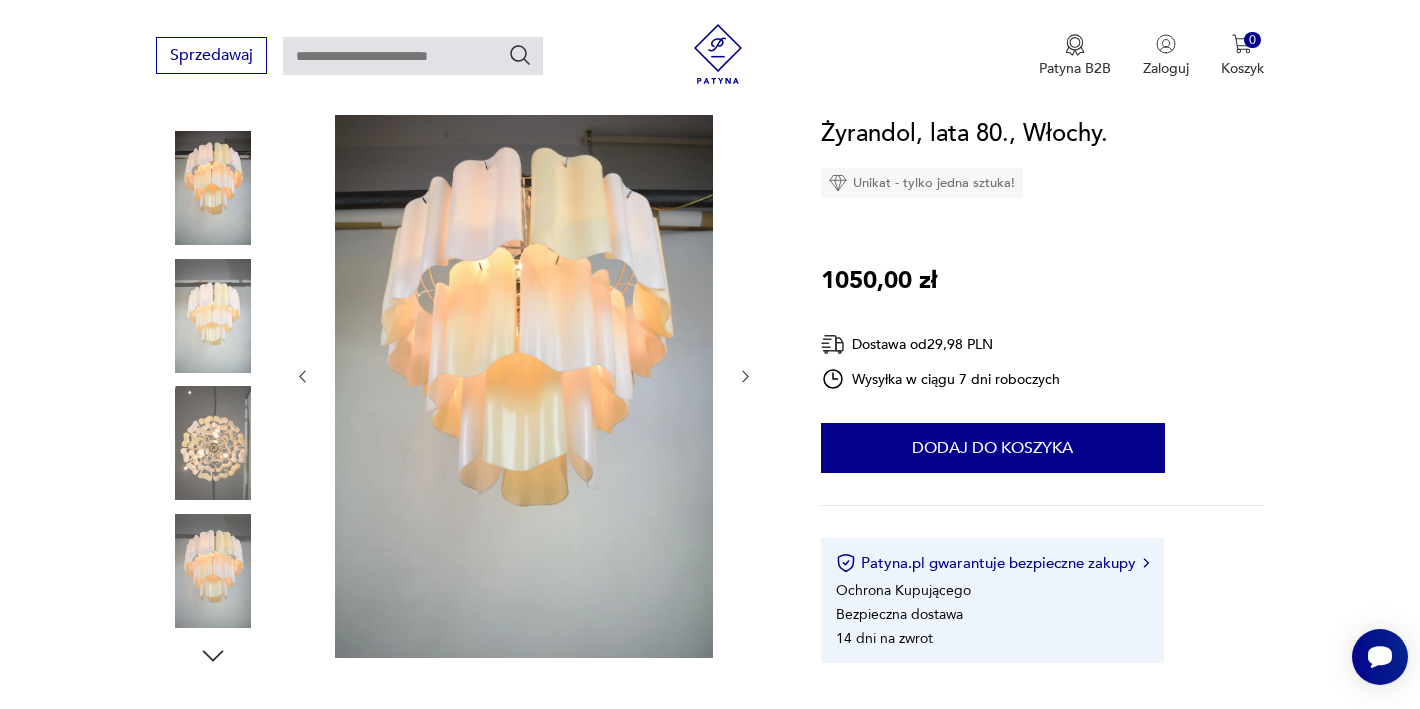 click at bounding box center (213, 316) 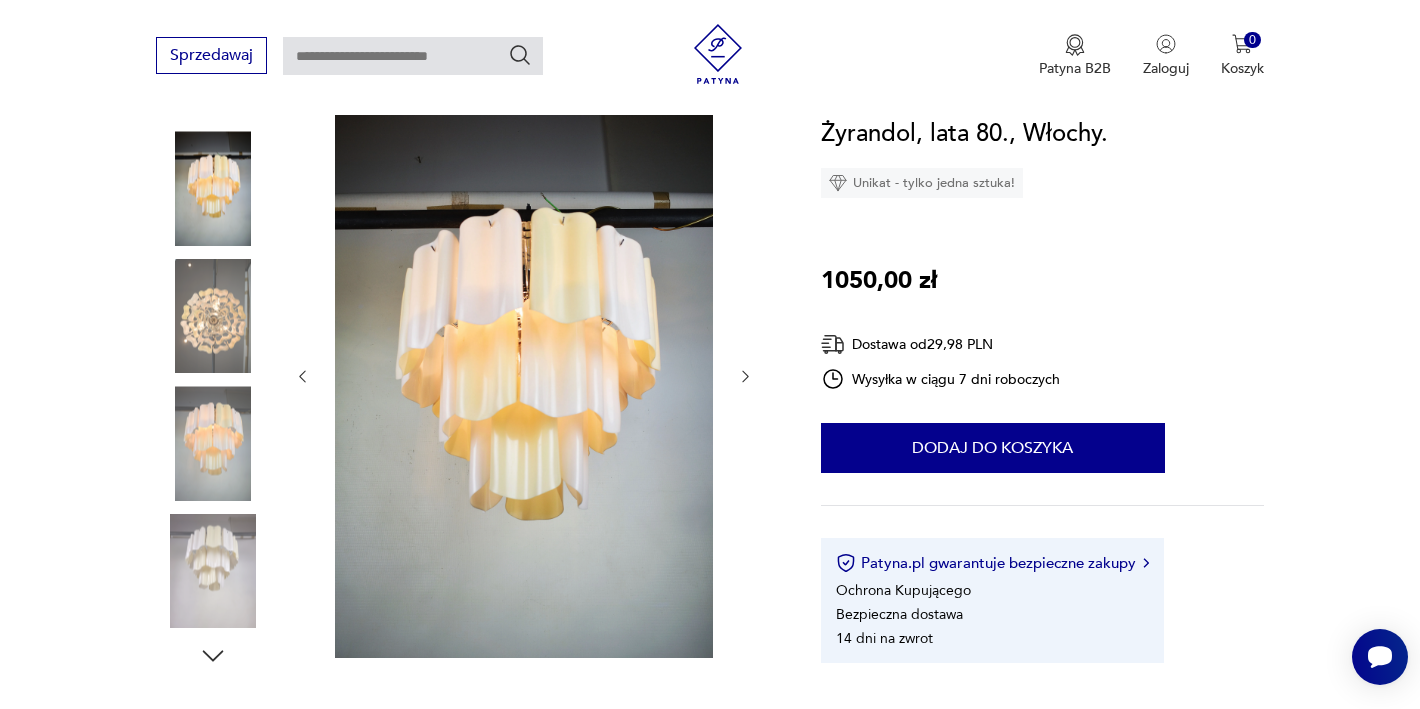 click at bounding box center (213, 316) 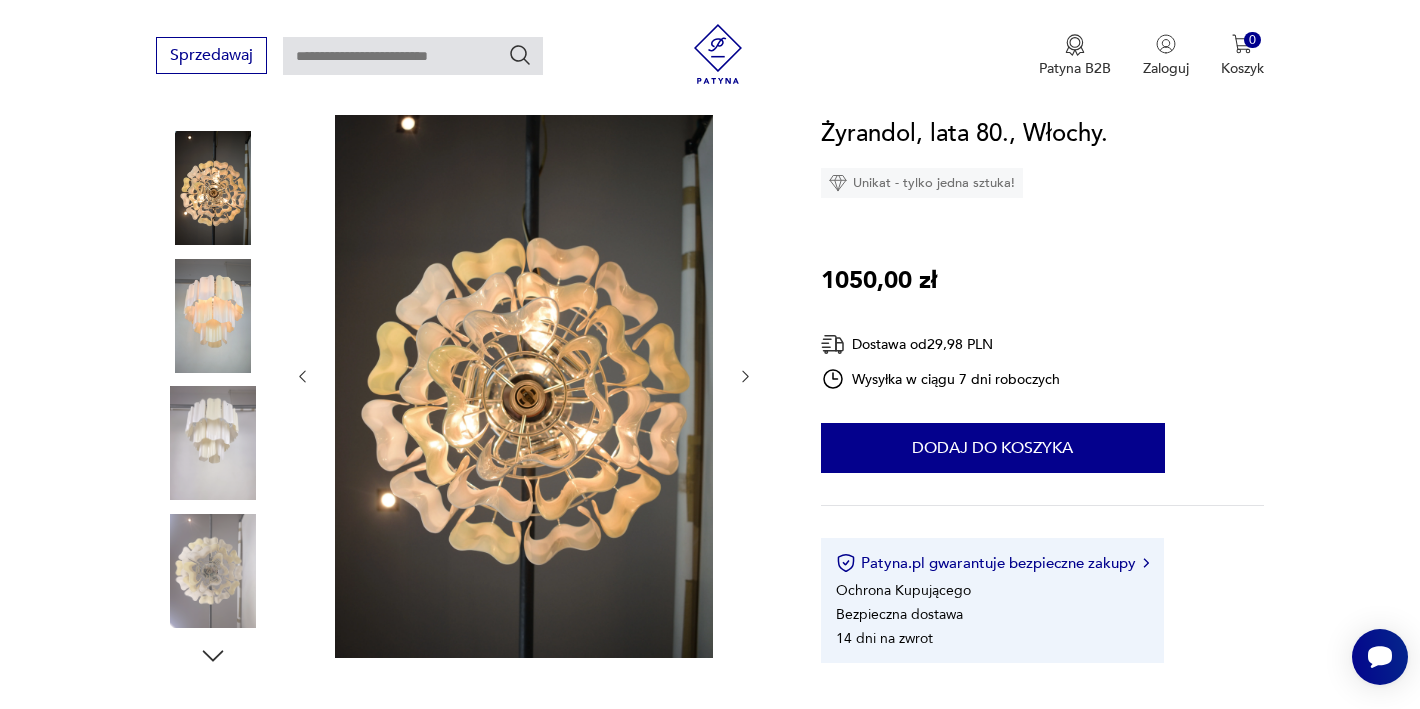 click at bounding box center [213, 316] 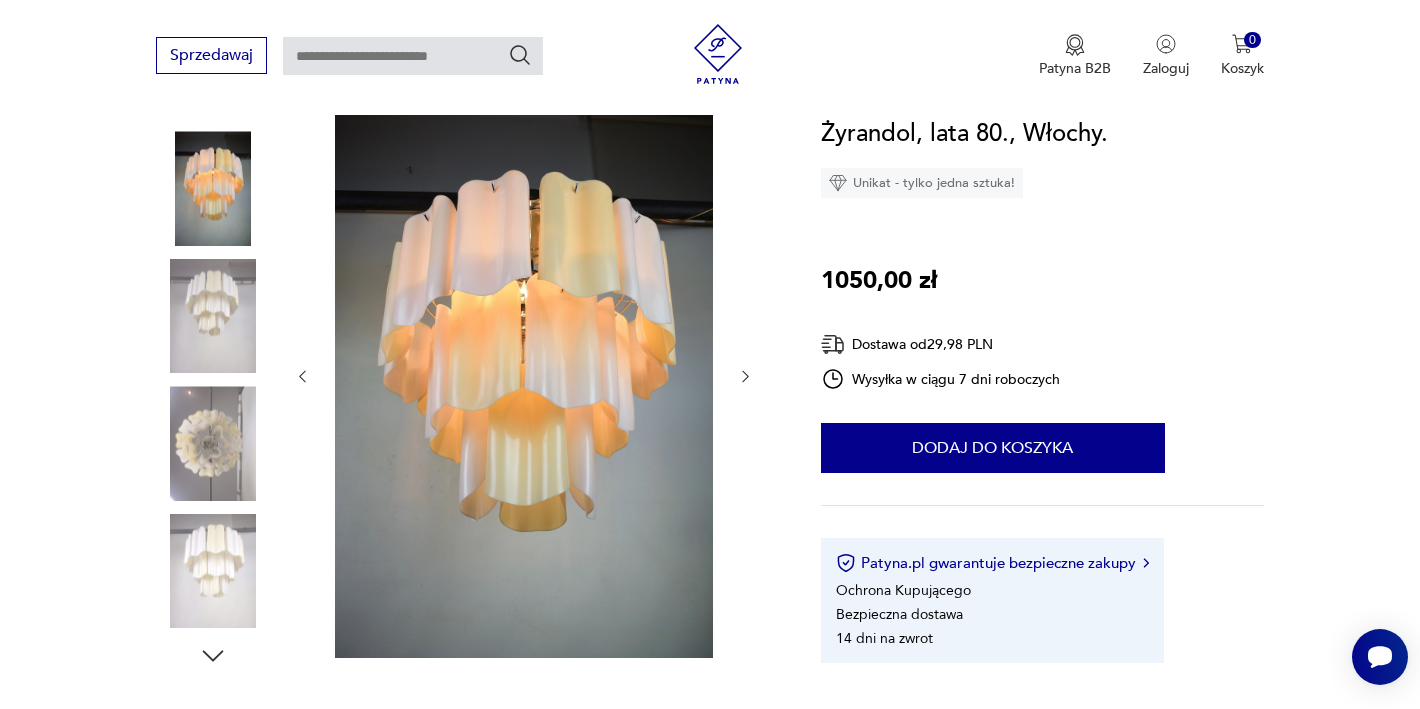click at bounding box center (213, 318) 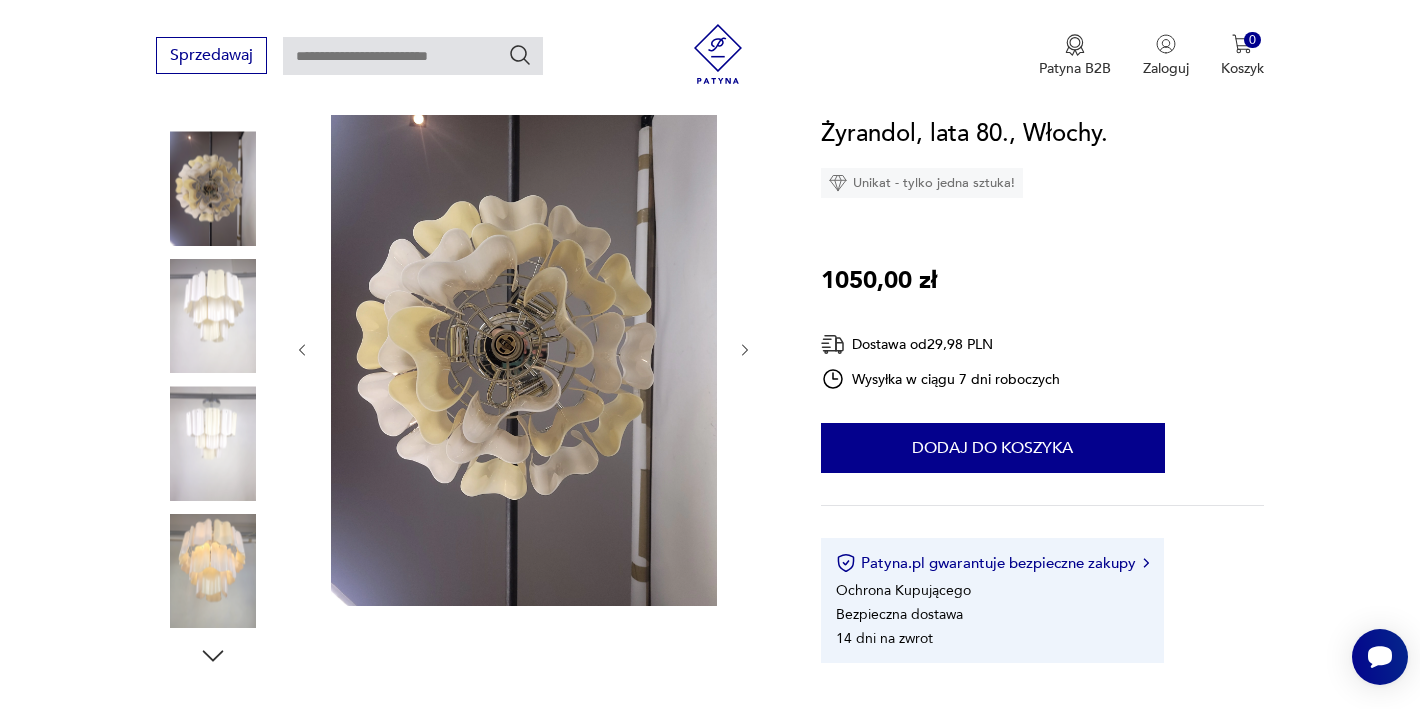 click at bounding box center [0, 0] 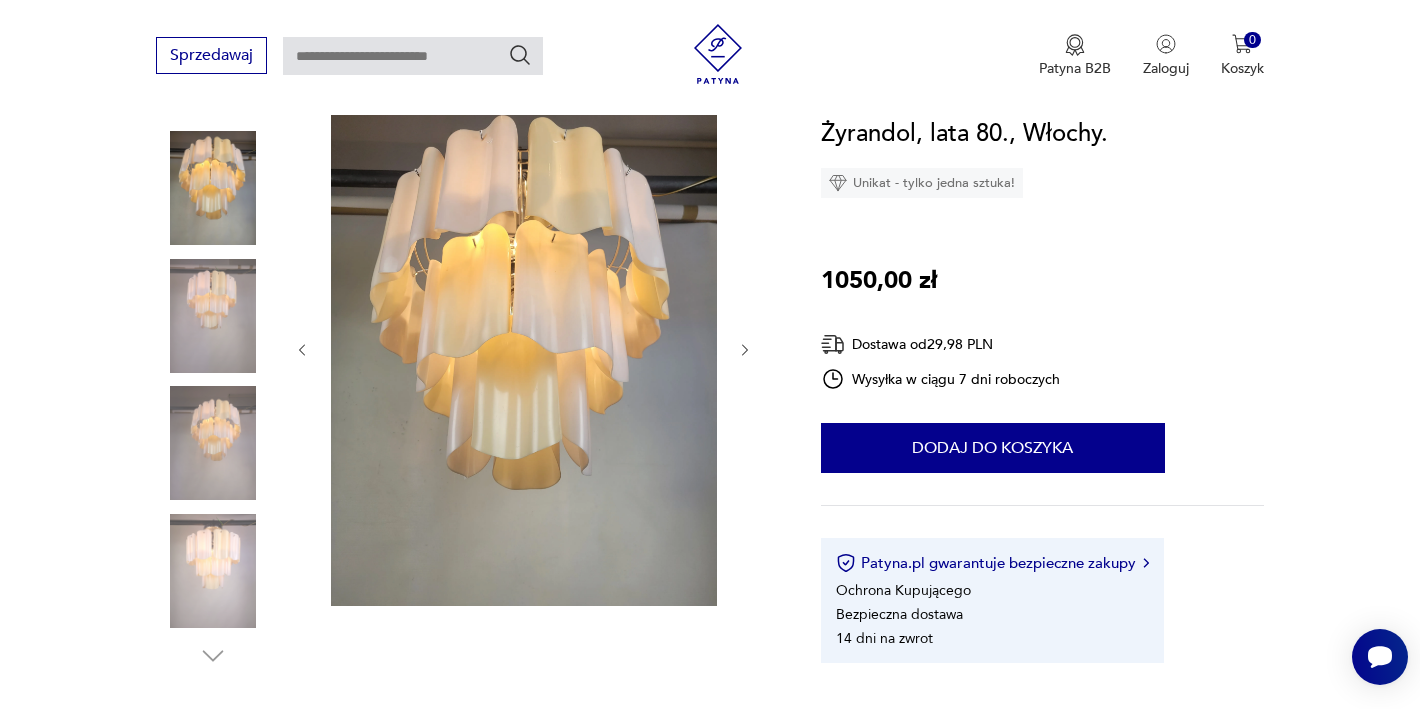 click at bounding box center [0, 0] 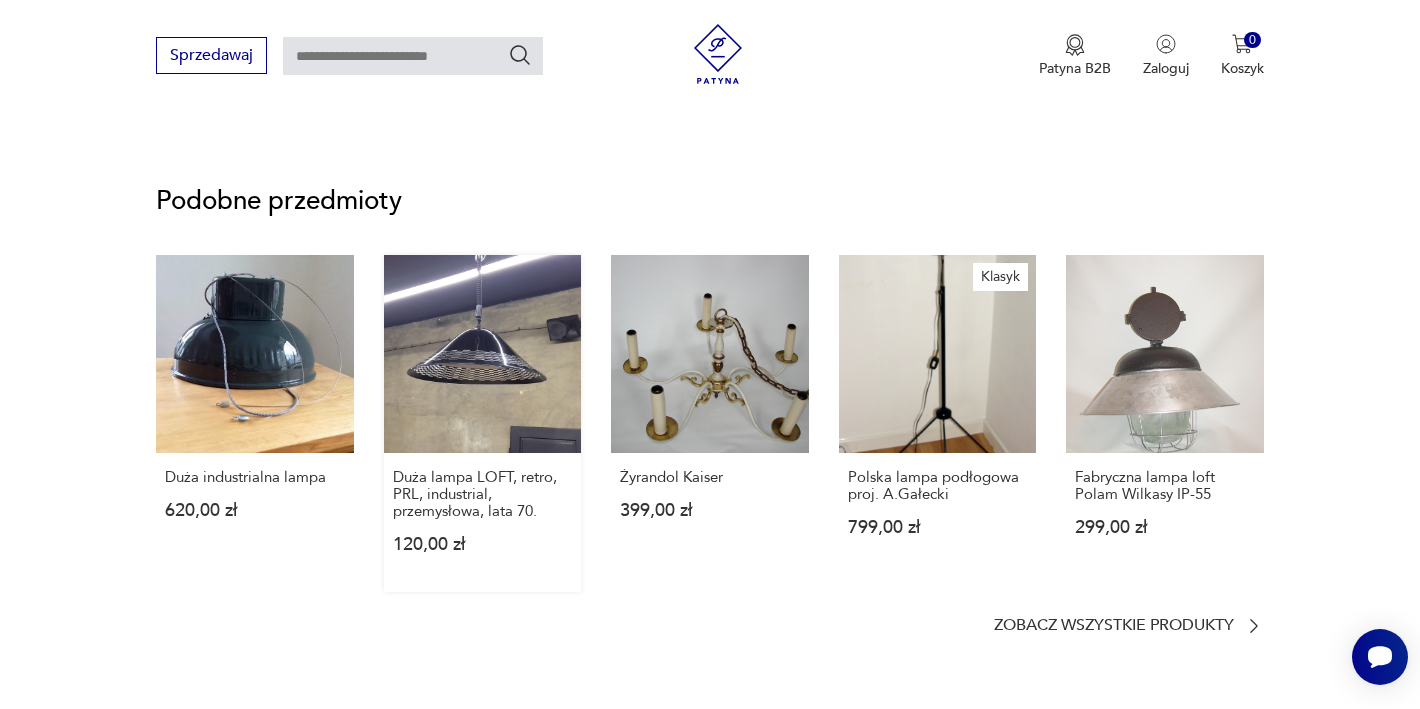 scroll, scrollTop: 1433, scrollLeft: 0, axis: vertical 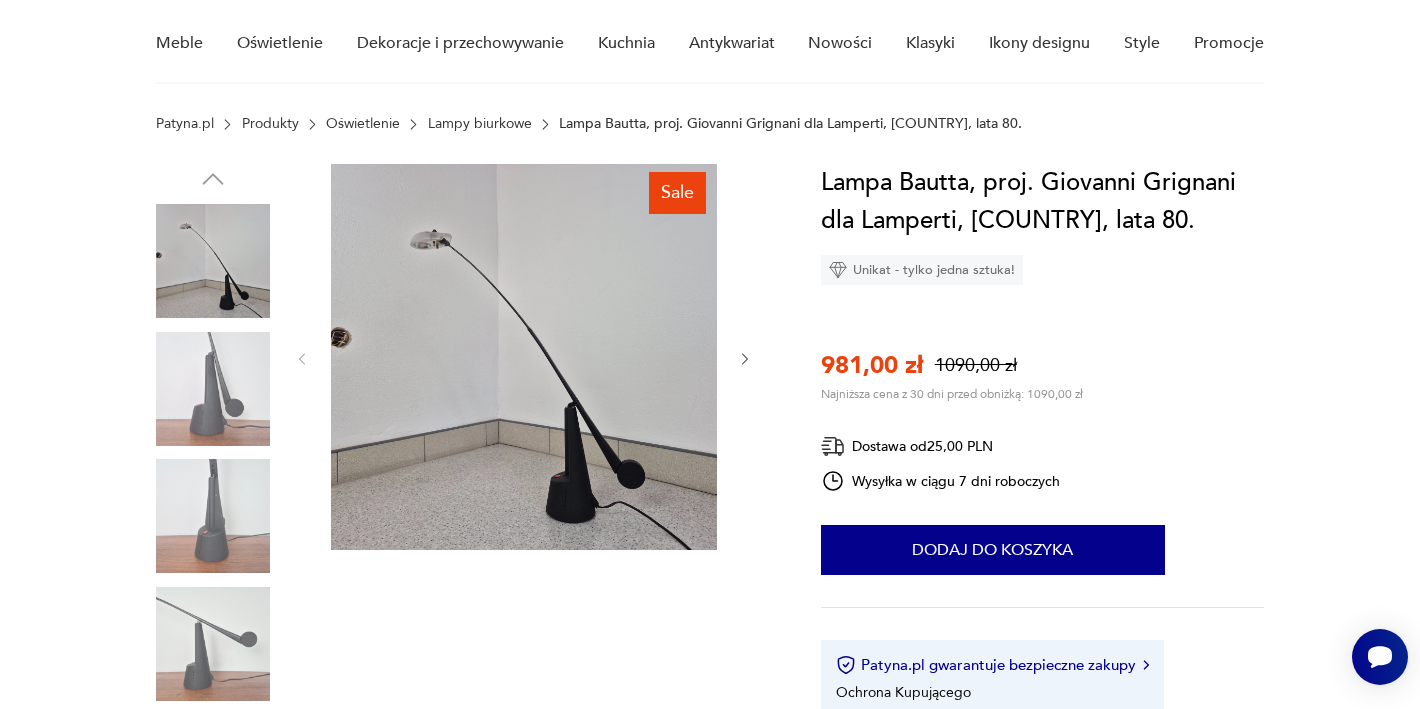 click at bounding box center (213, 389) 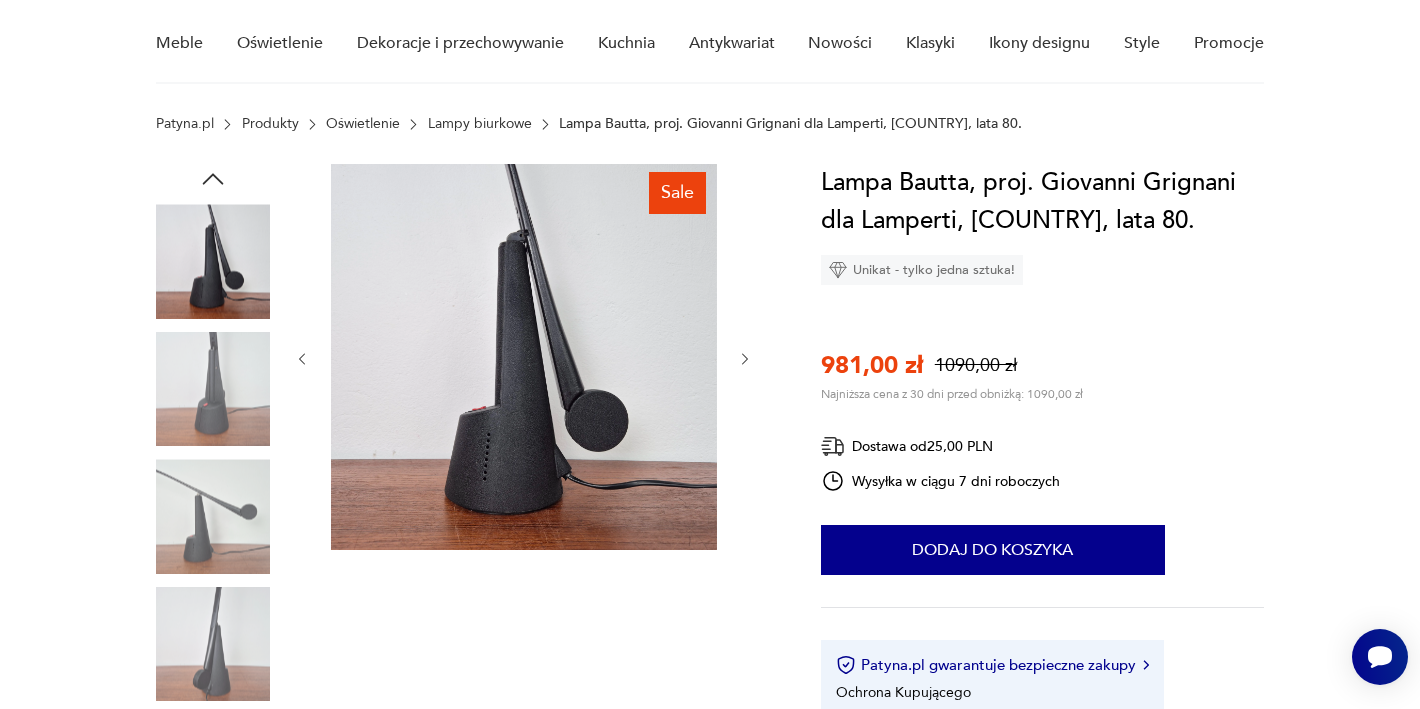 click at bounding box center (213, 389) 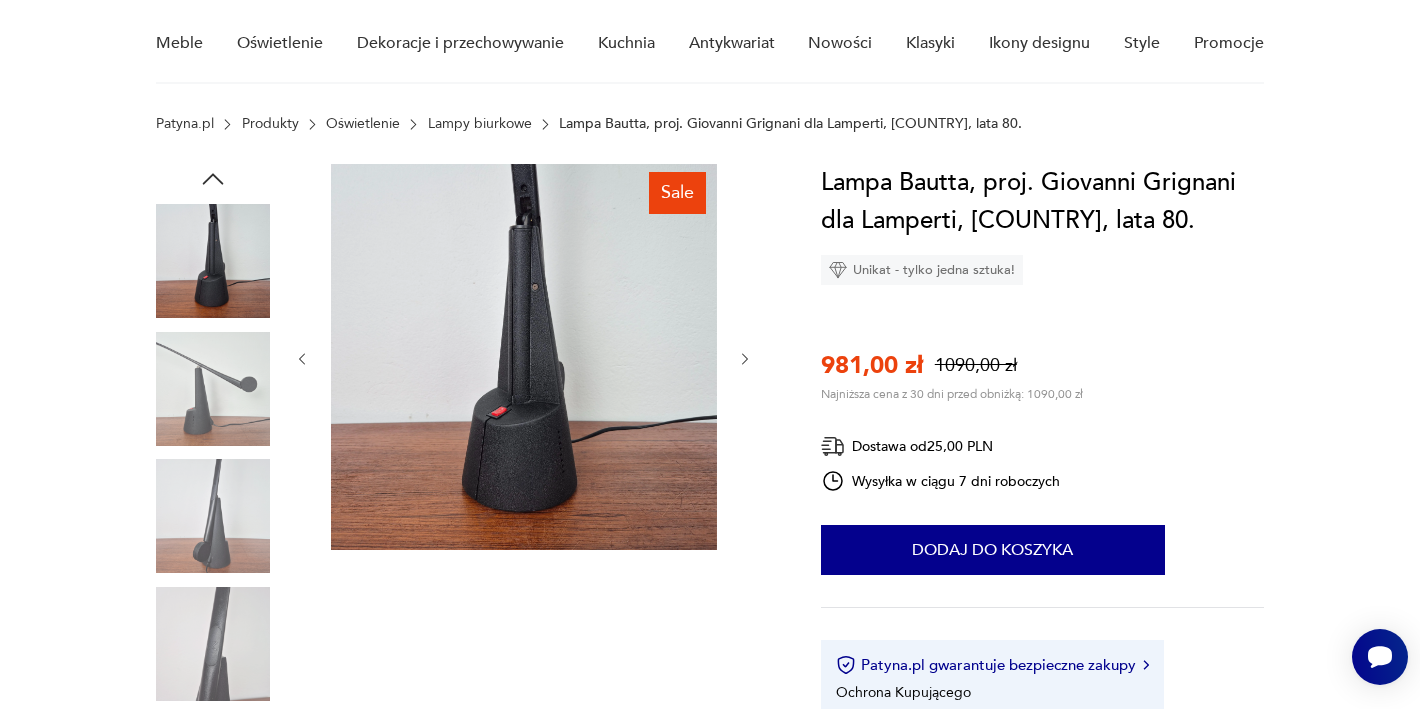 click at bounding box center [213, 389] 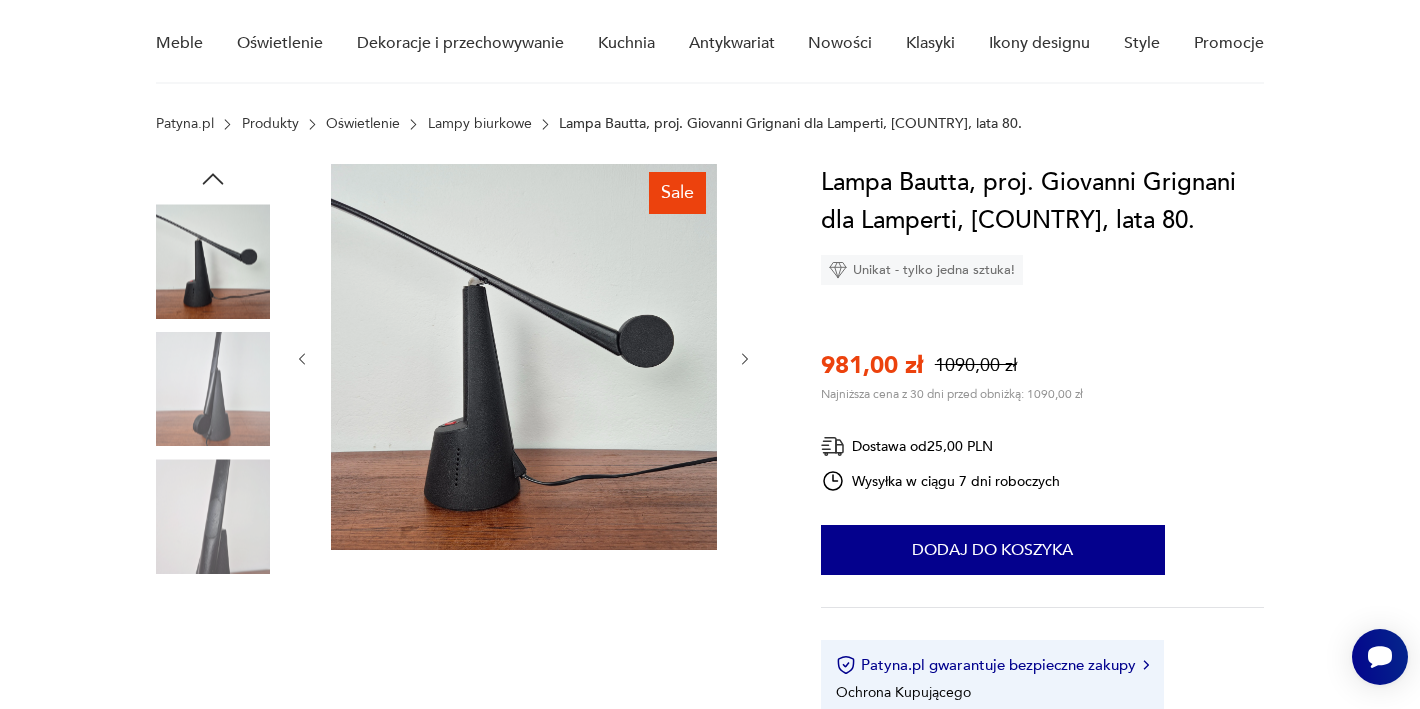 click at bounding box center [213, 389] 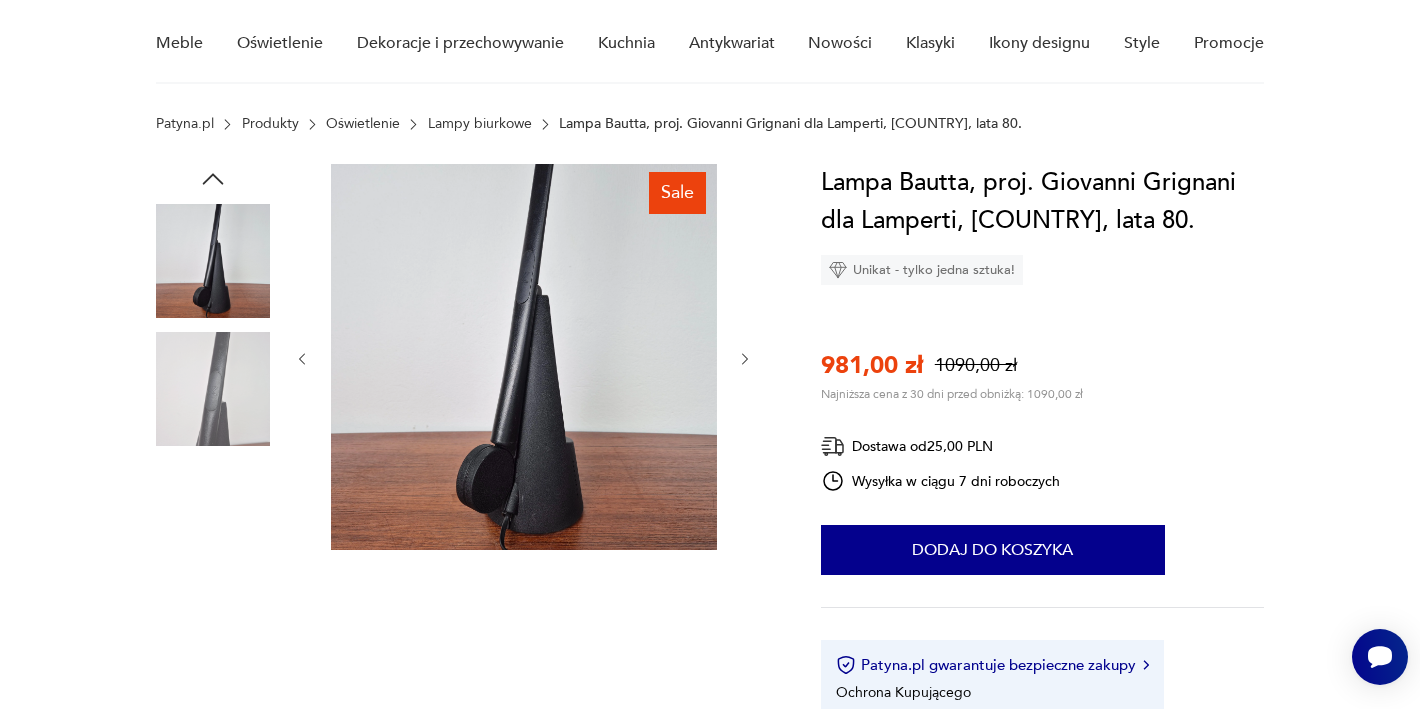 click at bounding box center [213, 389] 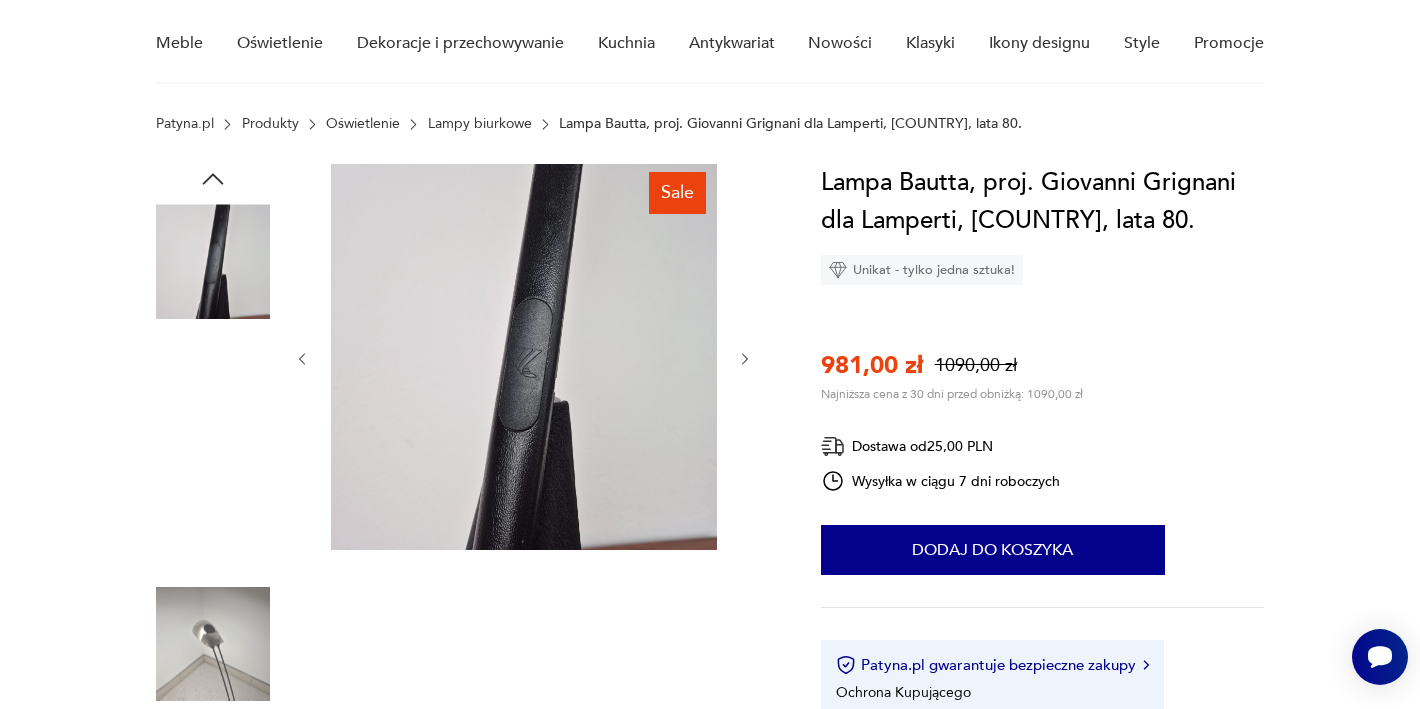 click at bounding box center [0, 0] 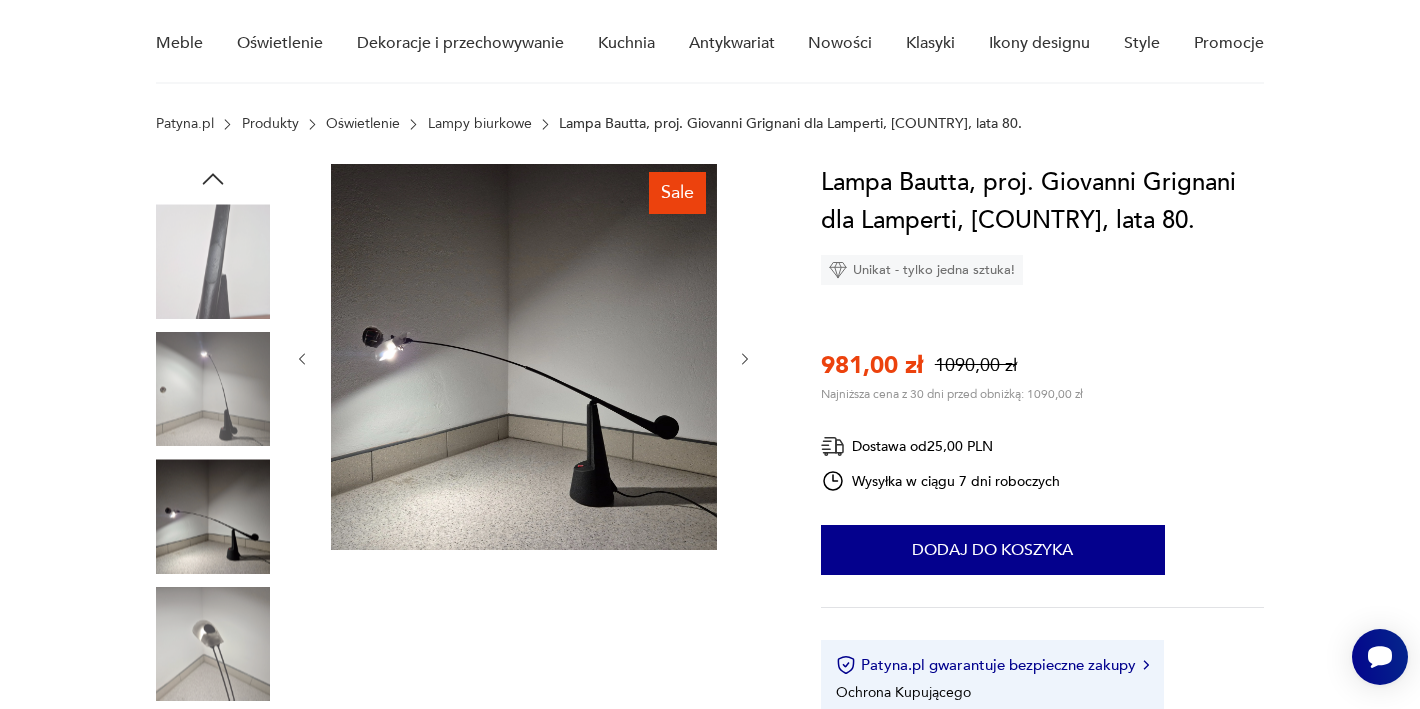 click at bounding box center [0, 0] 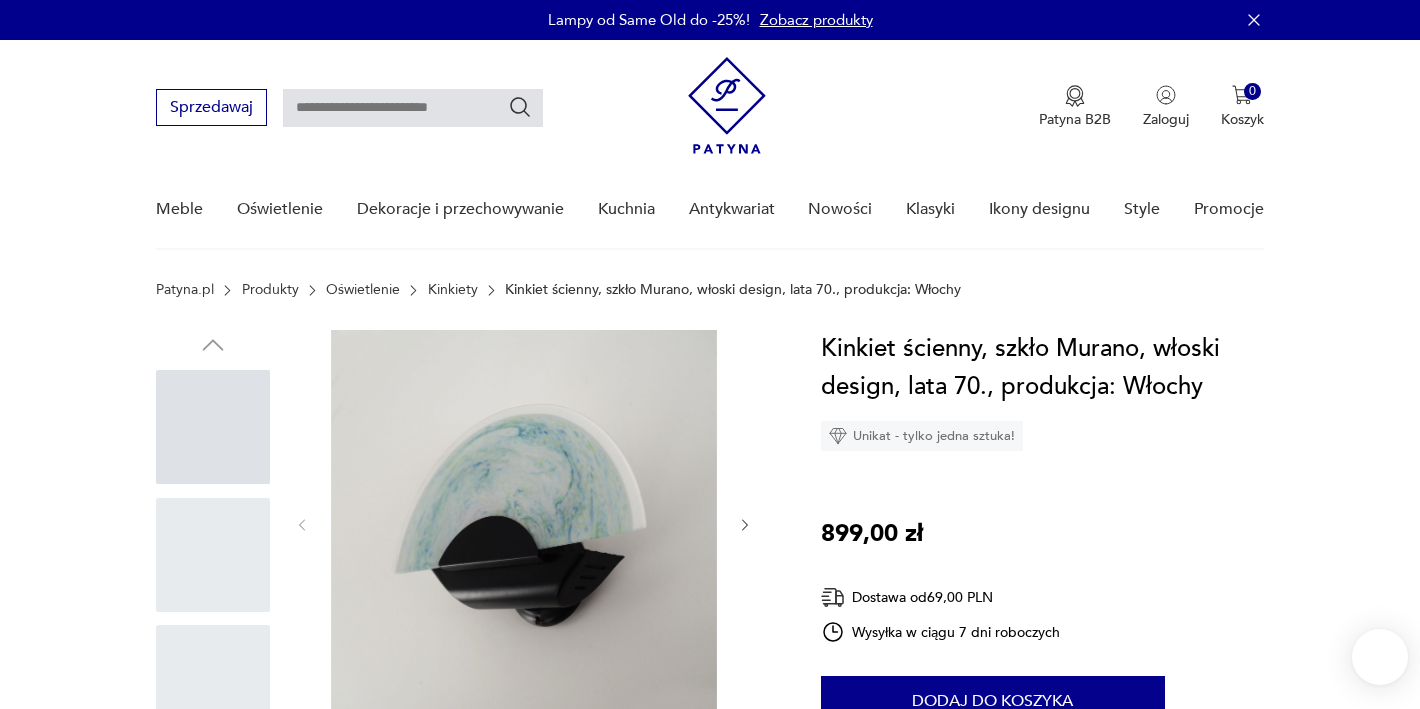 scroll, scrollTop: 0, scrollLeft: 0, axis: both 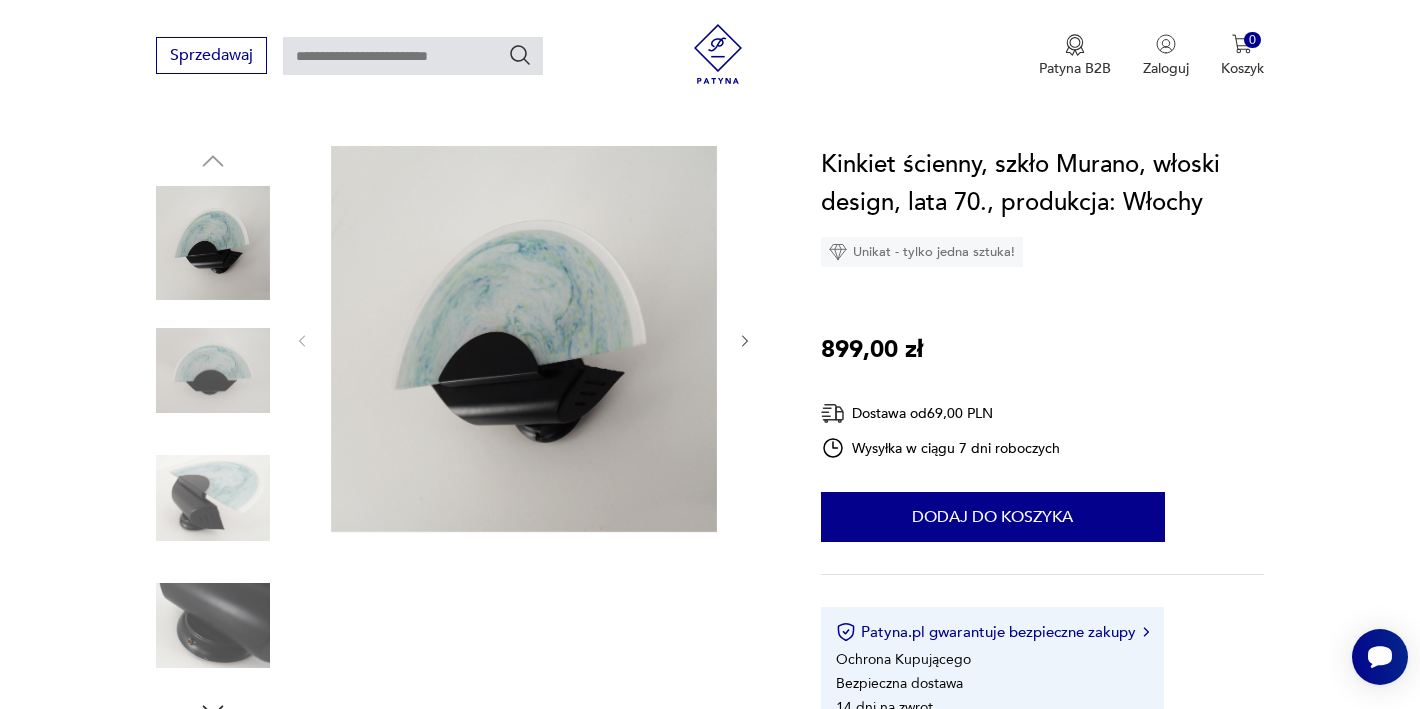 click at bounding box center (213, 371) 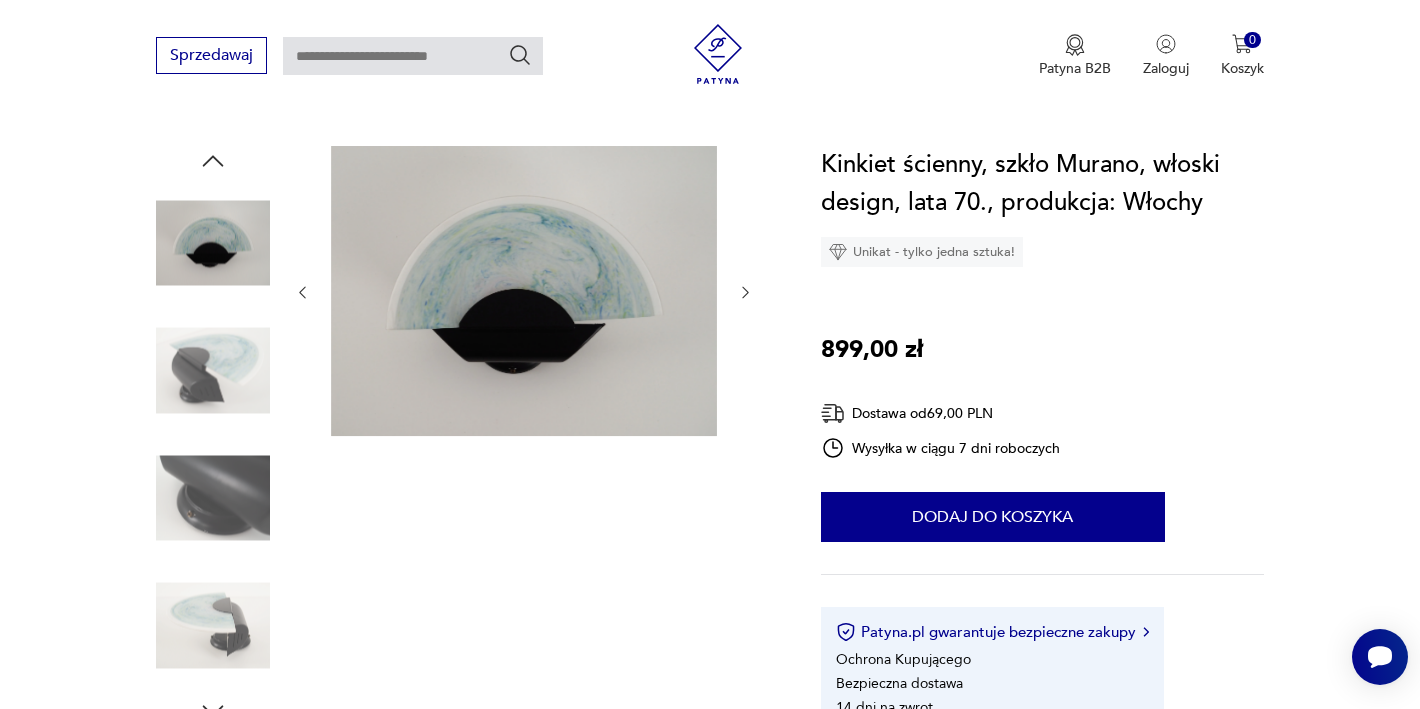 click at bounding box center (213, 371) 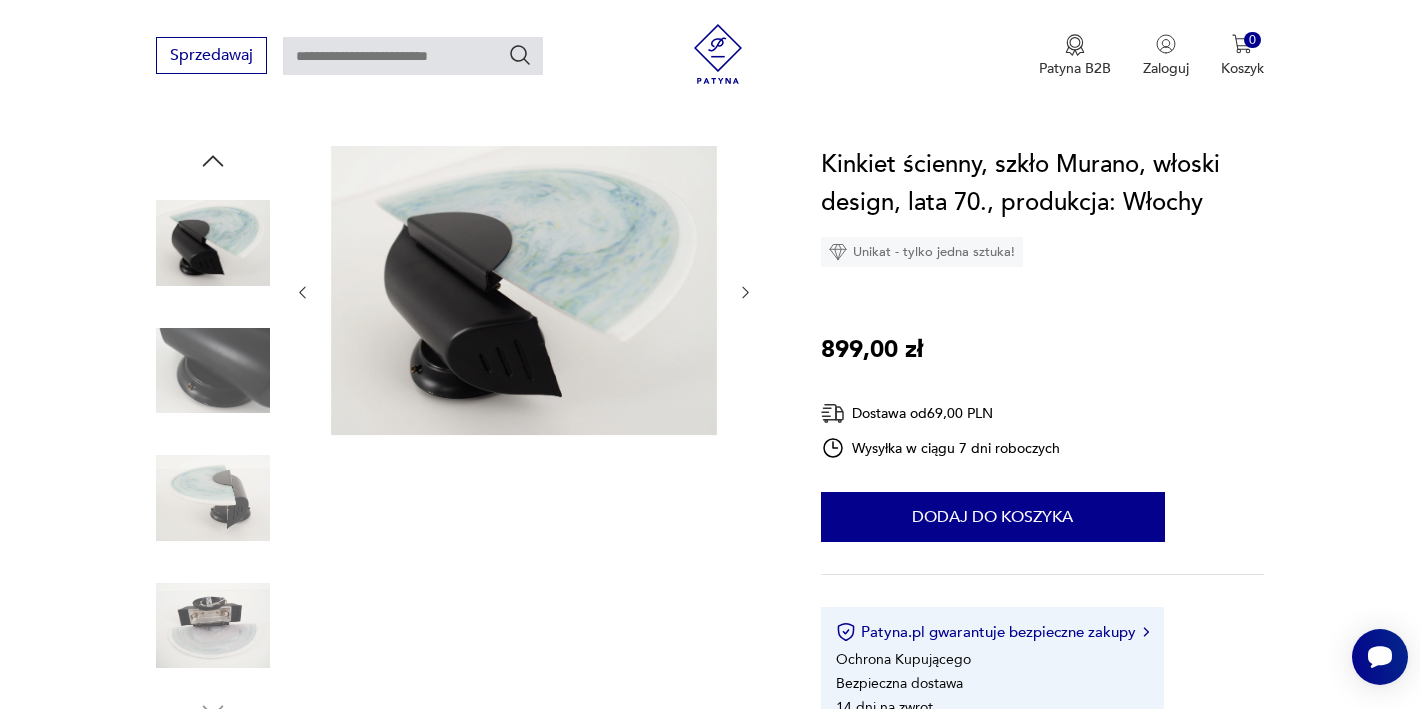 click at bounding box center (213, 371) 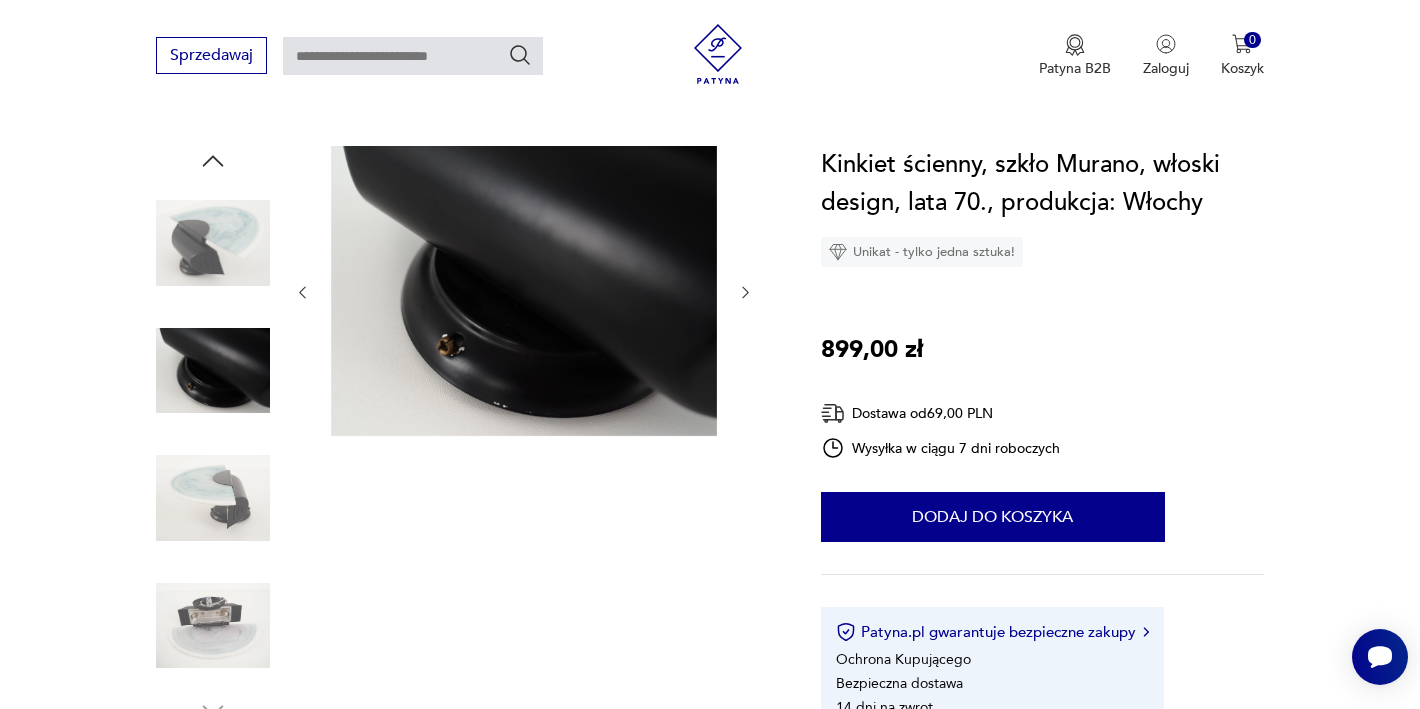 click at bounding box center [0, 0] 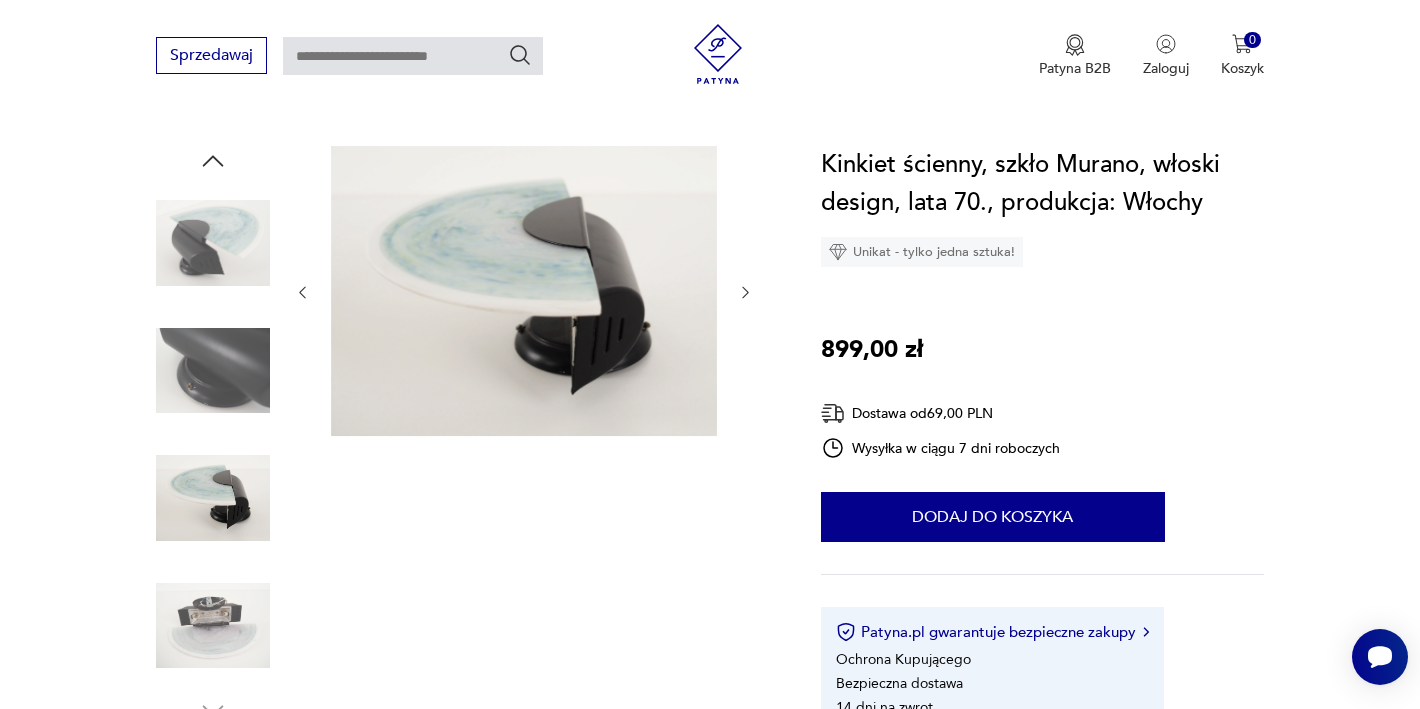 click at bounding box center [0, 0] 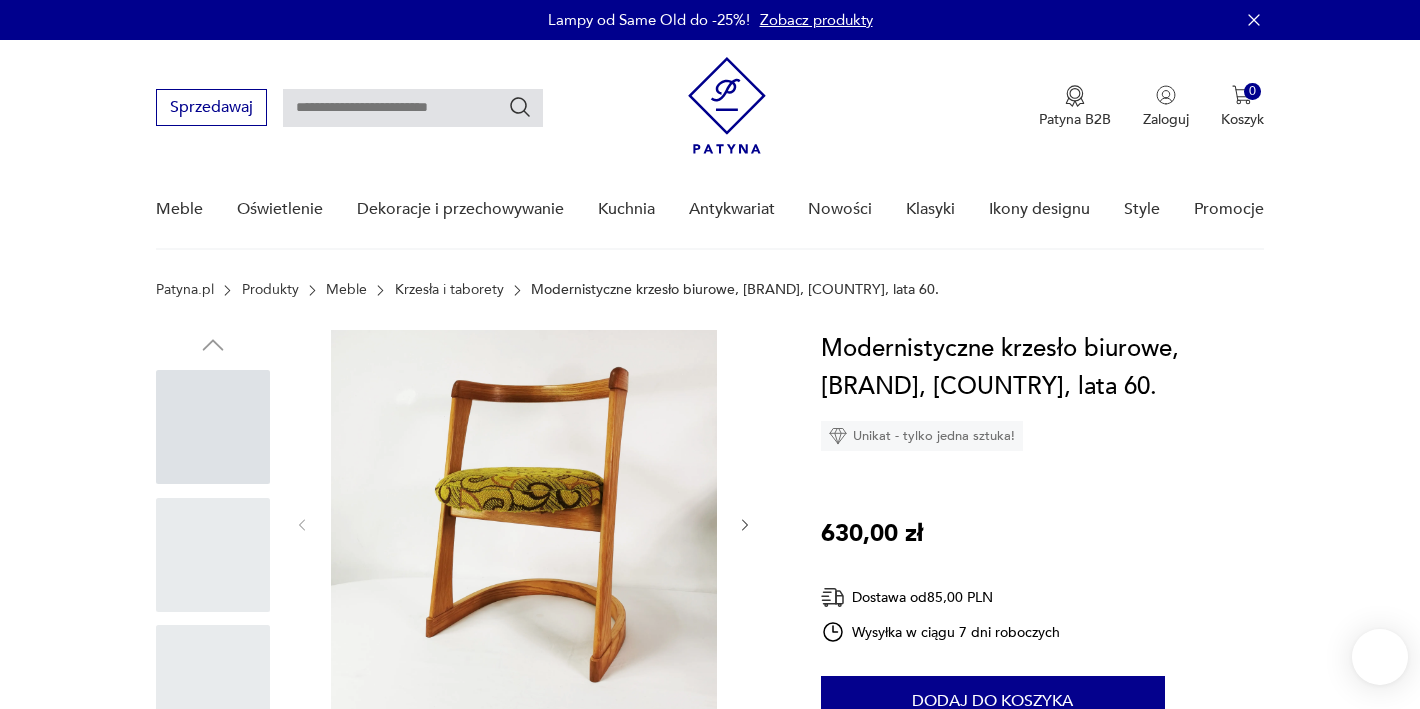 scroll, scrollTop: 0, scrollLeft: 0, axis: both 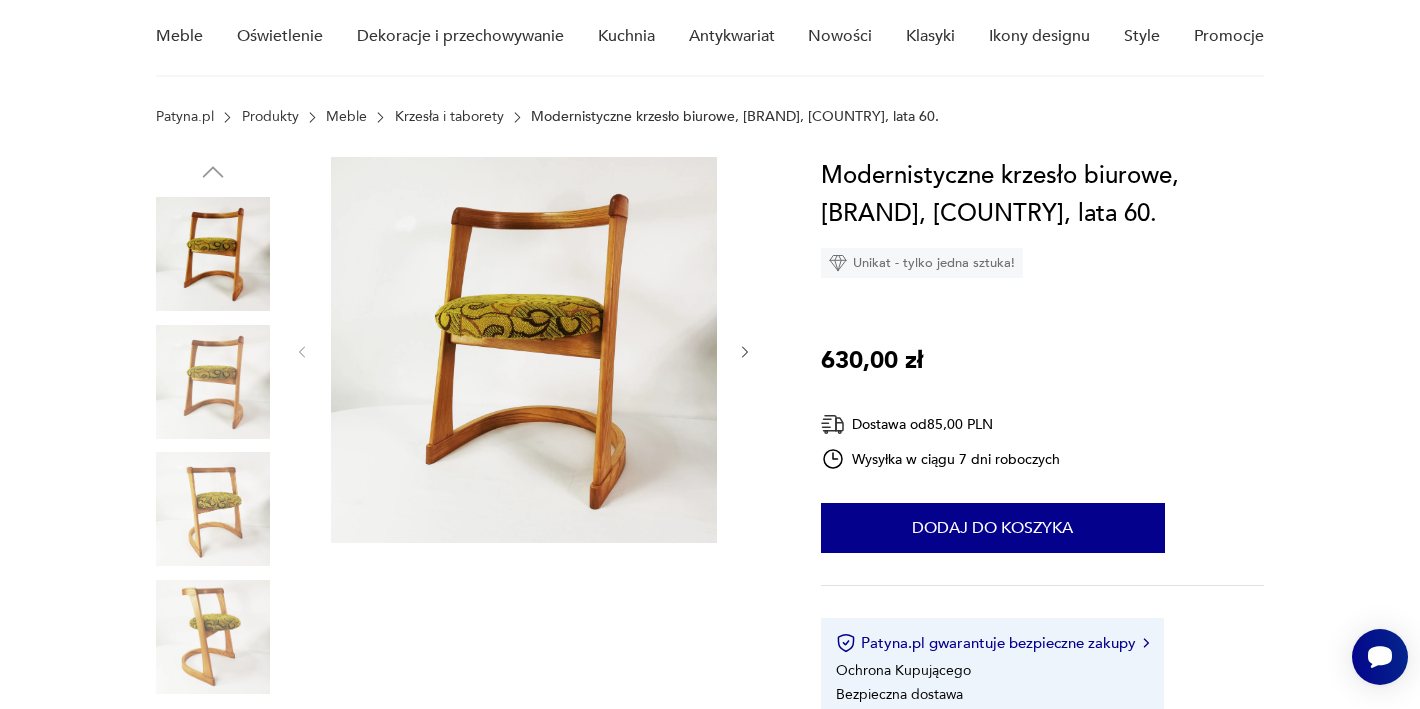 click at bounding box center (213, 382) 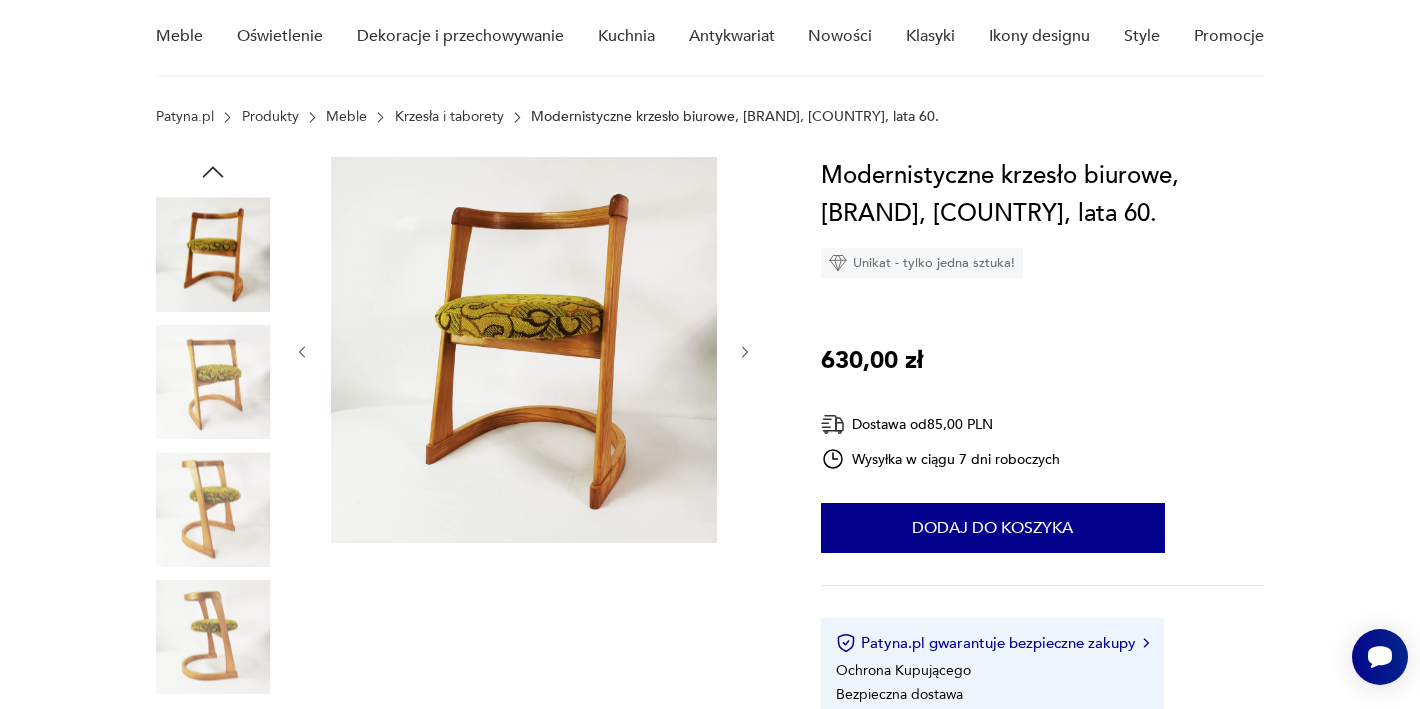 click at bounding box center (0, 0) 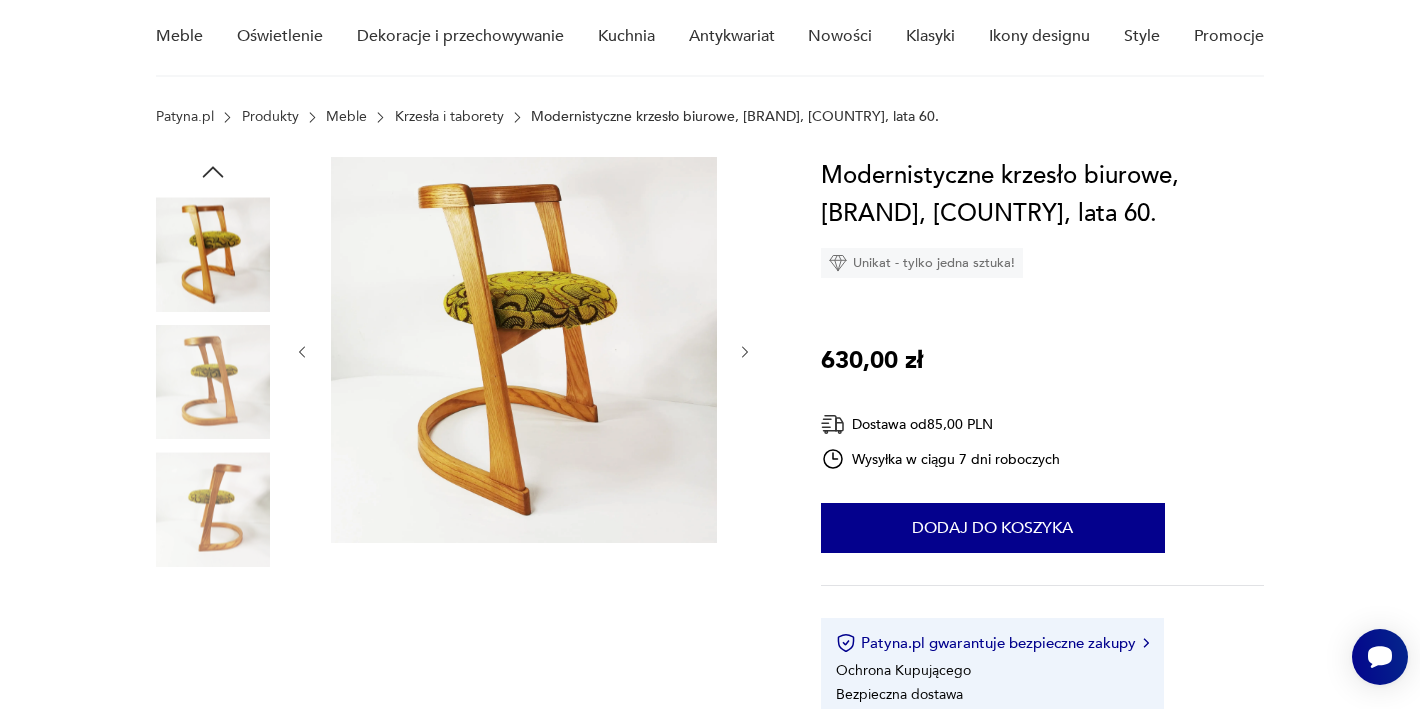 click at bounding box center (0, 0) 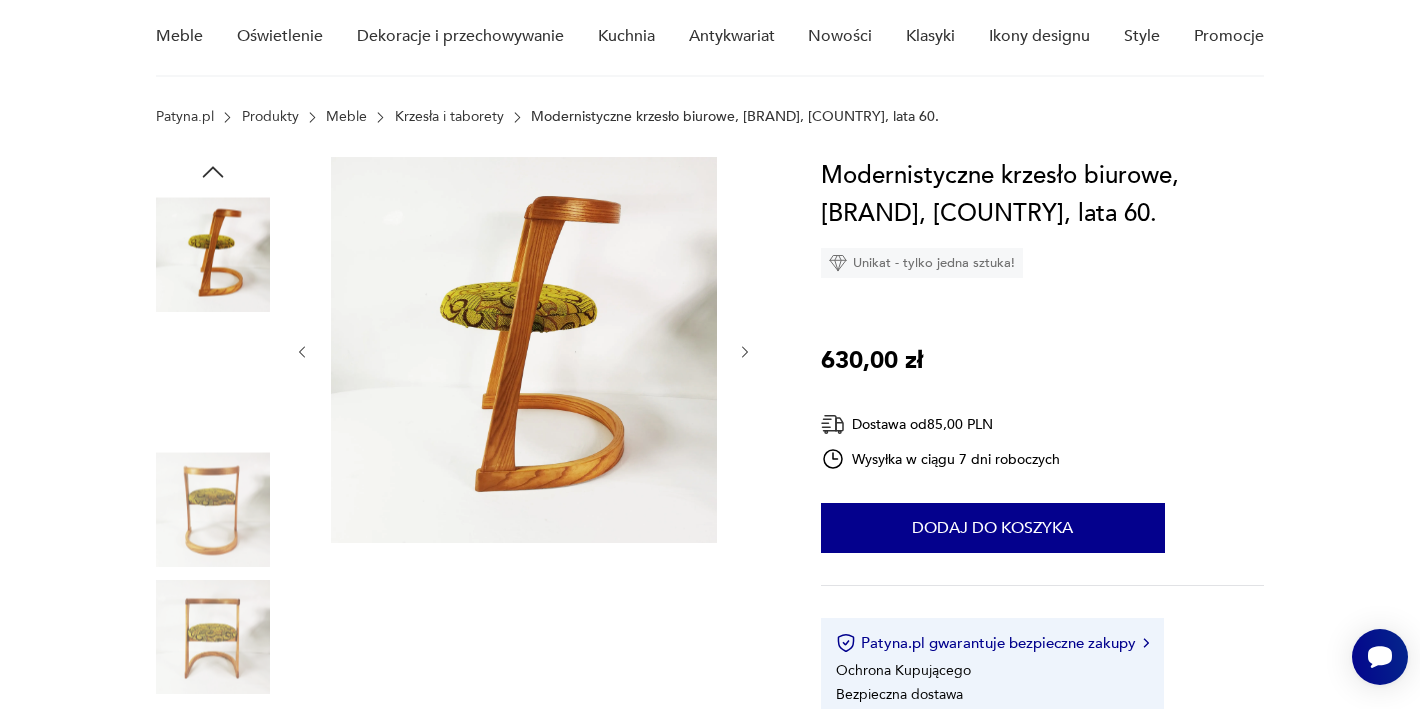 click at bounding box center (0, 0) 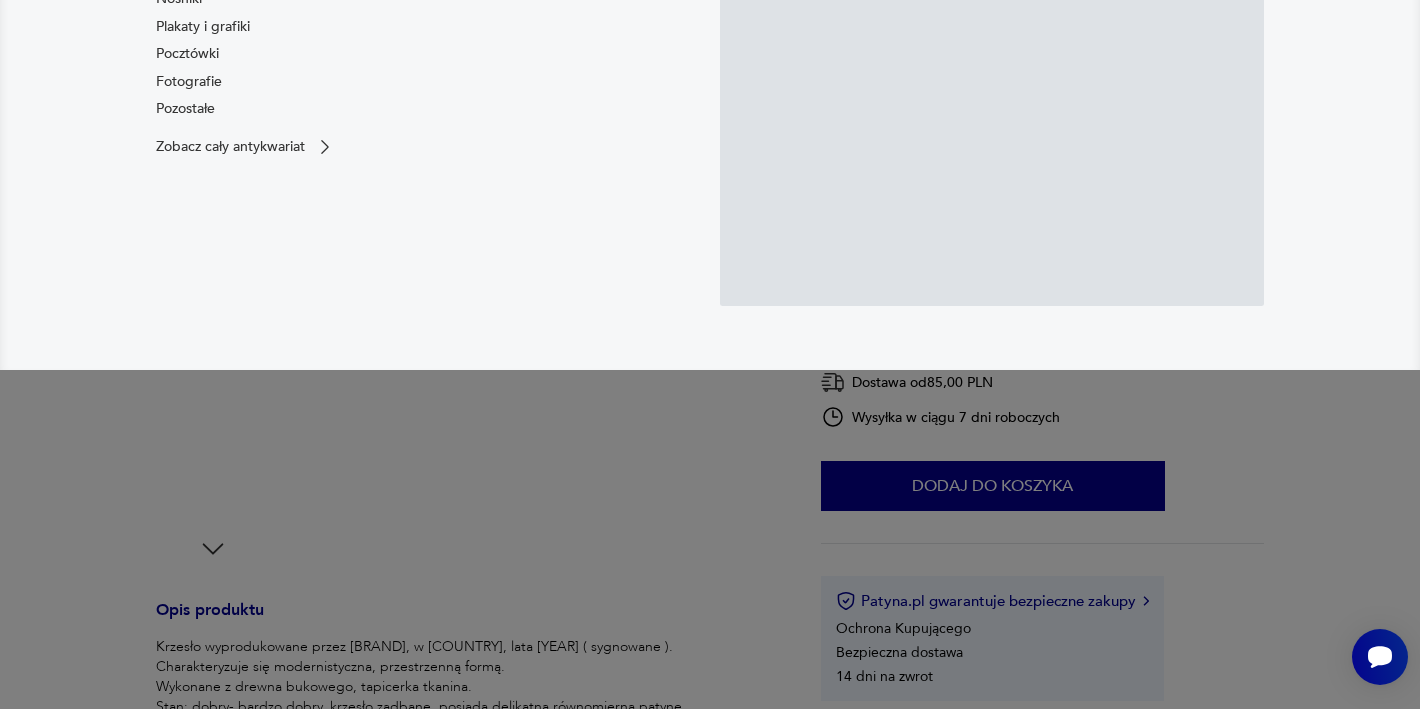 scroll, scrollTop: 0, scrollLeft: 0, axis: both 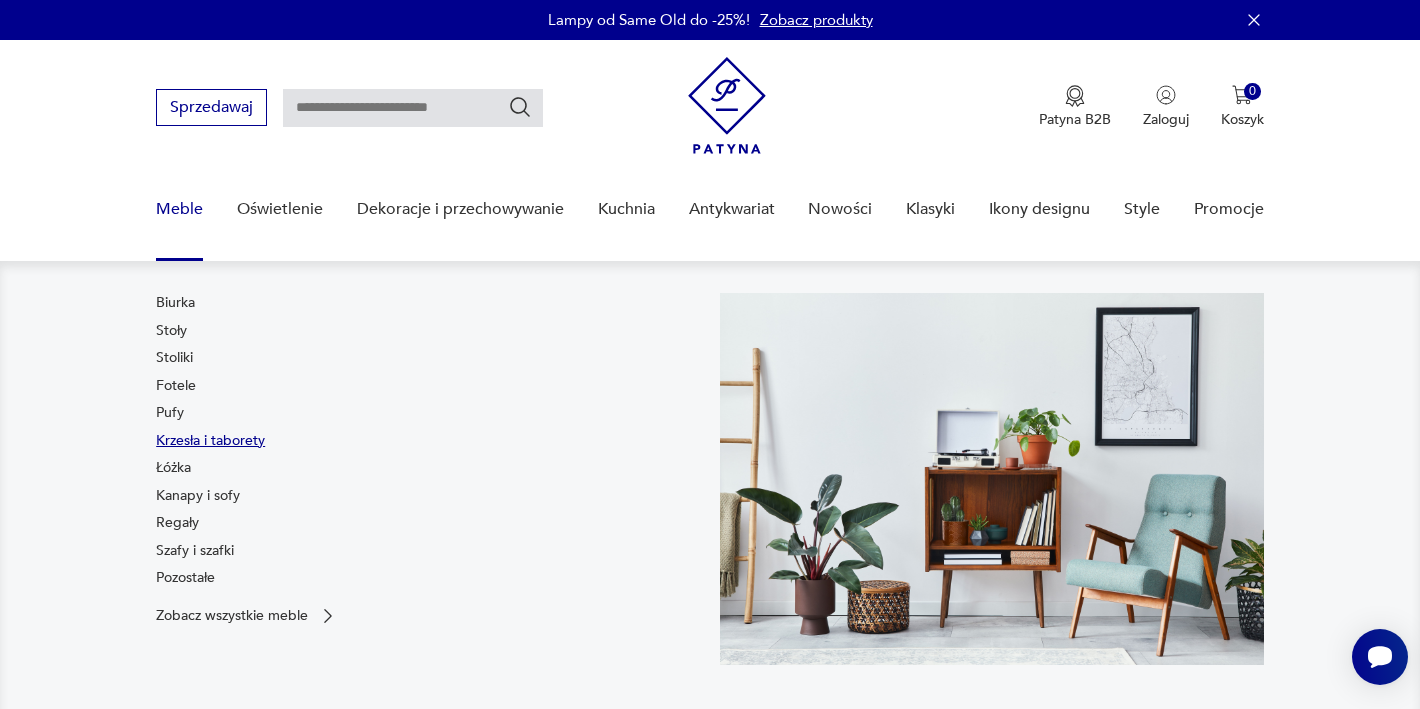 click on "Krzesła i taborety" at bounding box center [210, 441] 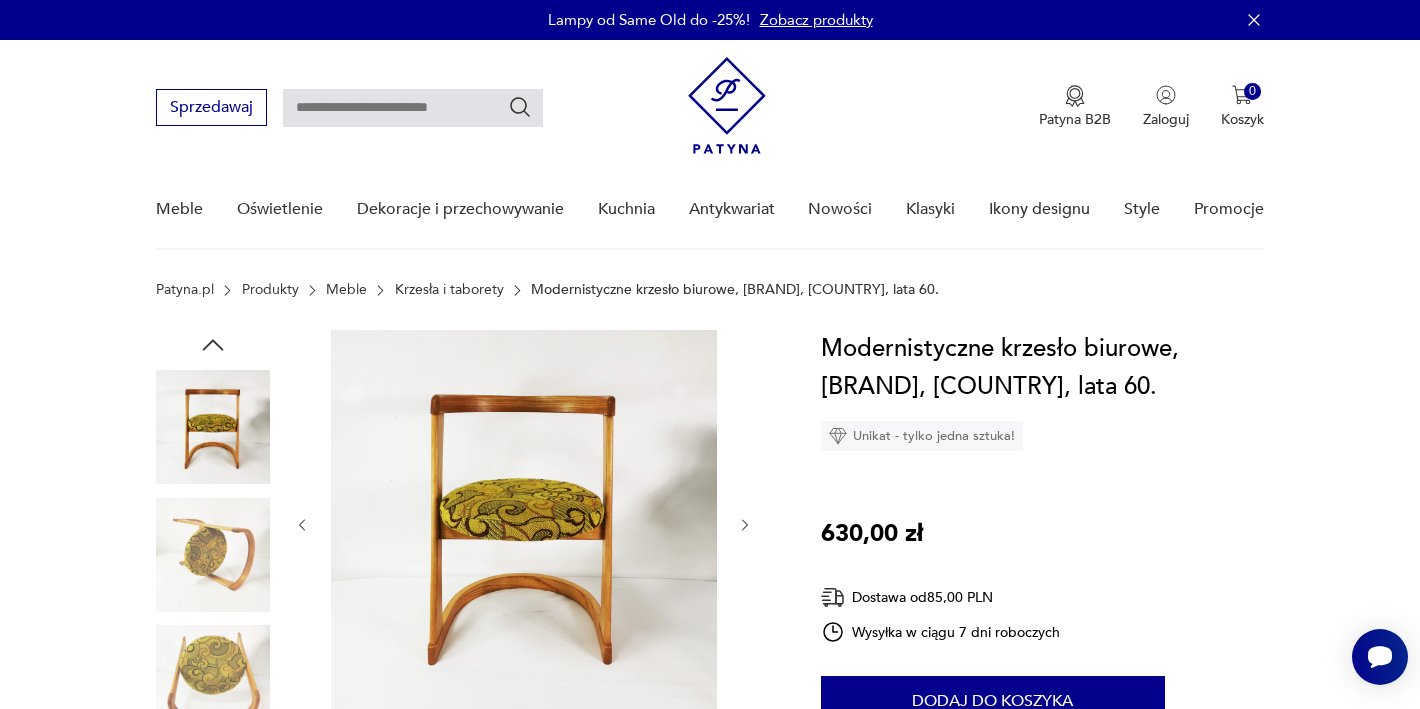 scroll, scrollTop: 12, scrollLeft: 0, axis: vertical 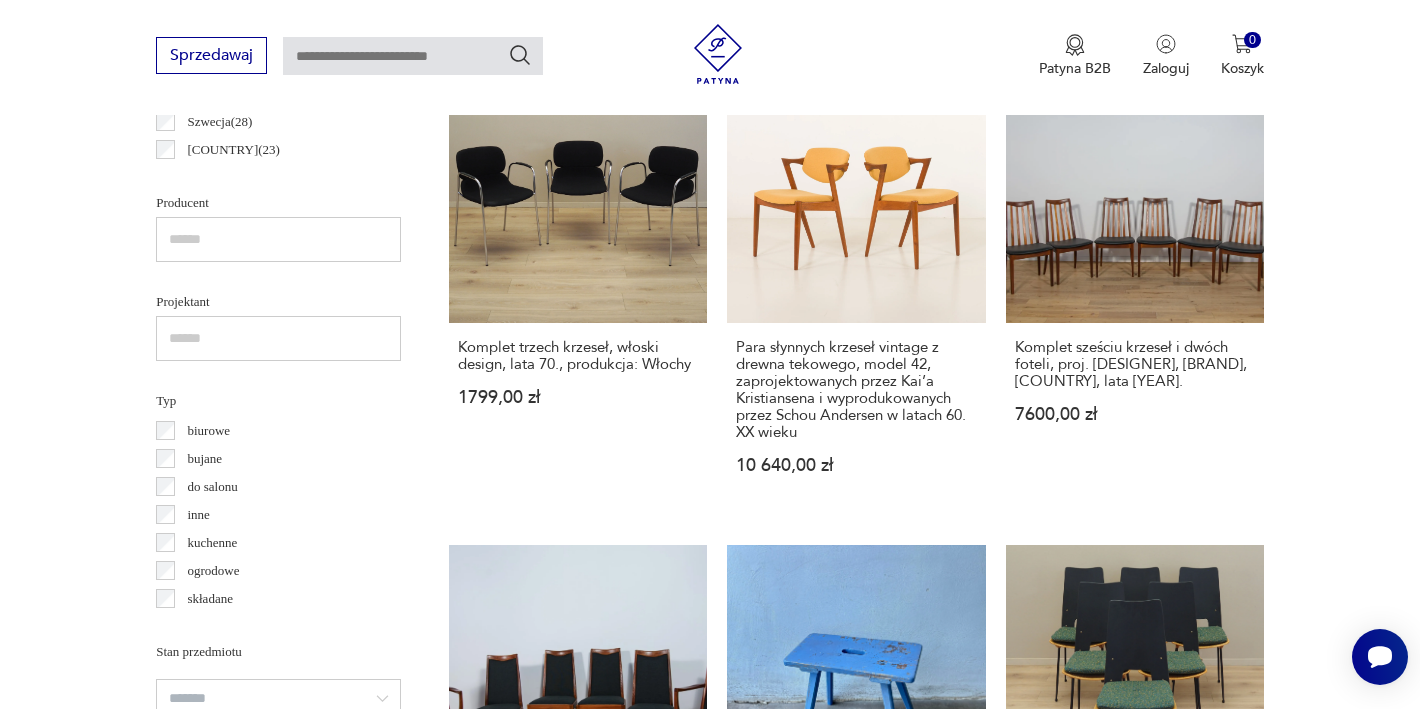 click on "biurowe" at bounding box center [208, 431] 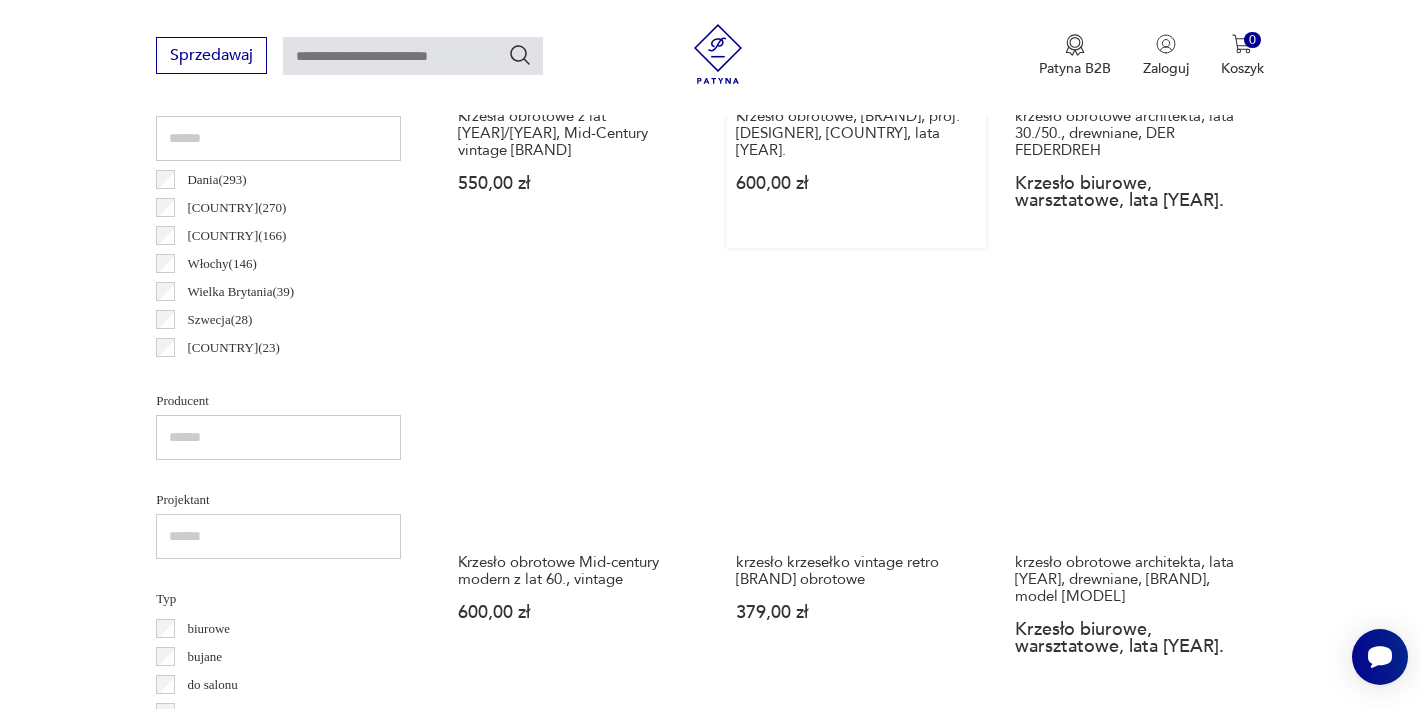 scroll, scrollTop: 1073, scrollLeft: 0, axis: vertical 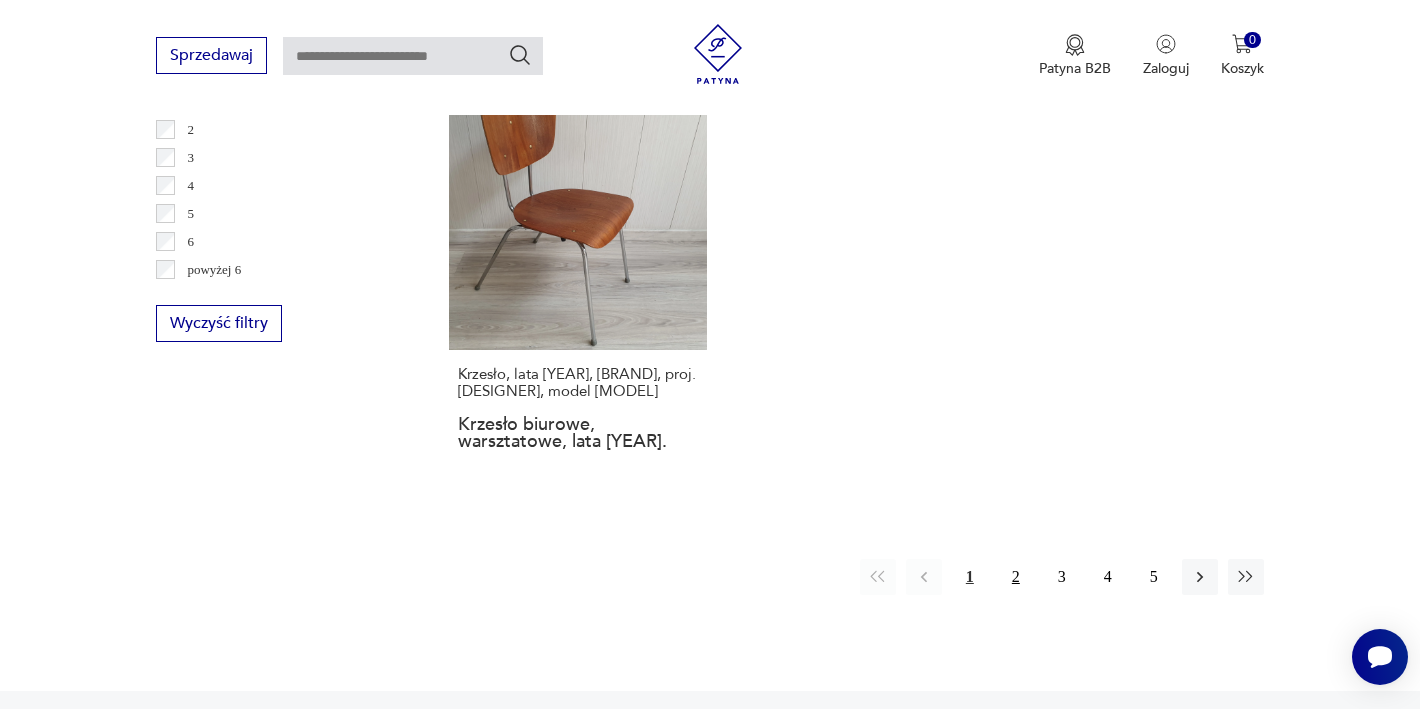 click on "2" at bounding box center (1016, 577) 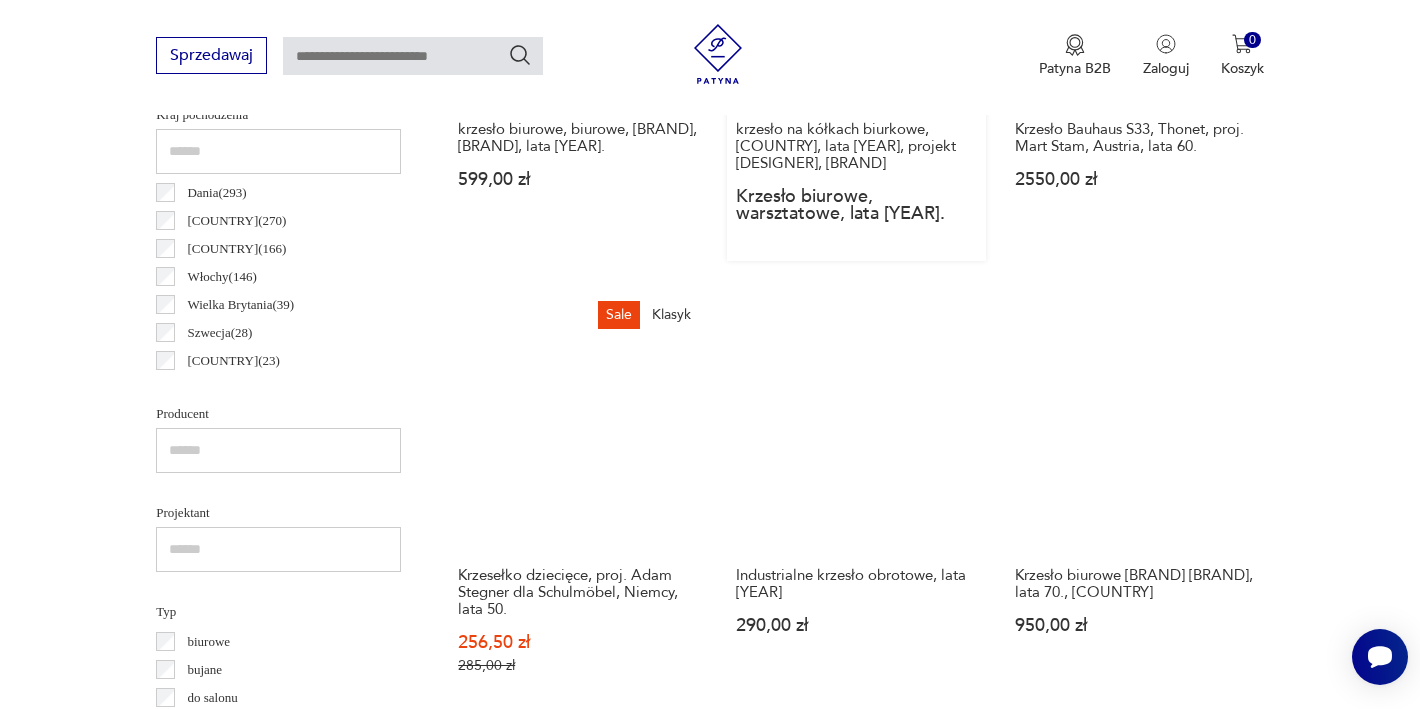 scroll, scrollTop: 1086, scrollLeft: 0, axis: vertical 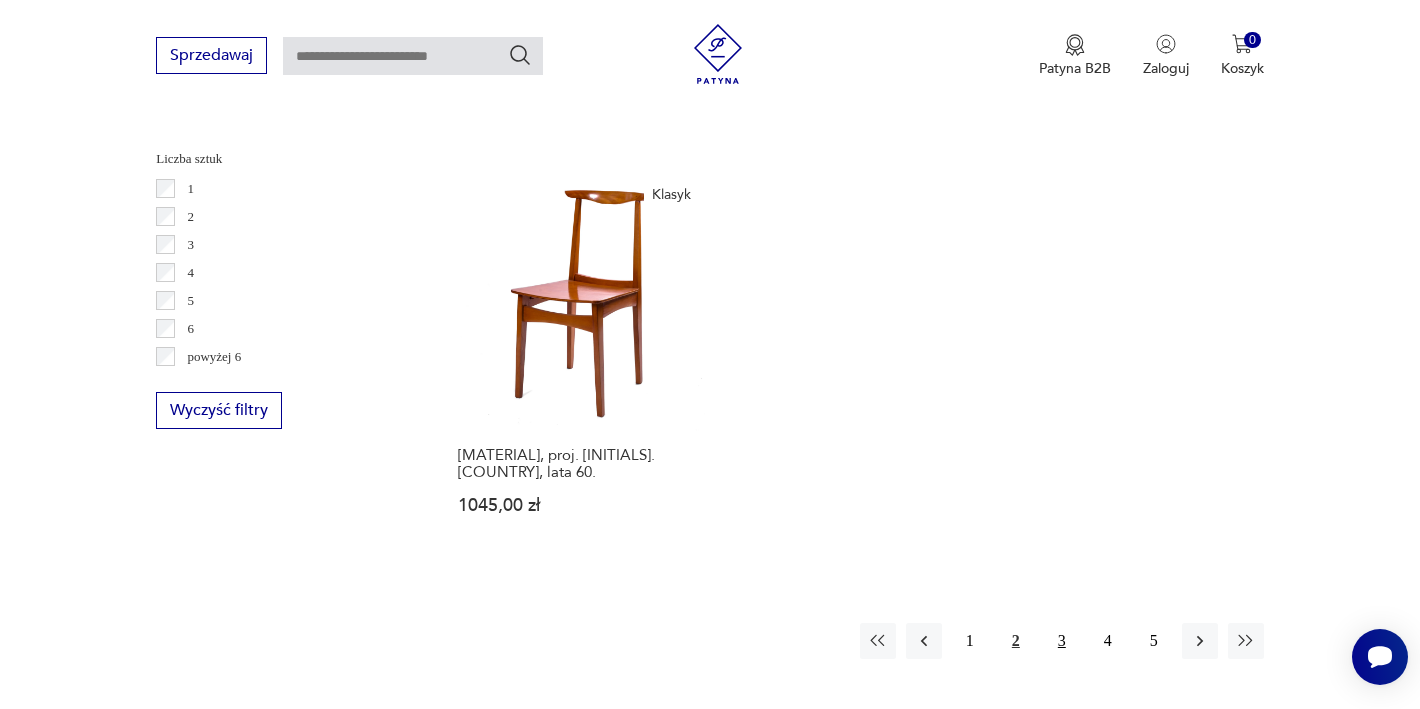 click on "3" at bounding box center [1062, 641] 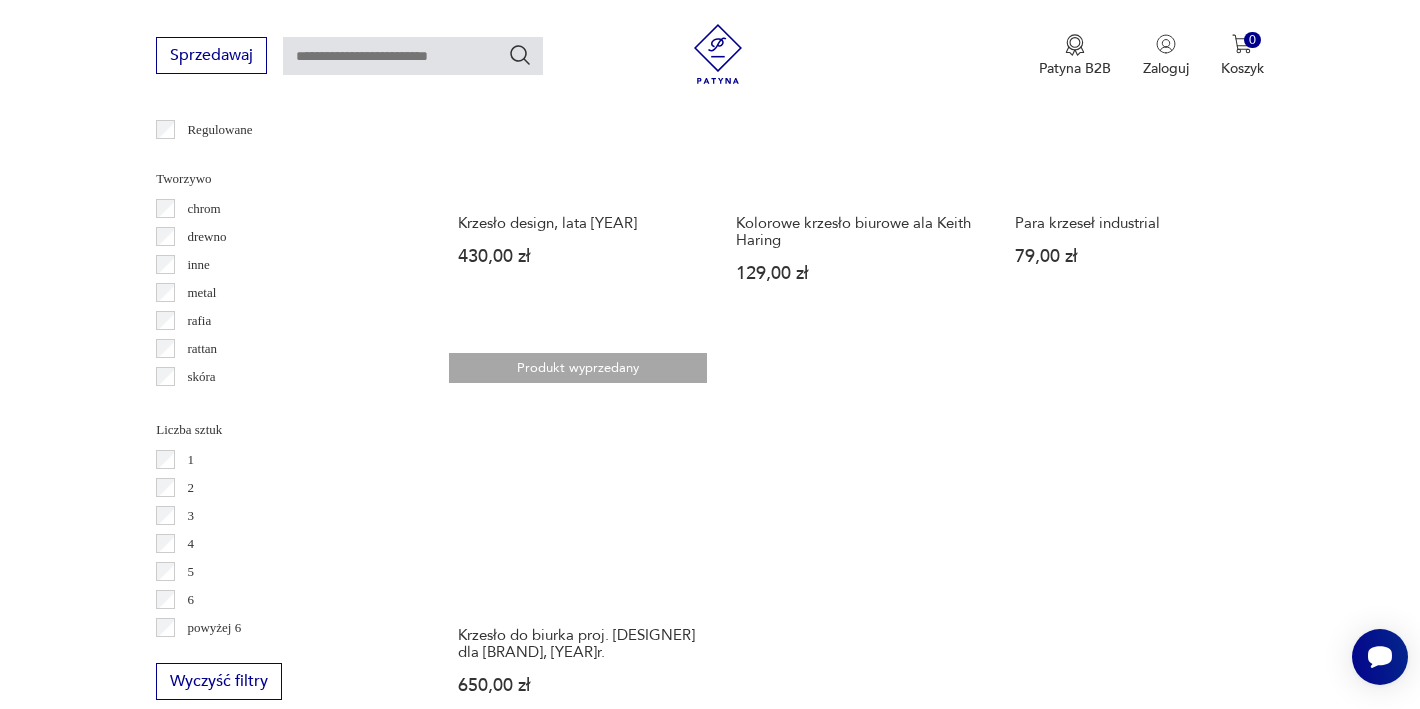 scroll, scrollTop: 2831, scrollLeft: 0, axis: vertical 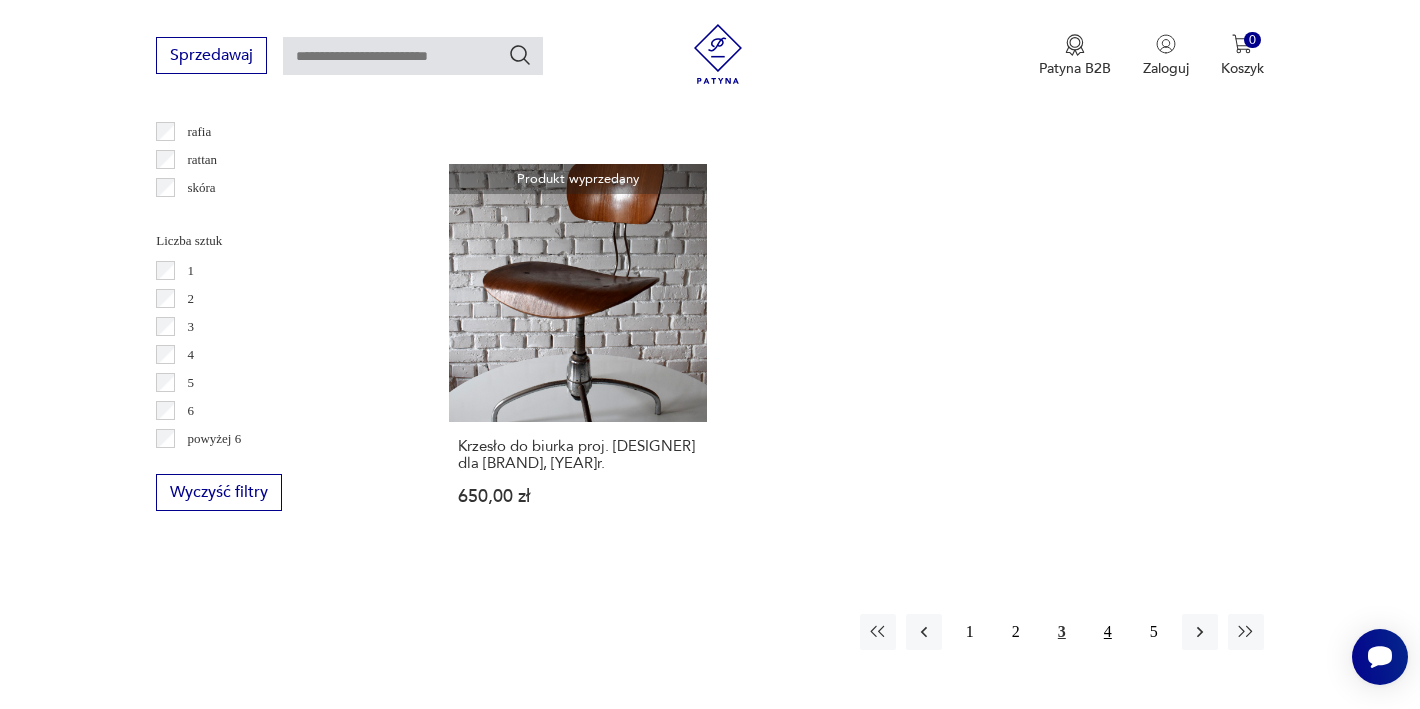 click on "4" at bounding box center (1108, 632) 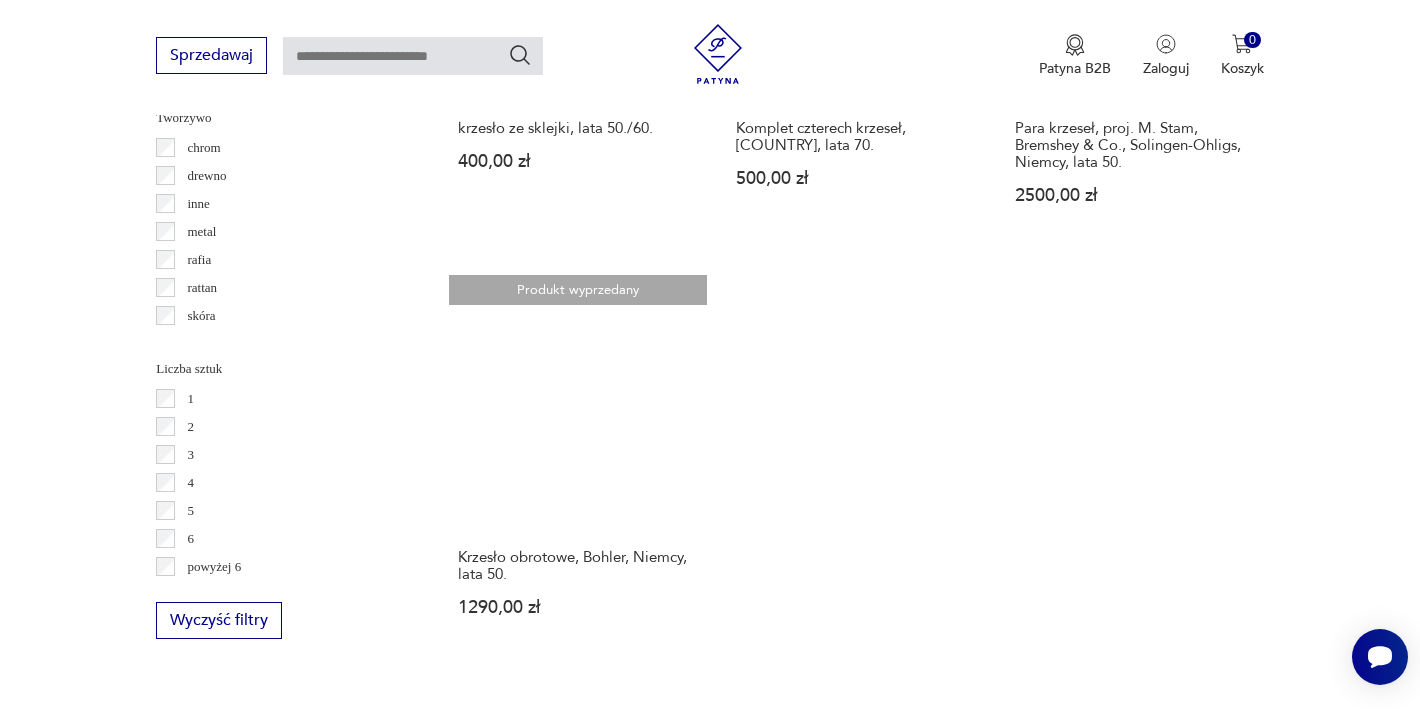 scroll, scrollTop: 2767, scrollLeft: 0, axis: vertical 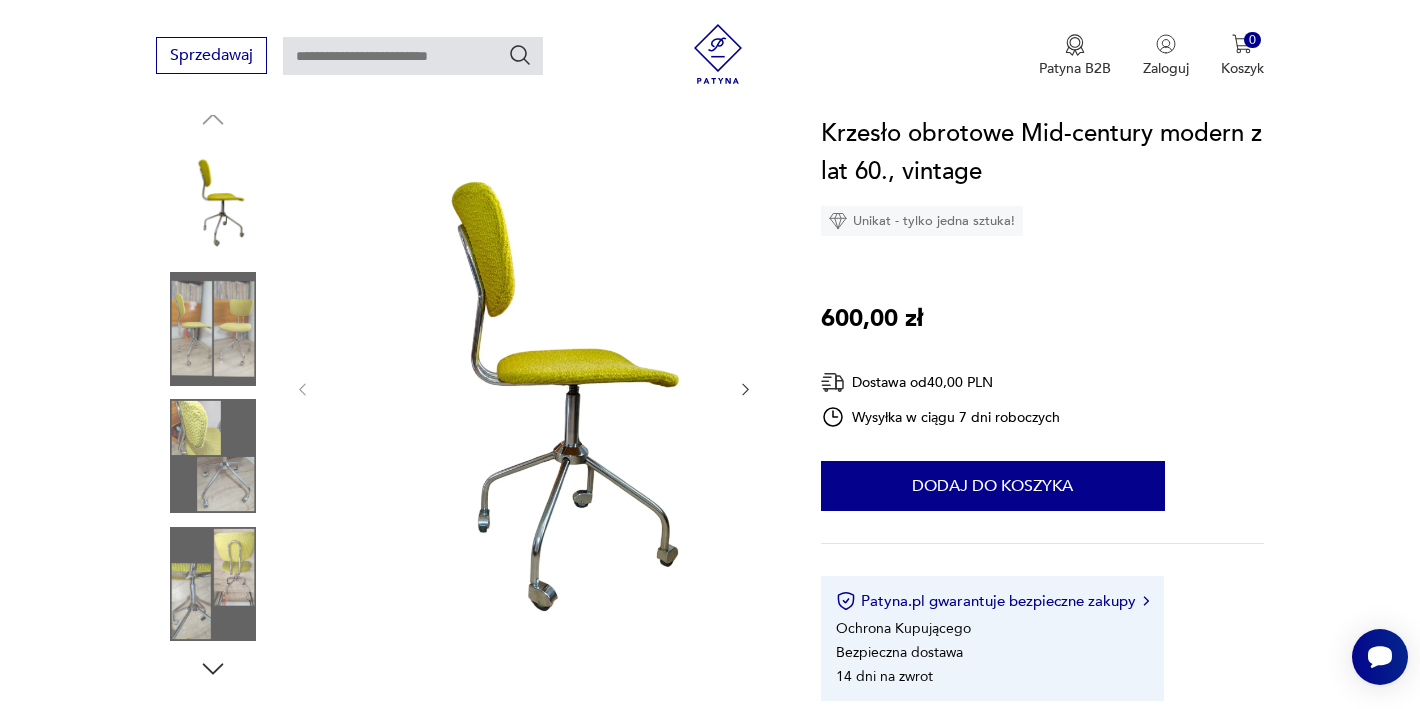 click at bounding box center (213, 329) 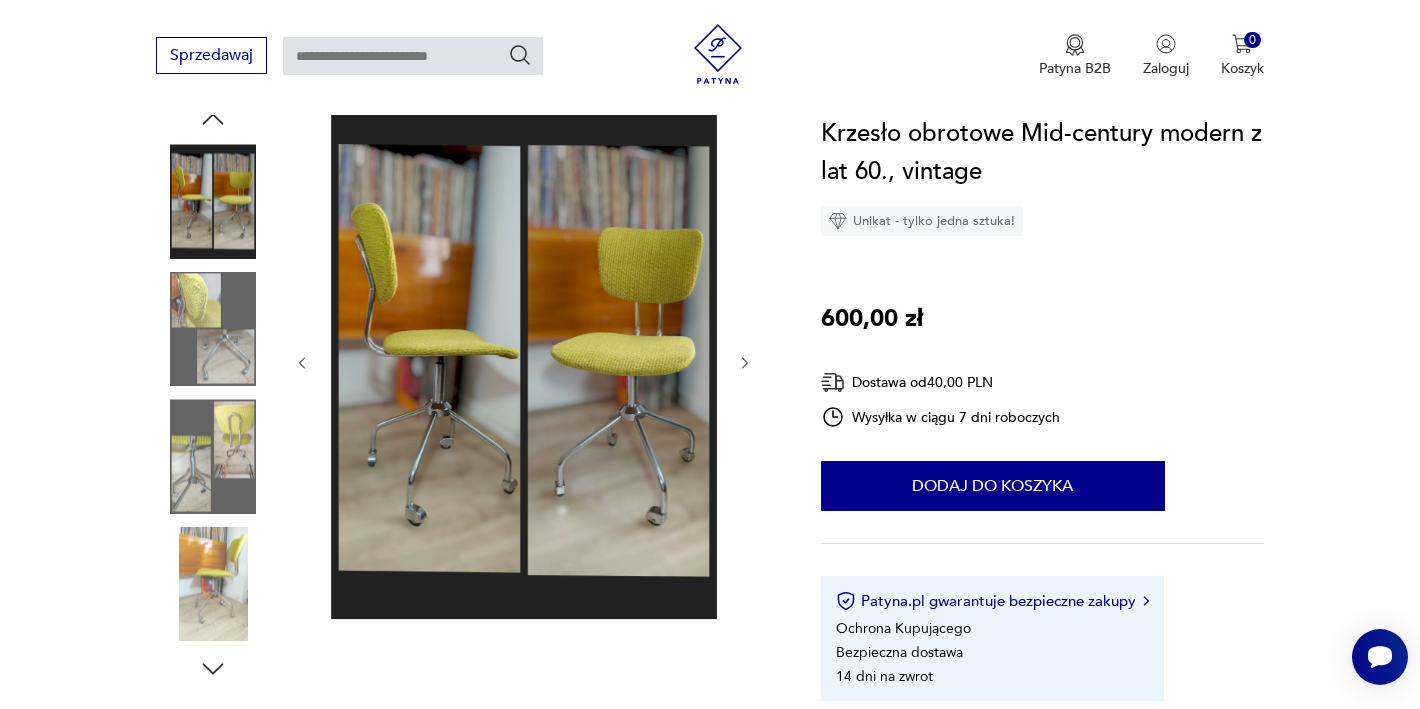 click at bounding box center [213, 329] 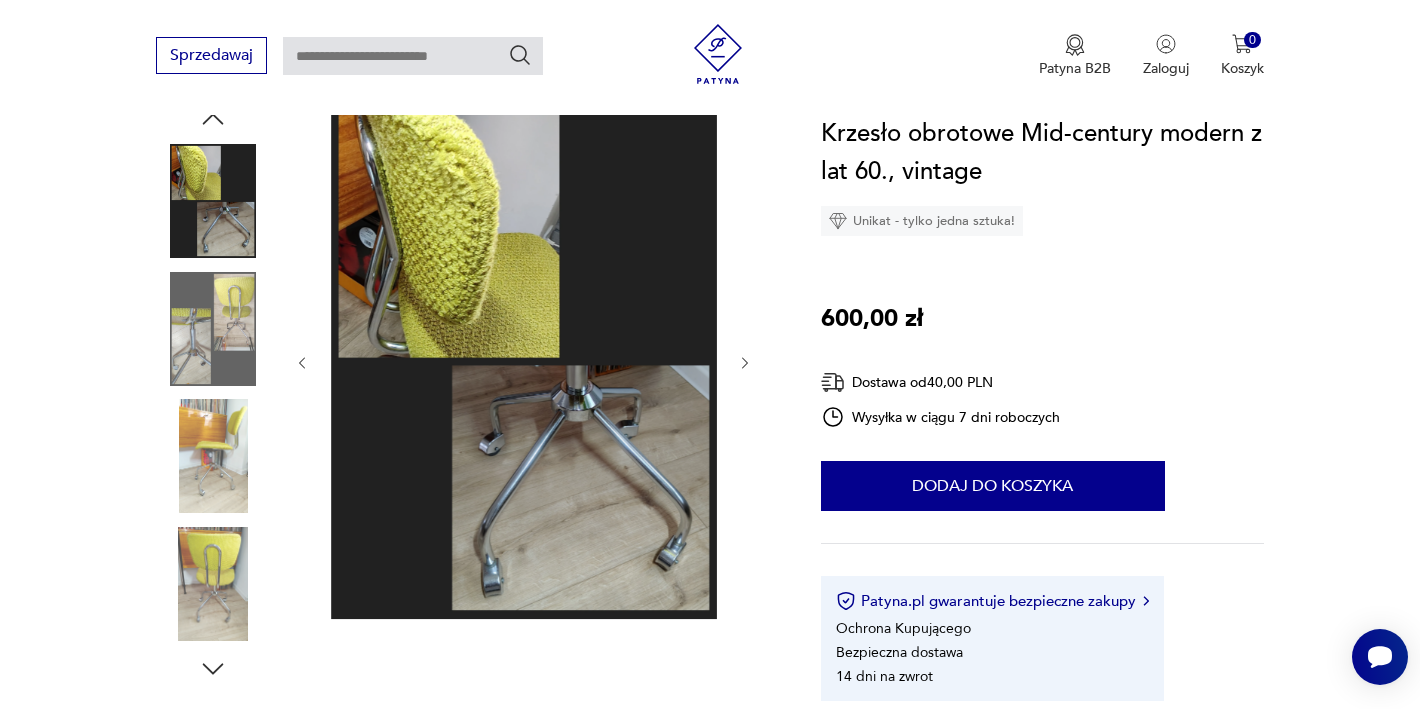 click at bounding box center (213, 329) 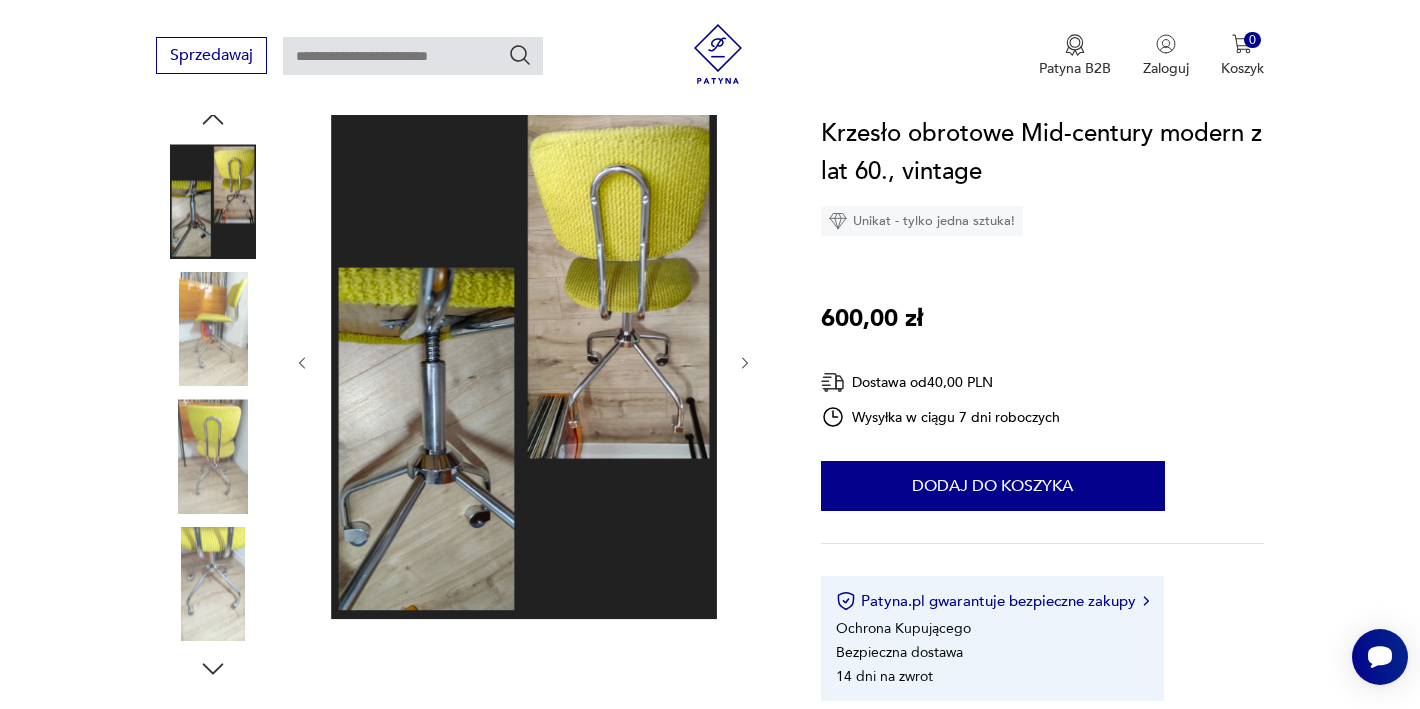 click at bounding box center [213, 329] 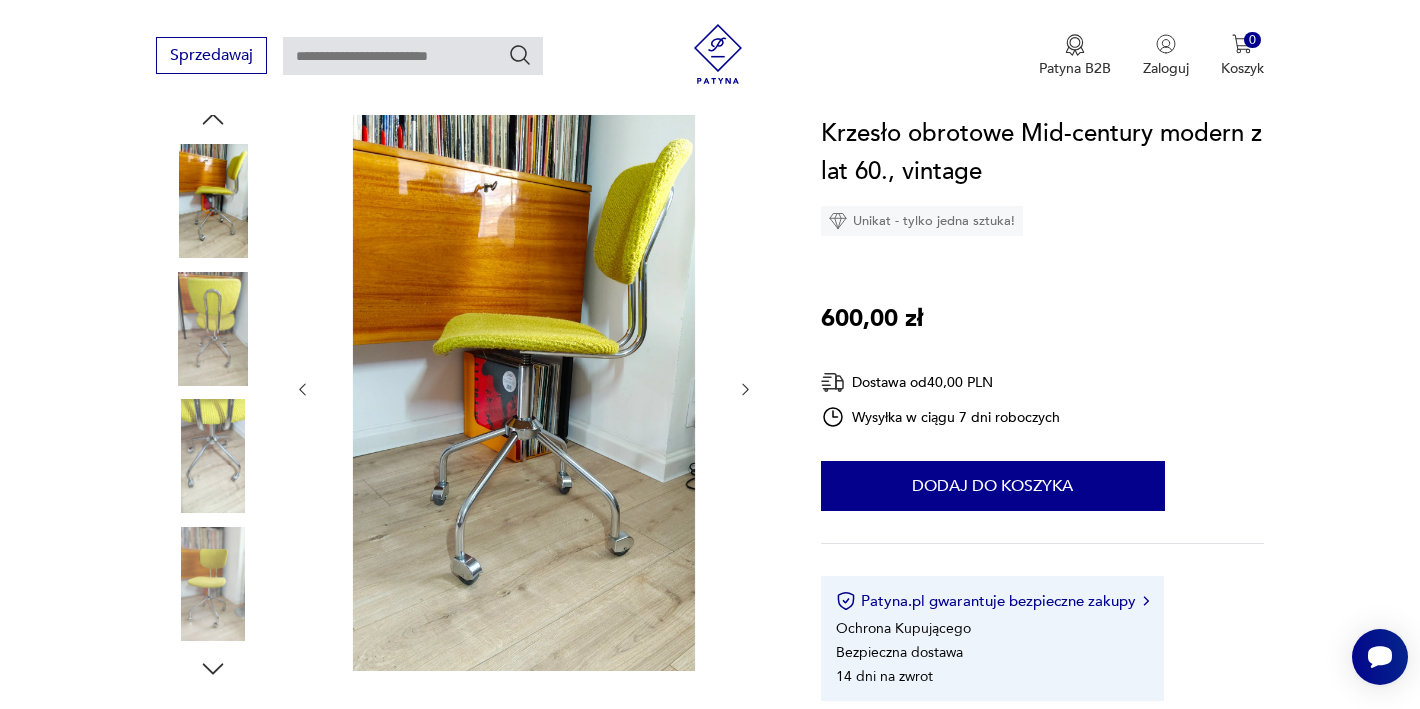 click at bounding box center [213, 329] 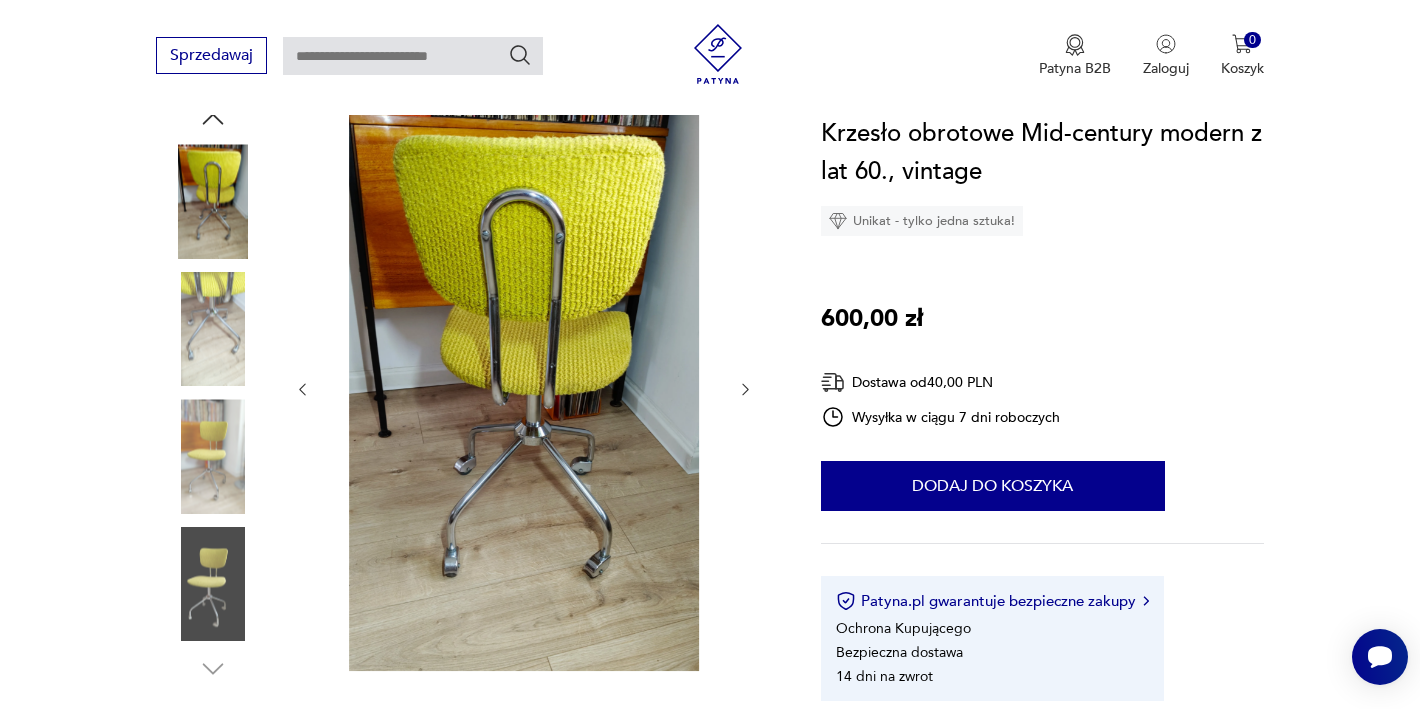 click at bounding box center (213, 329) 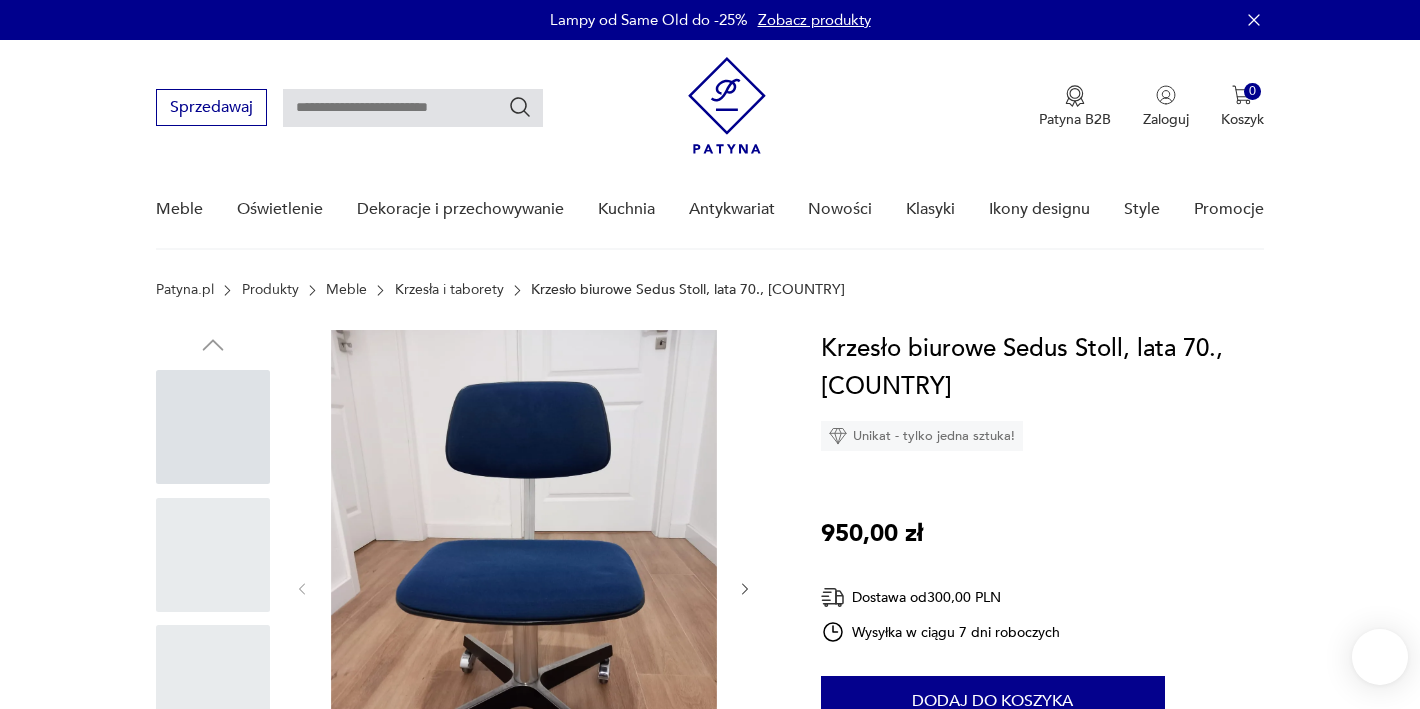 scroll, scrollTop: 0, scrollLeft: 0, axis: both 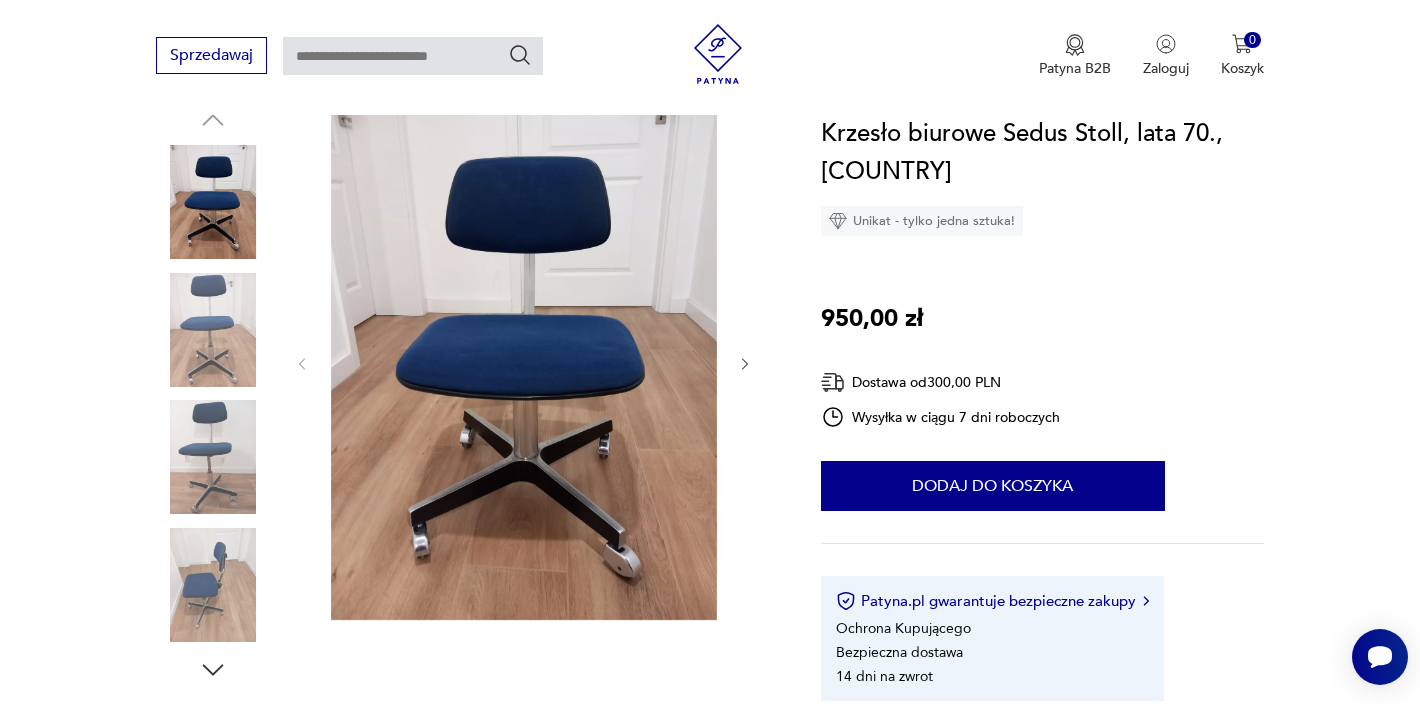 click at bounding box center [213, 330] 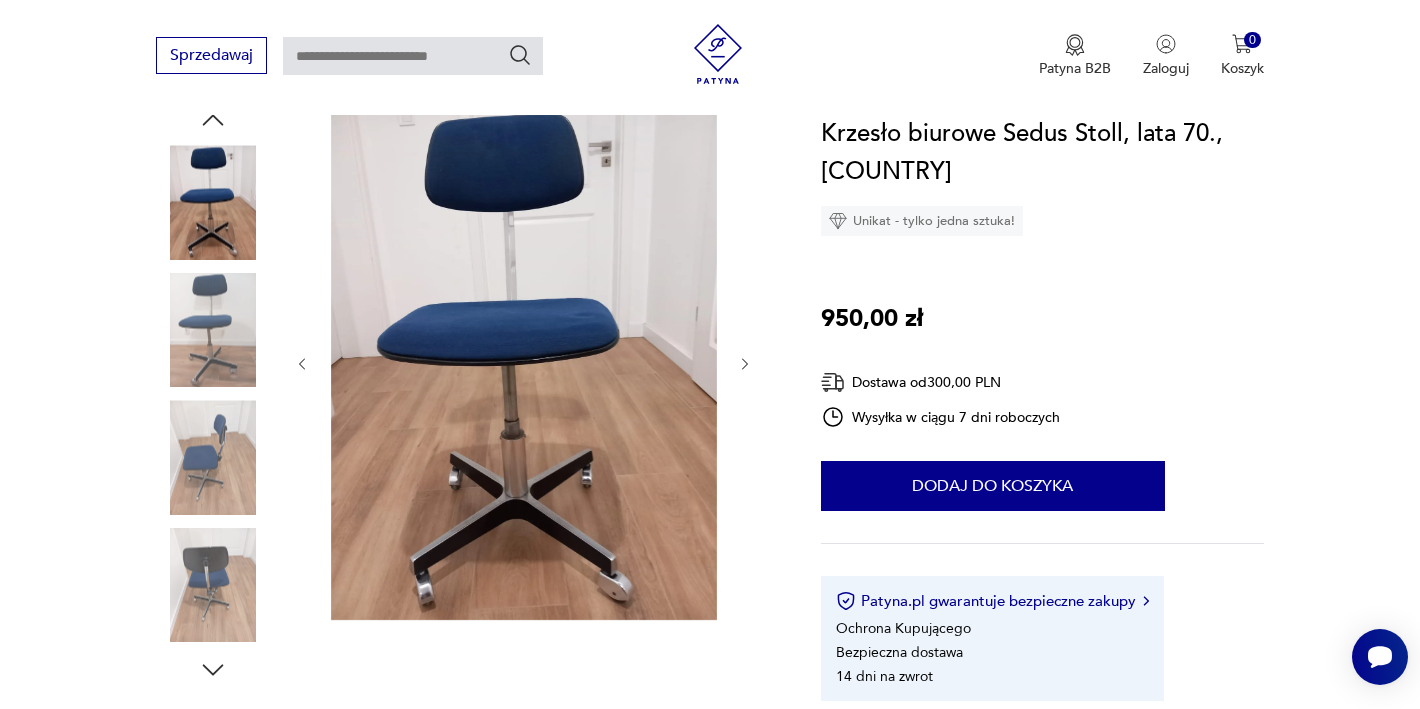 click at bounding box center (213, 330) 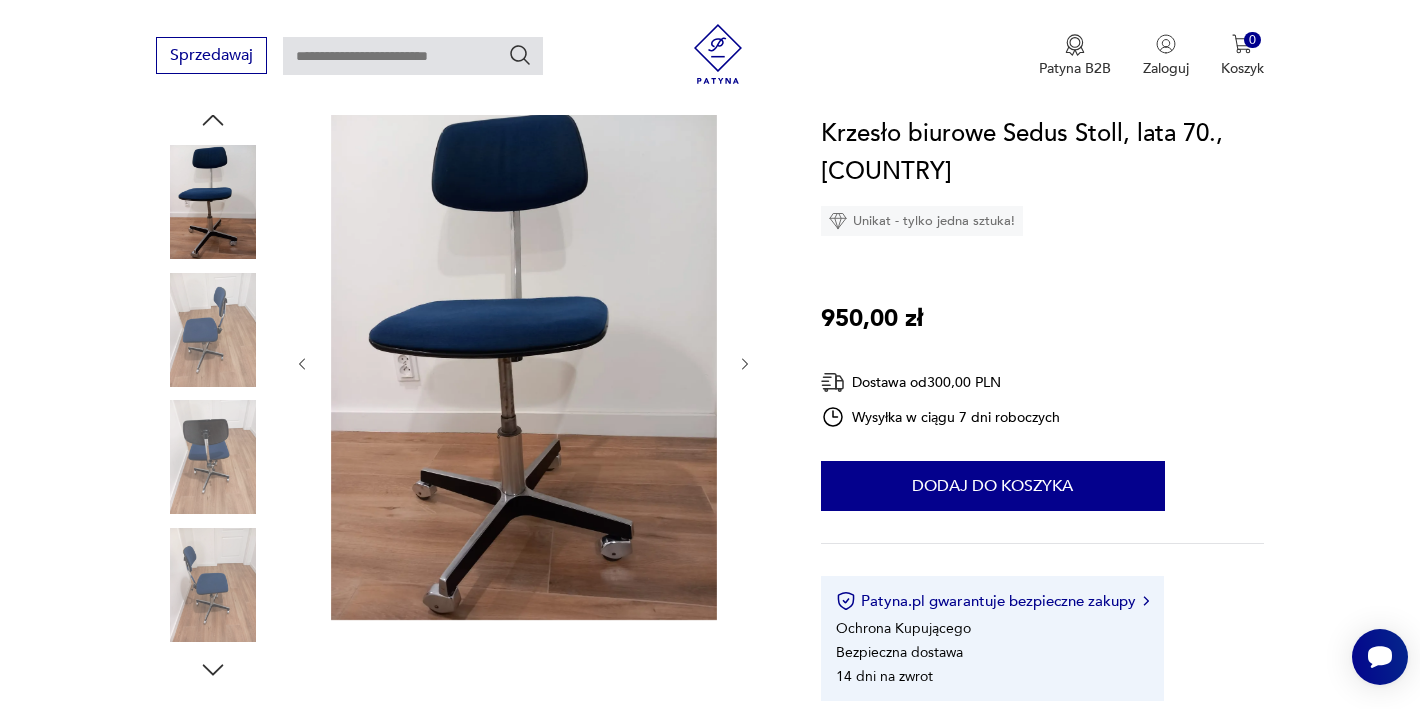 click at bounding box center [213, 330] 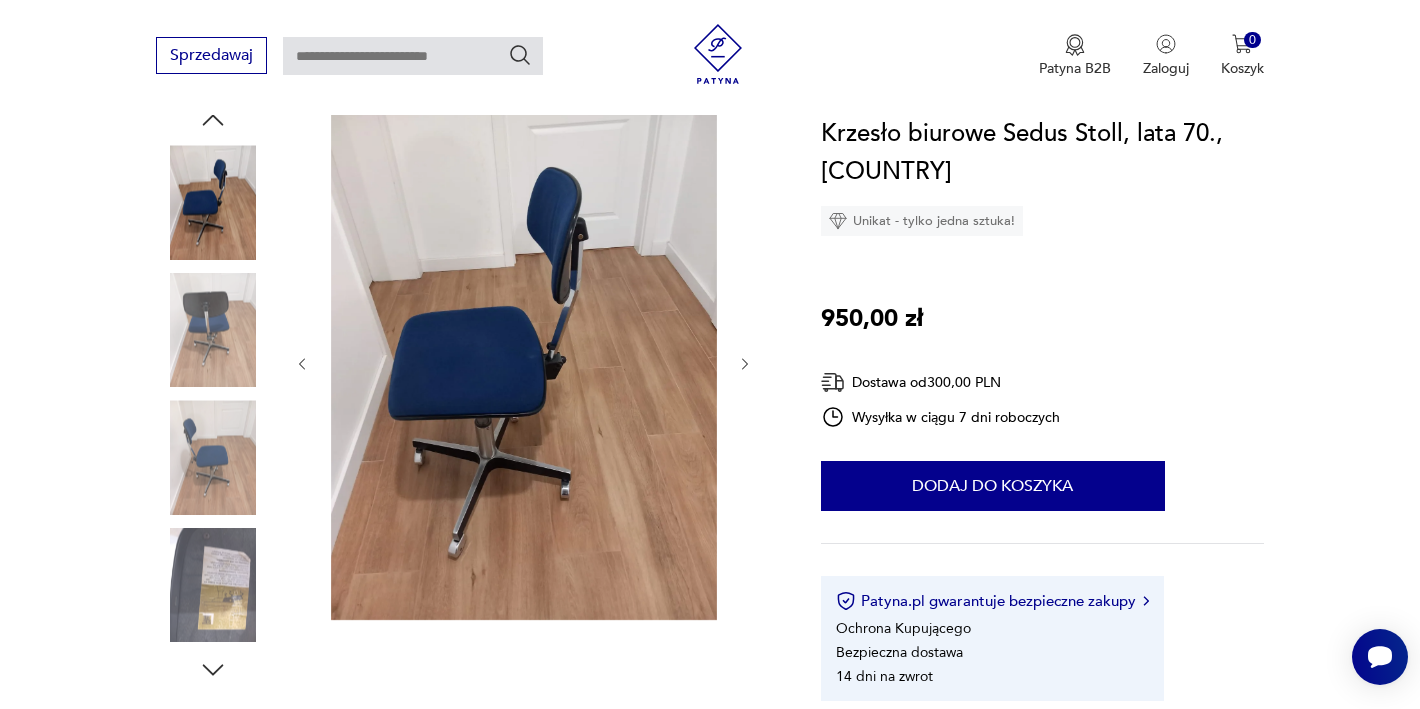 click at bounding box center [213, 330] 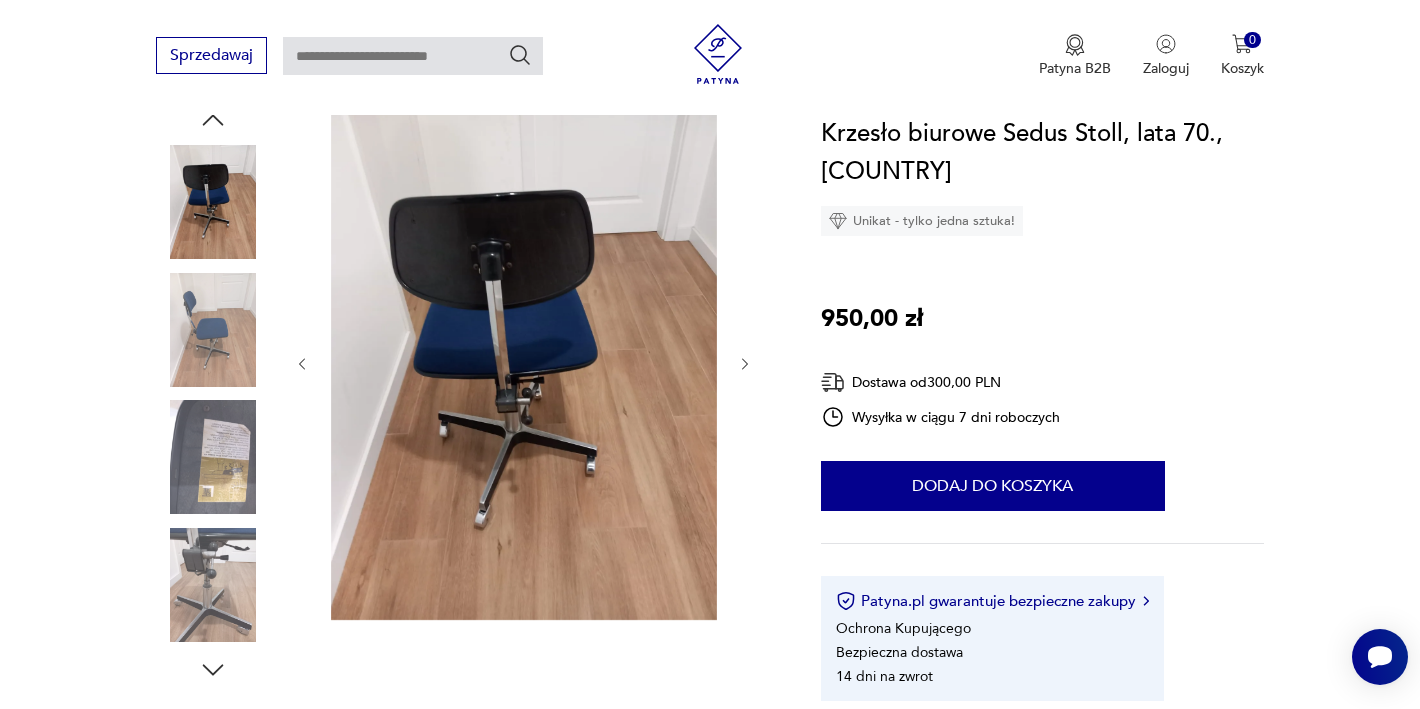 click at bounding box center [213, 330] 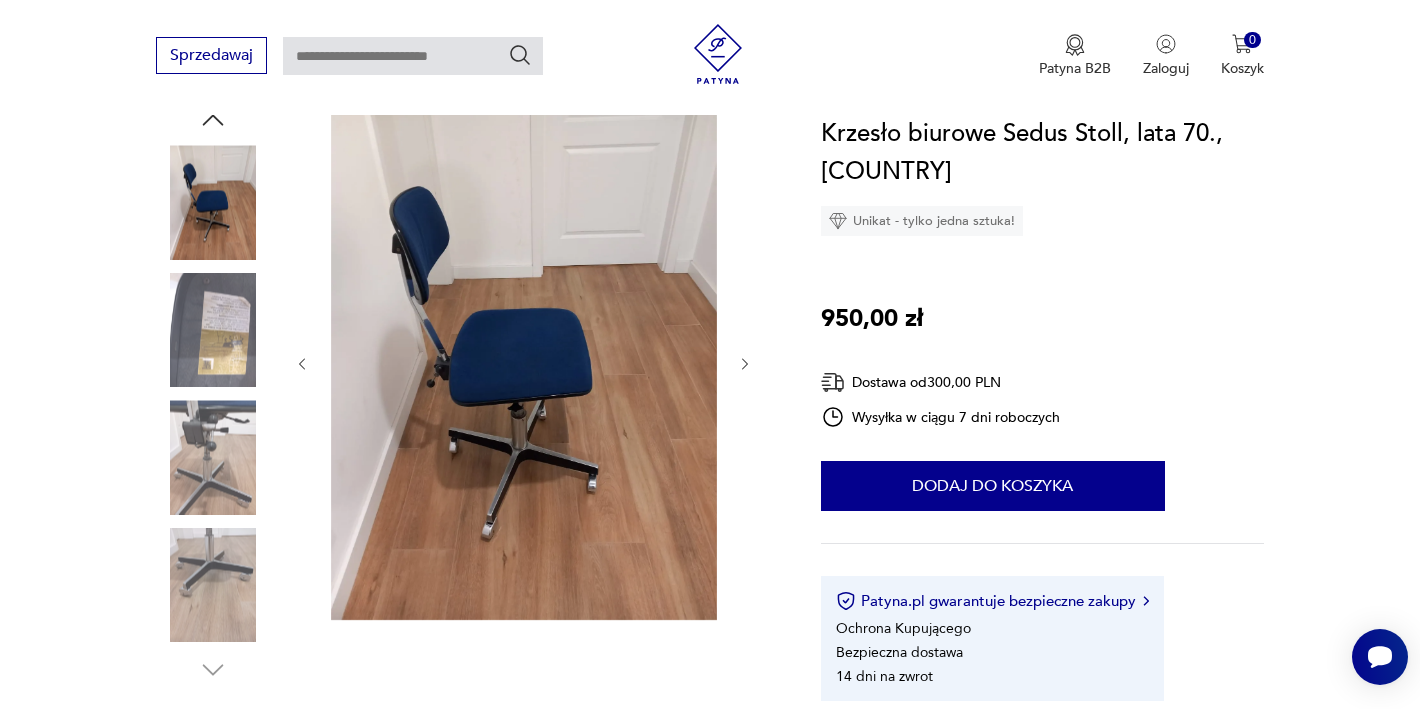 click at bounding box center [0, 0] 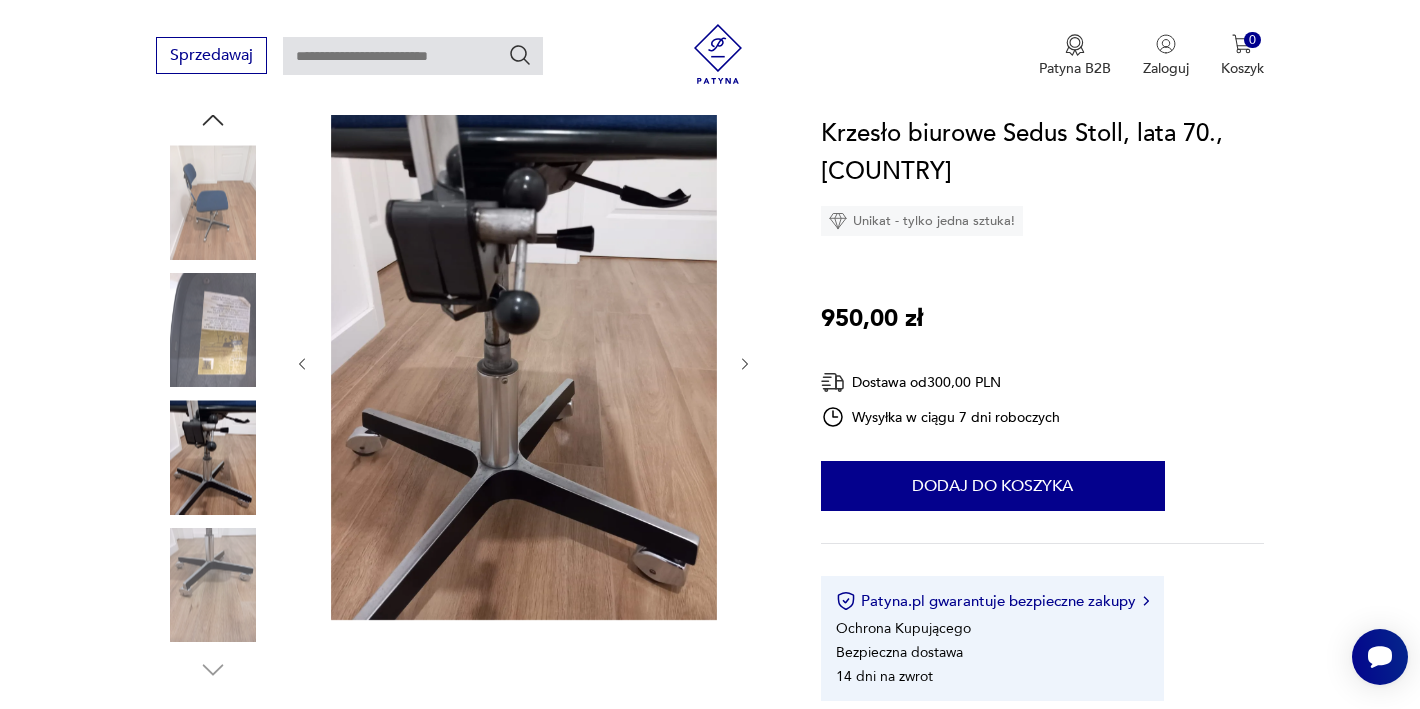 click at bounding box center (213, 330) 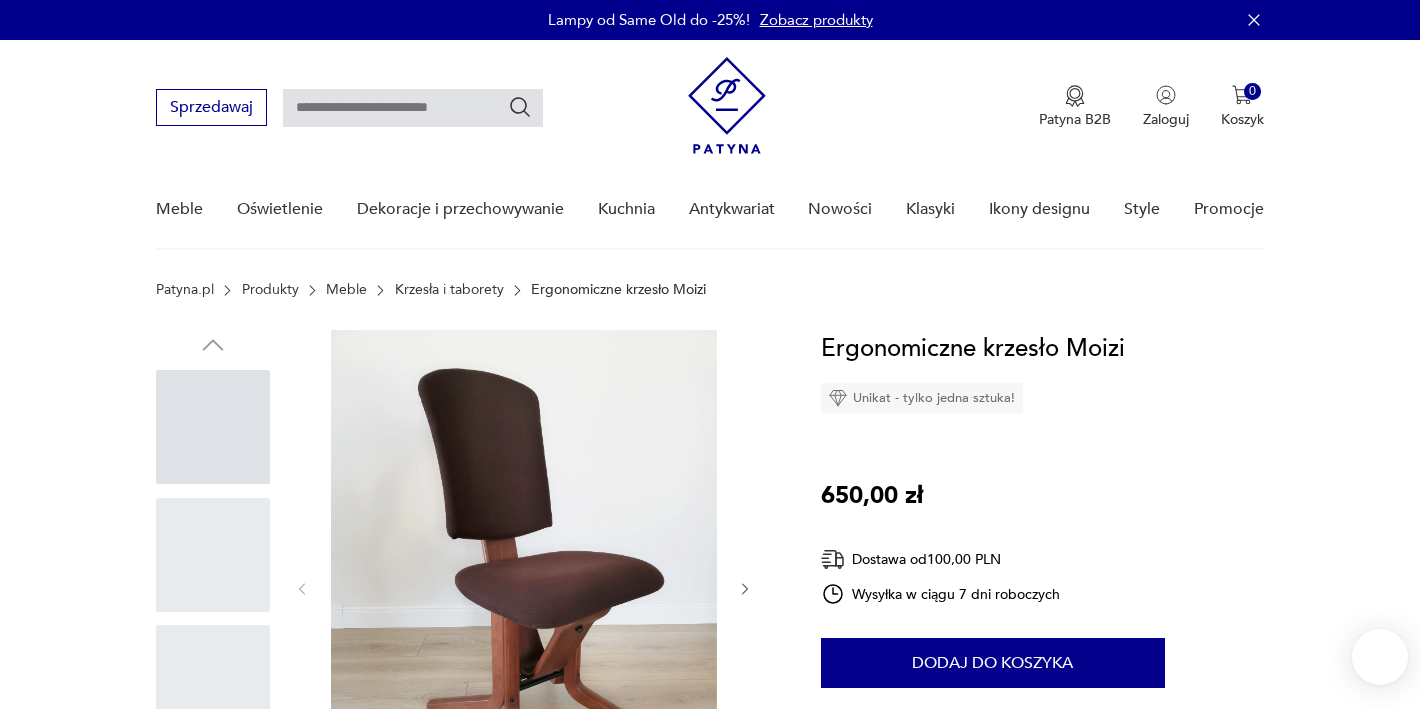 scroll, scrollTop: 0, scrollLeft: 0, axis: both 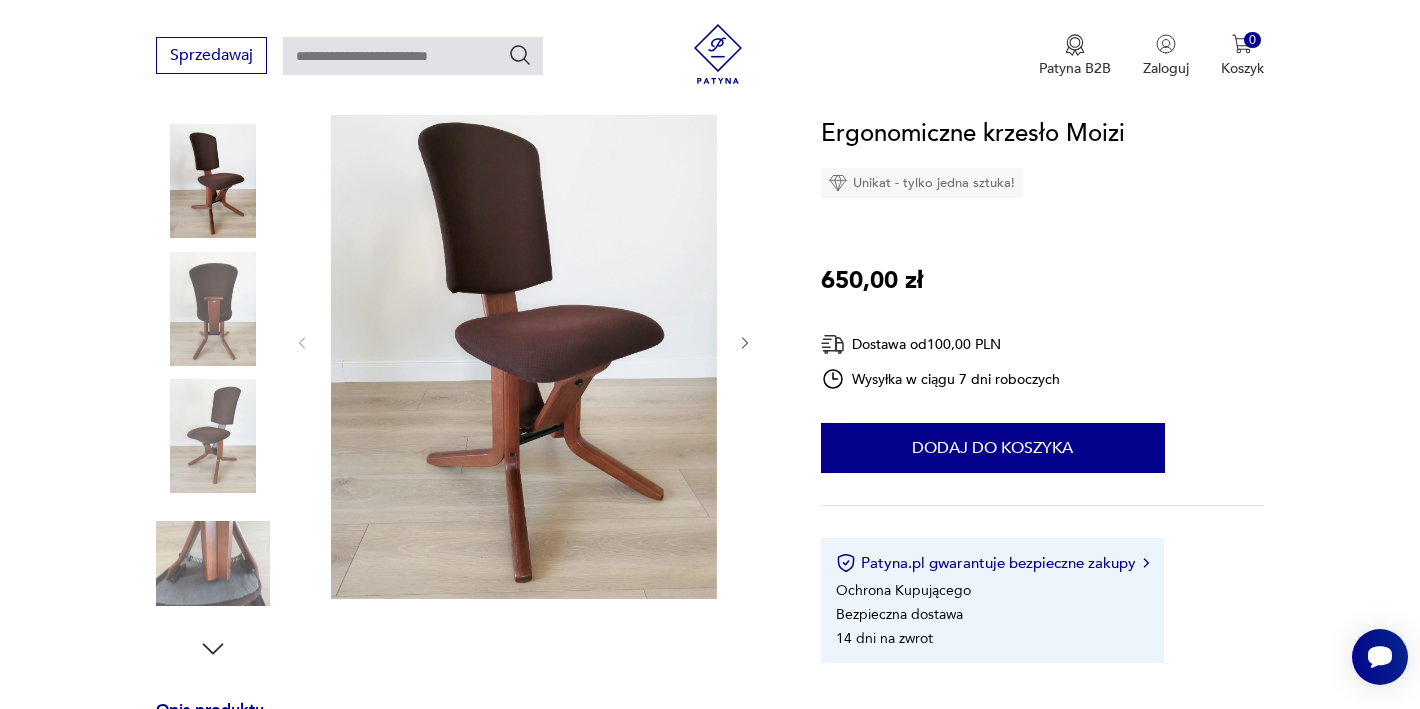 click at bounding box center (0, 0) 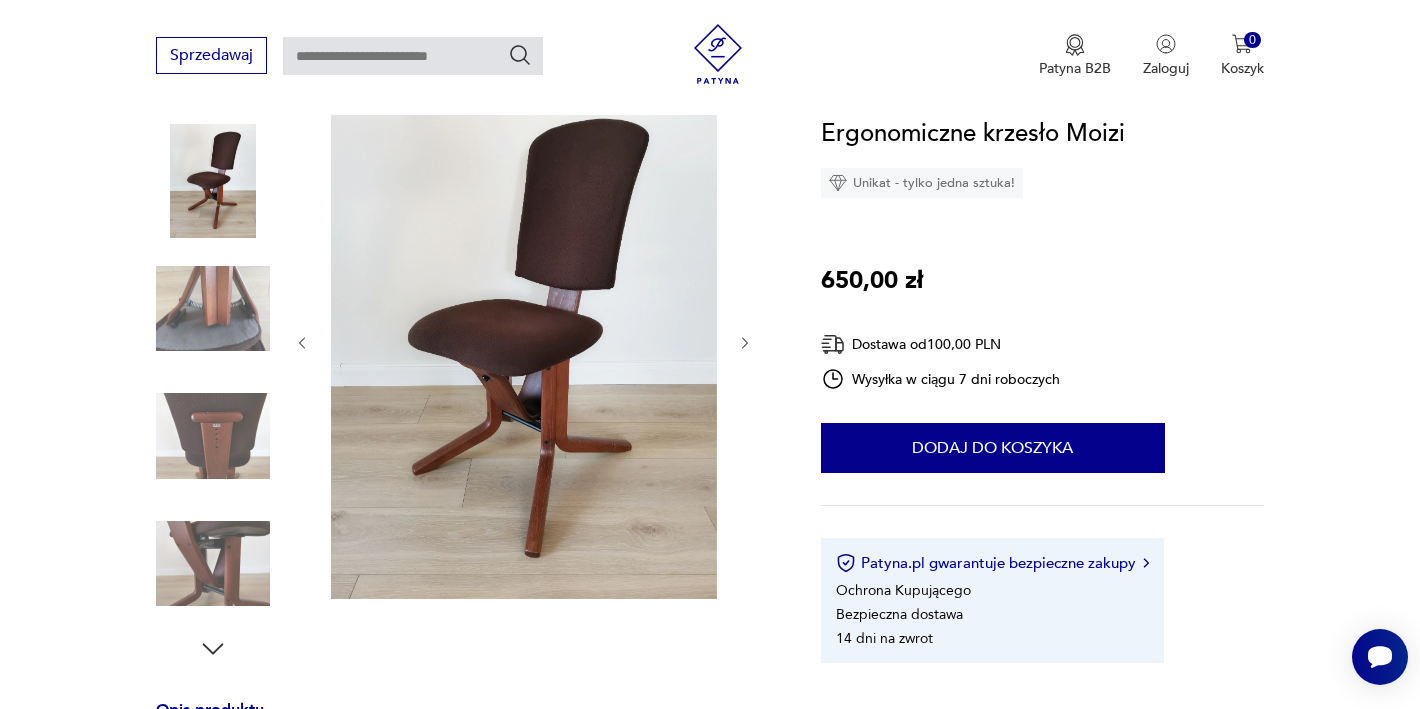 click at bounding box center (0, 0) 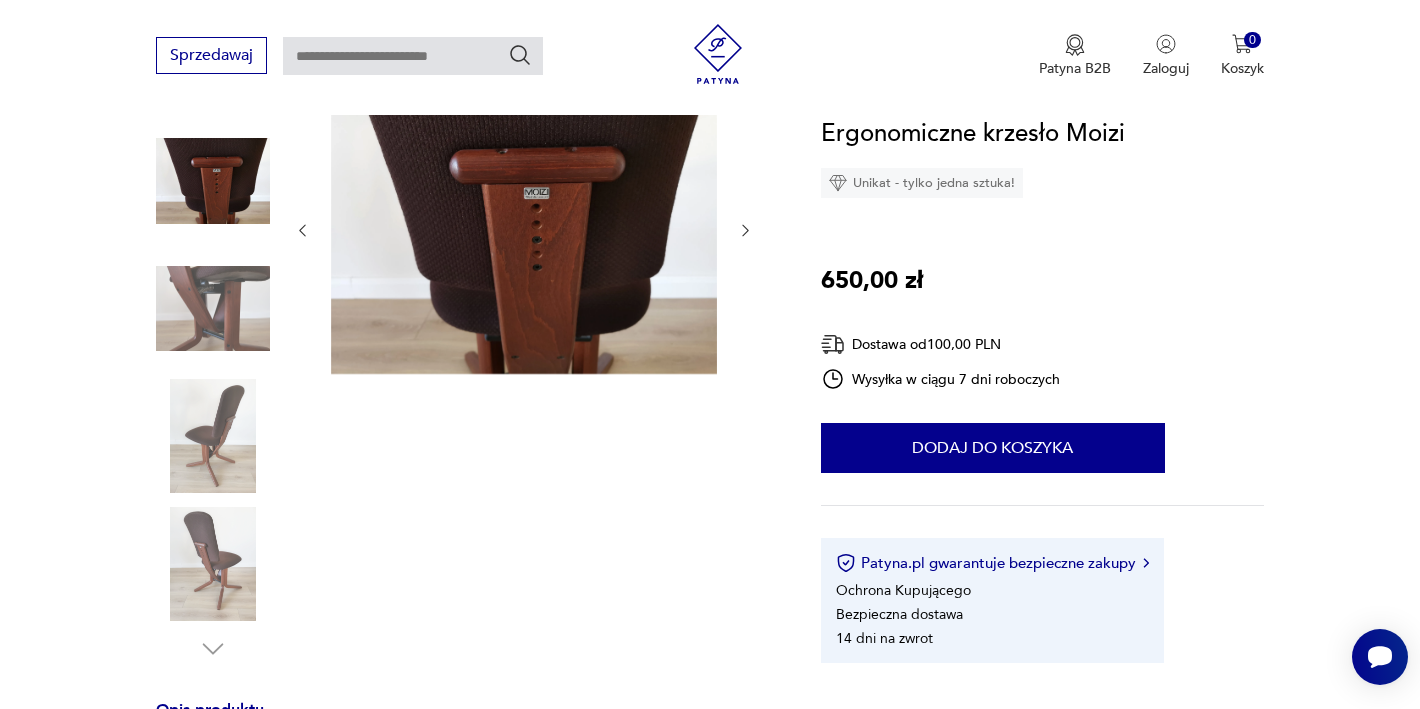 click at bounding box center [0, 0] 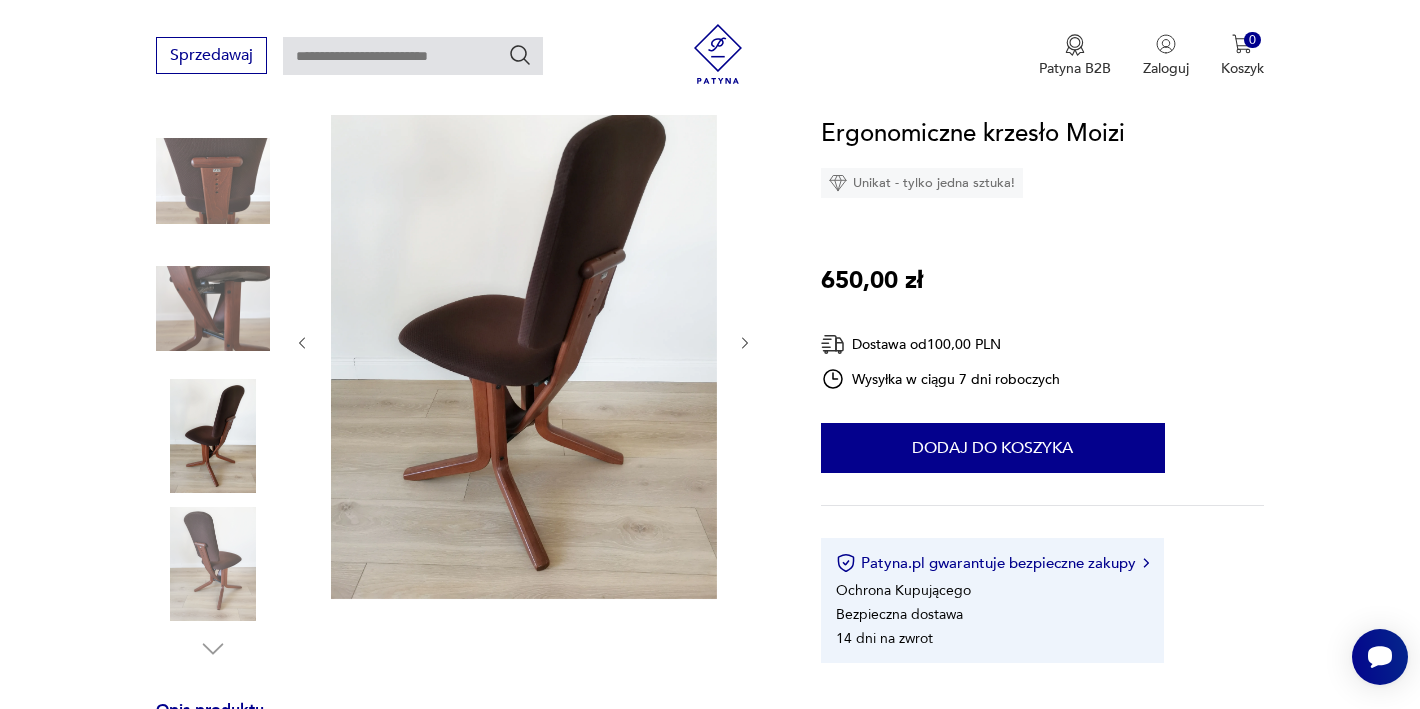 click at bounding box center (0, 0) 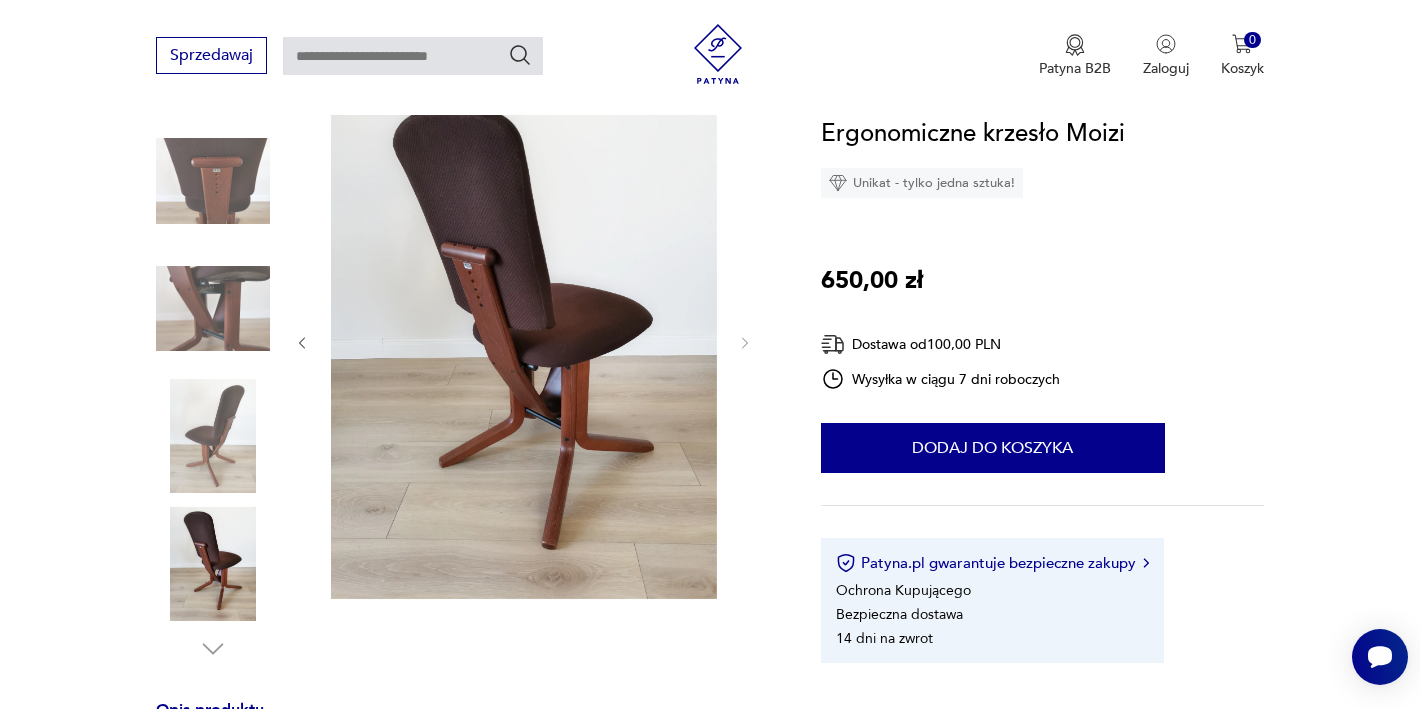 click at bounding box center [0, 0] 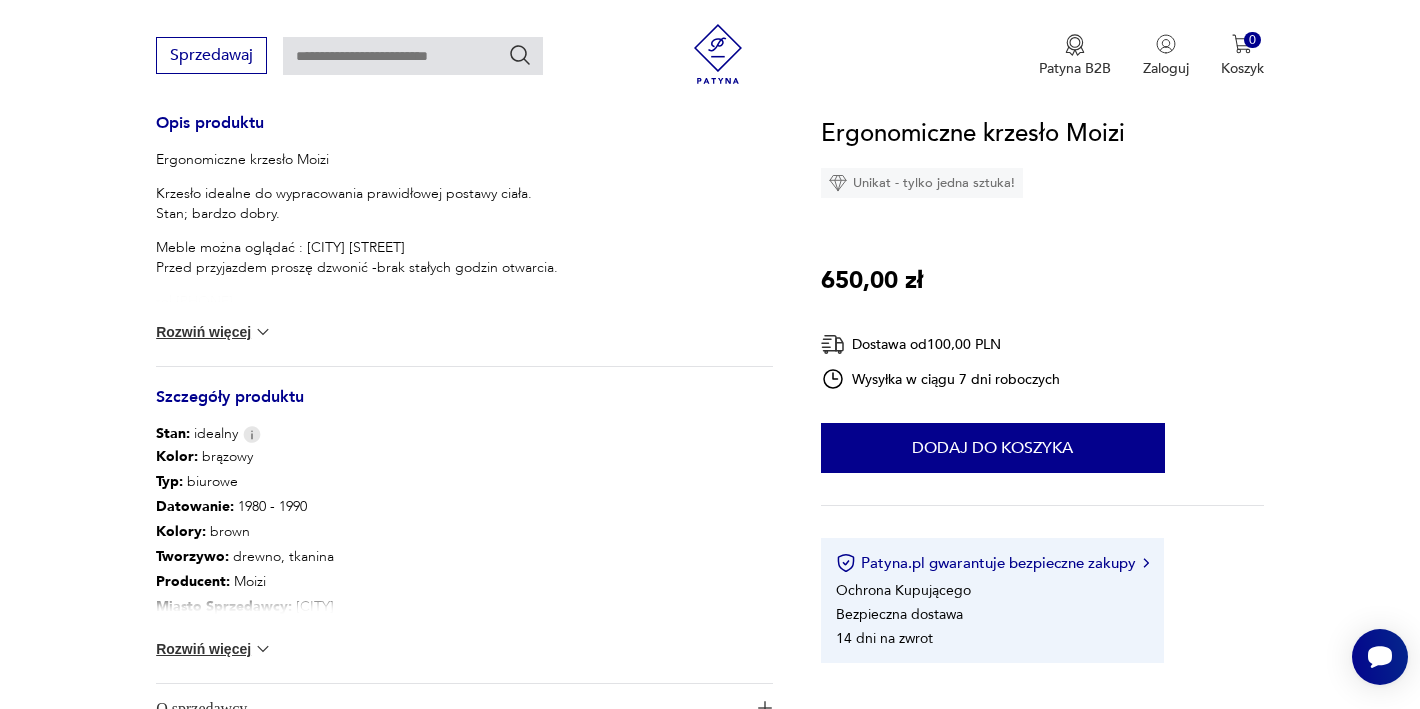 scroll, scrollTop: 789, scrollLeft: 0, axis: vertical 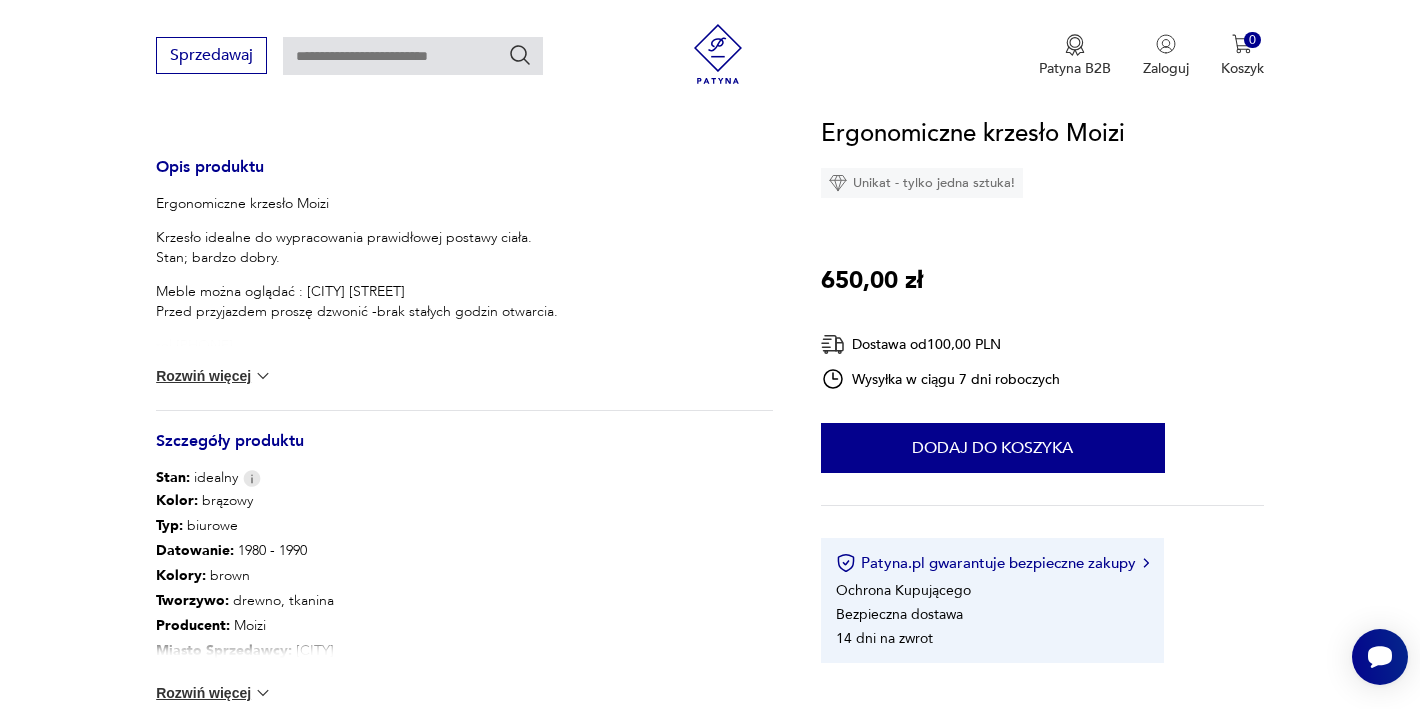 click on "Rozwiń więcej" at bounding box center (214, 376) 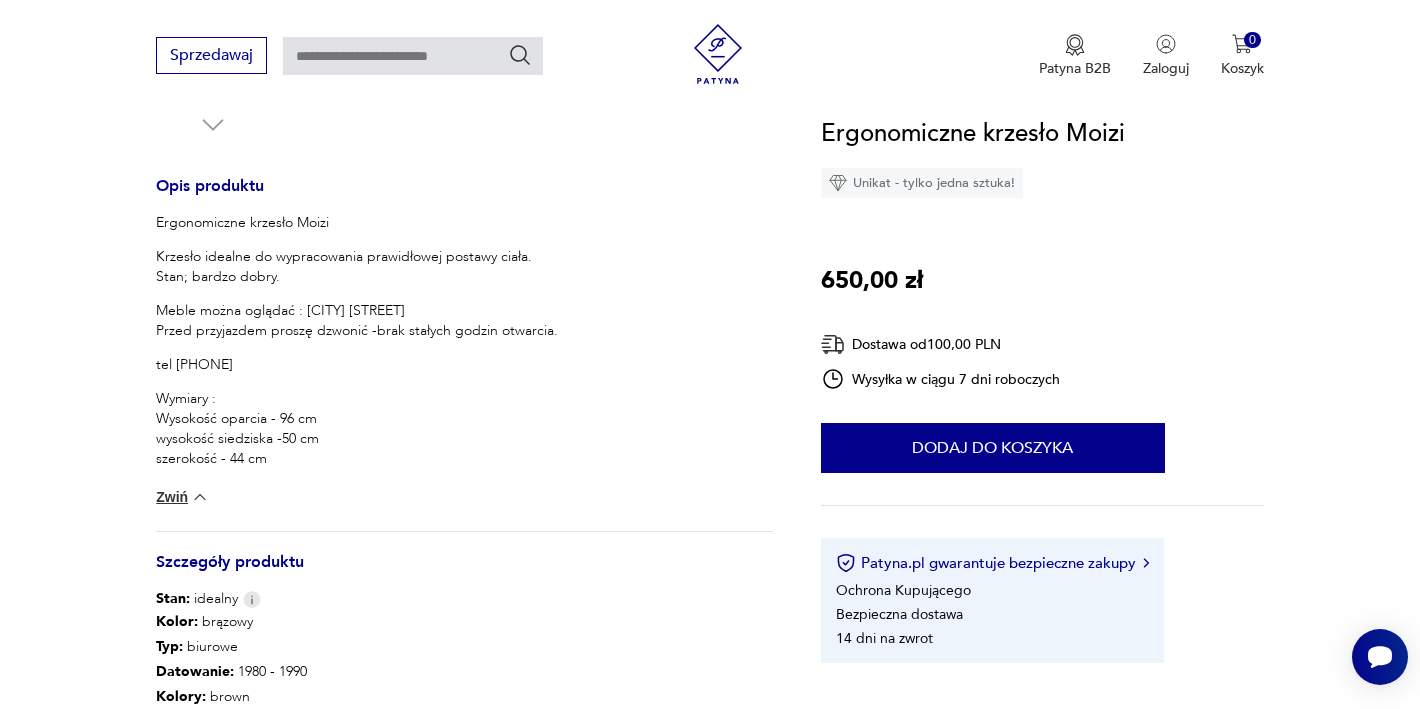 scroll, scrollTop: 767, scrollLeft: 0, axis: vertical 